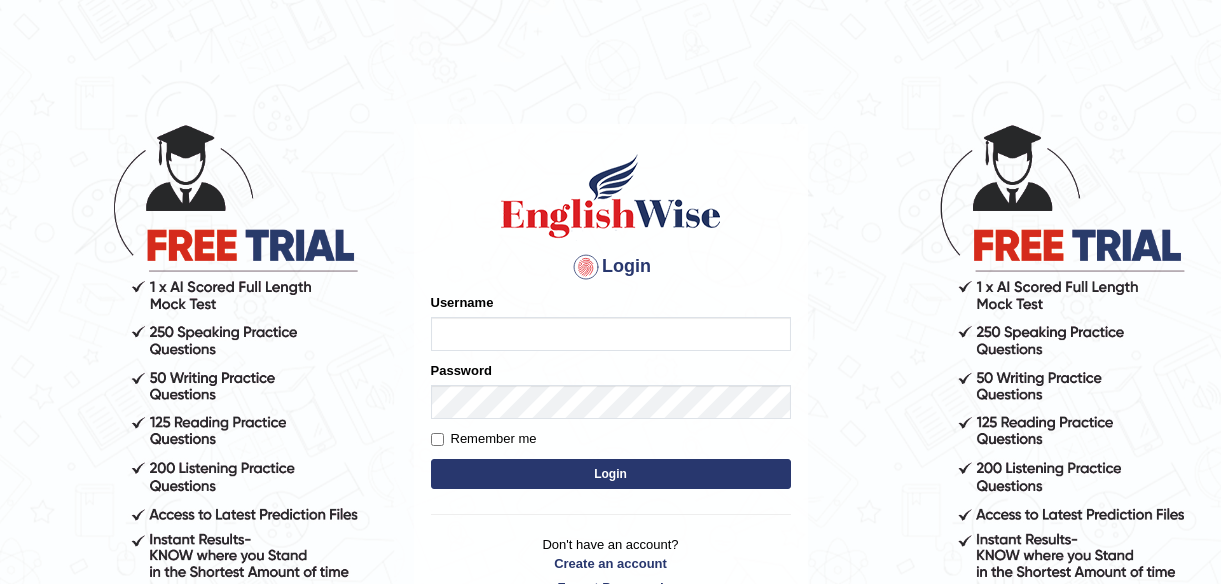 scroll, scrollTop: 0, scrollLeft: 0, axis: both 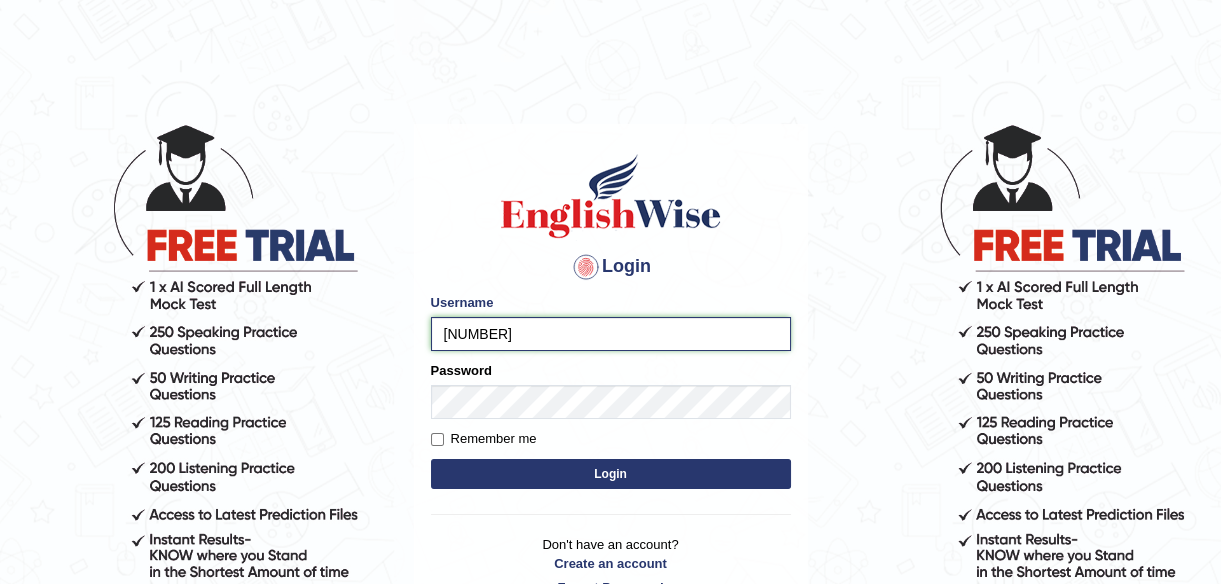 click on "[NUMBER]" at bounding box center (611, 334) 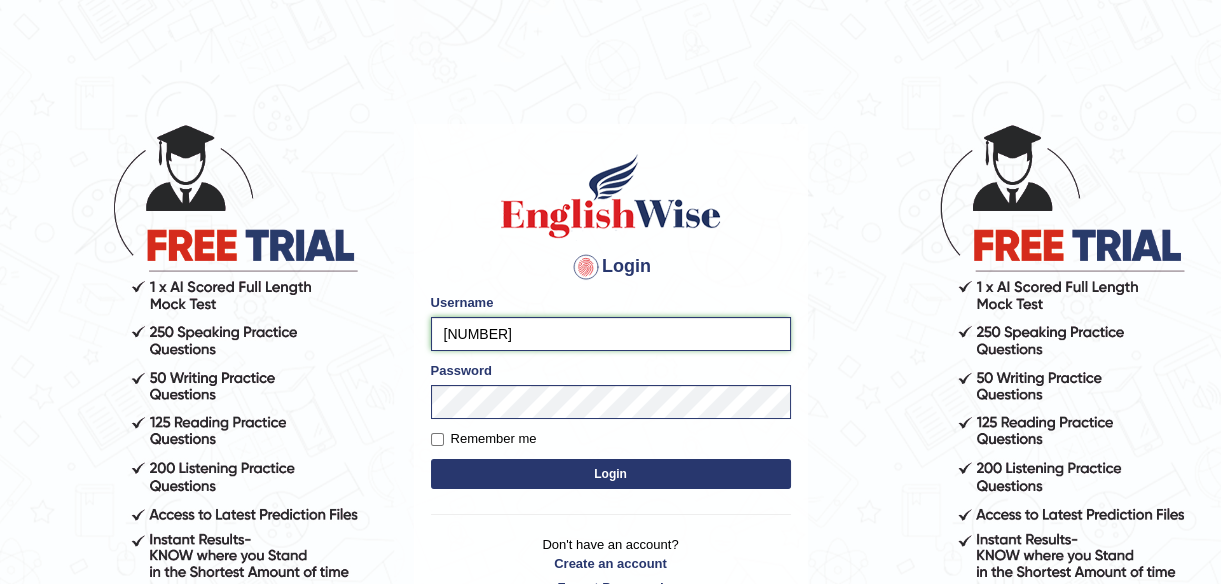 type on "[NUMBER]" 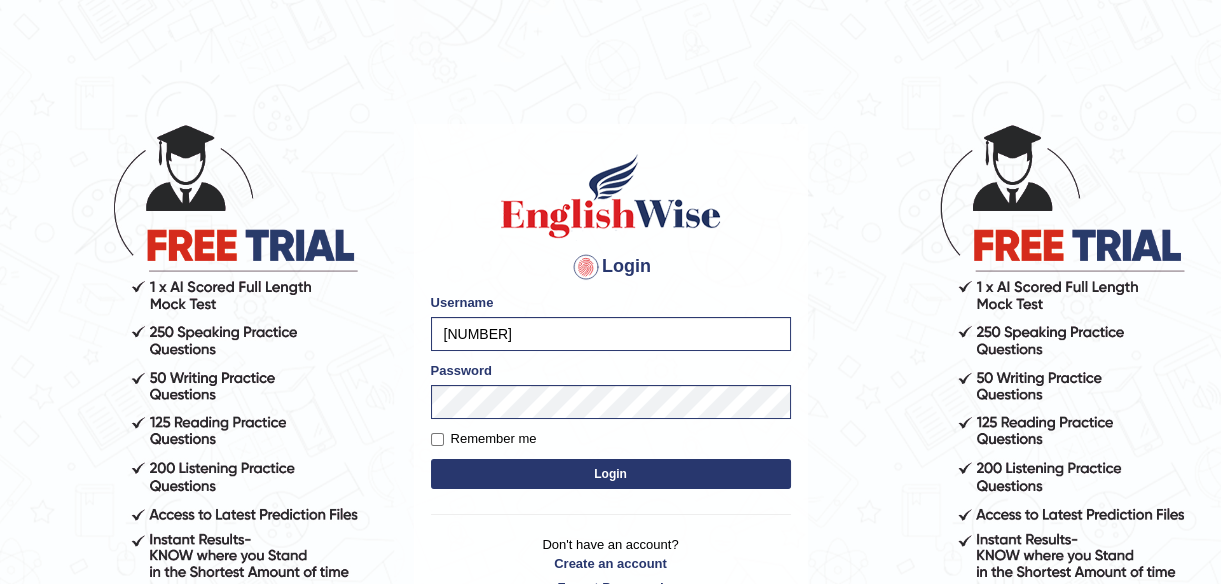 click on "Login" at bounding box center [611, 474] 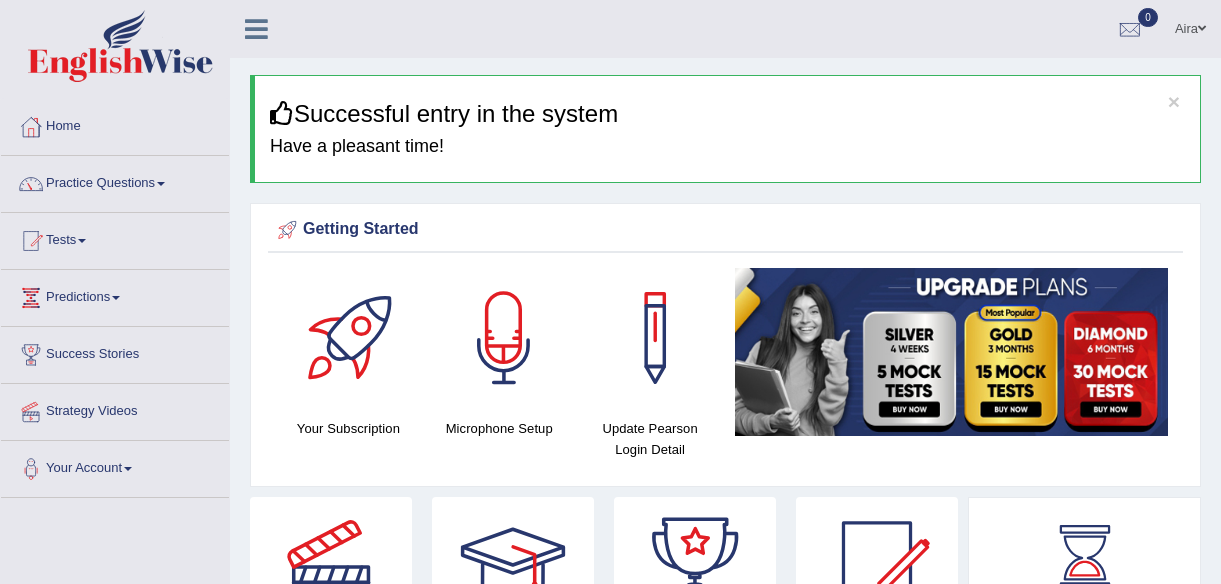 scroll, scrollTop: 0, scrollLeft: 0, axis: both 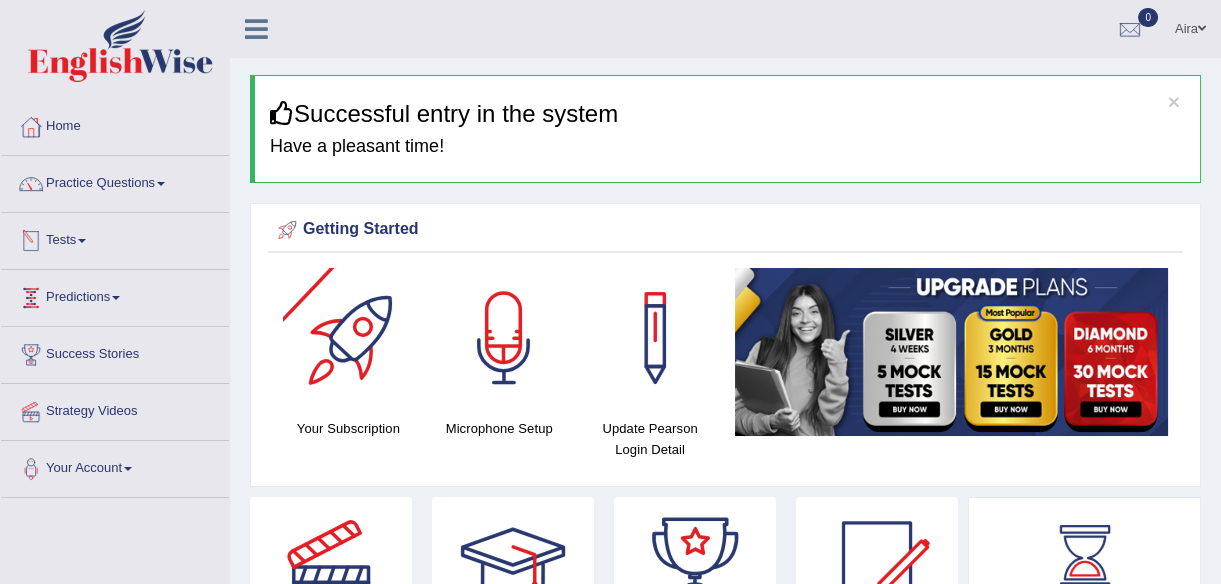 click on "Practice Questions" at bounding box center (115, 181) 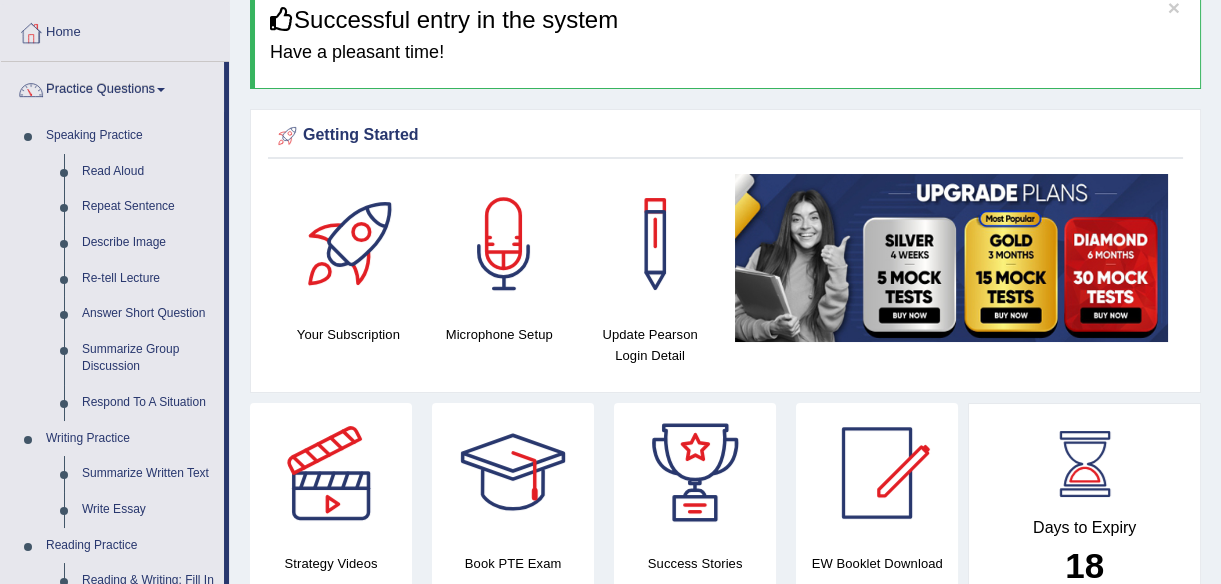 scroll, scrollTop: 96, scrollLeft: 0, axis: vertical 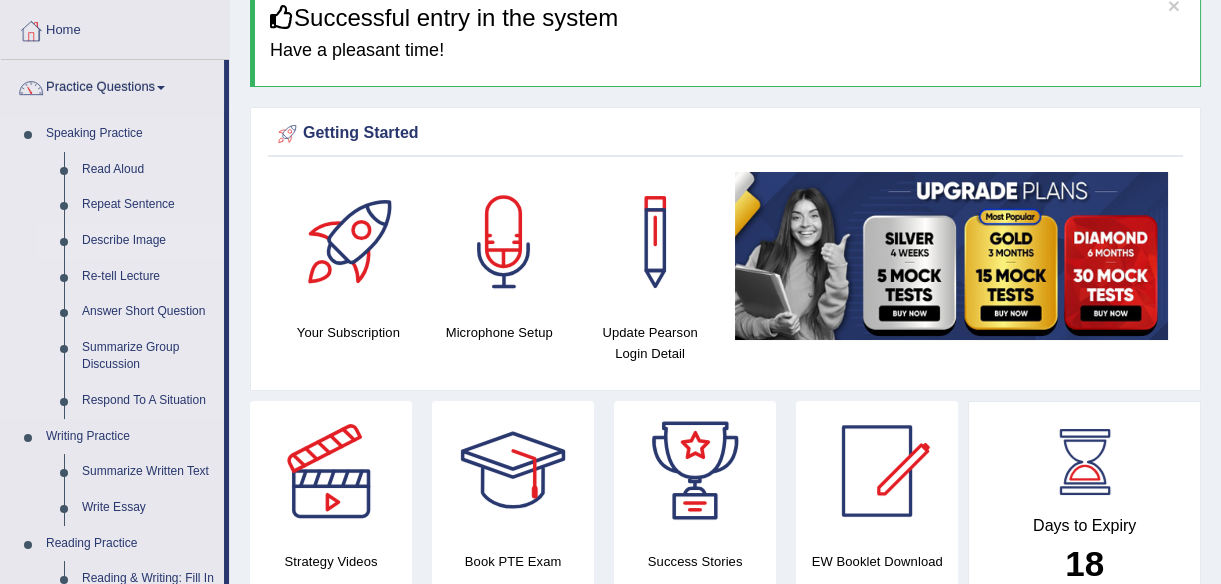 click on "Describe Image" at bounding box center [148, 241] 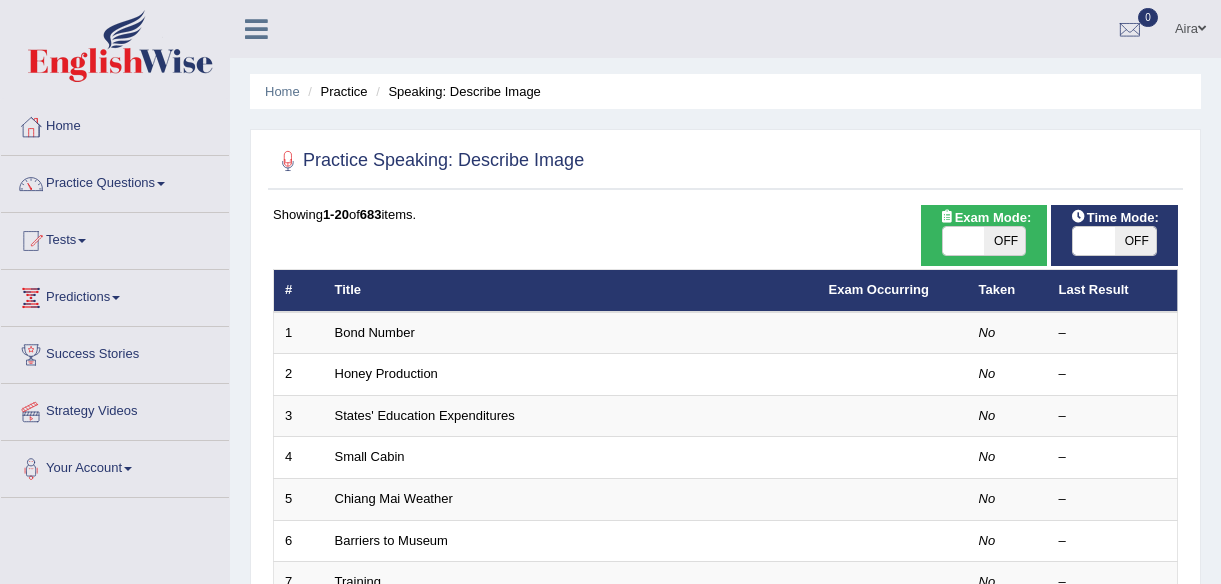 scroll, scrollTop: 0, scrollLeft: 0, axis: both 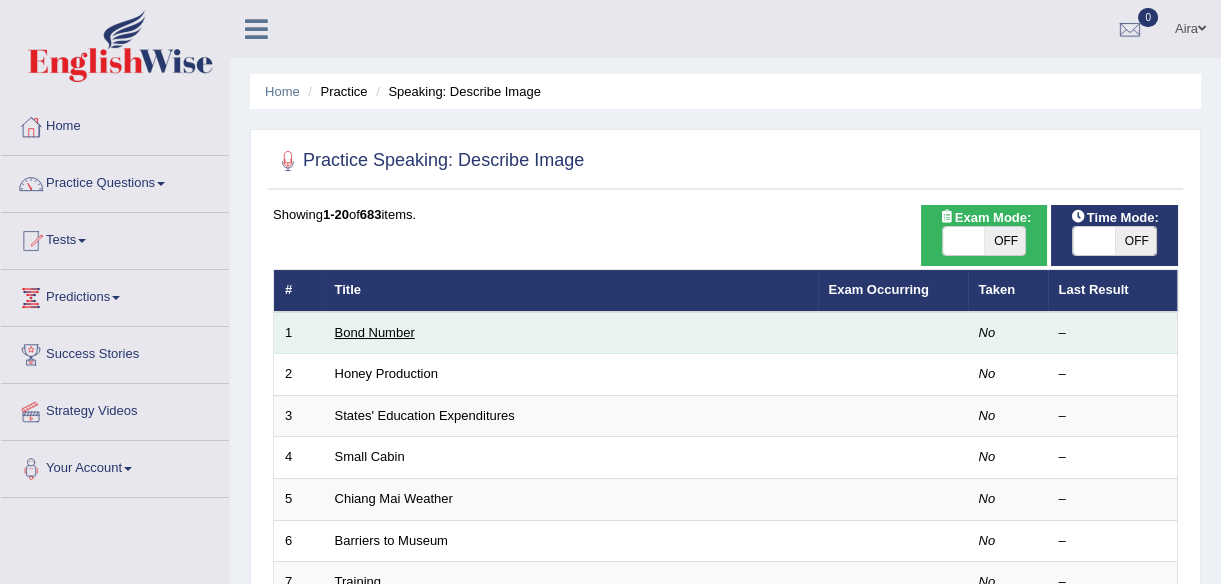 click on "Bond Number" at bounding box center [375, 332] 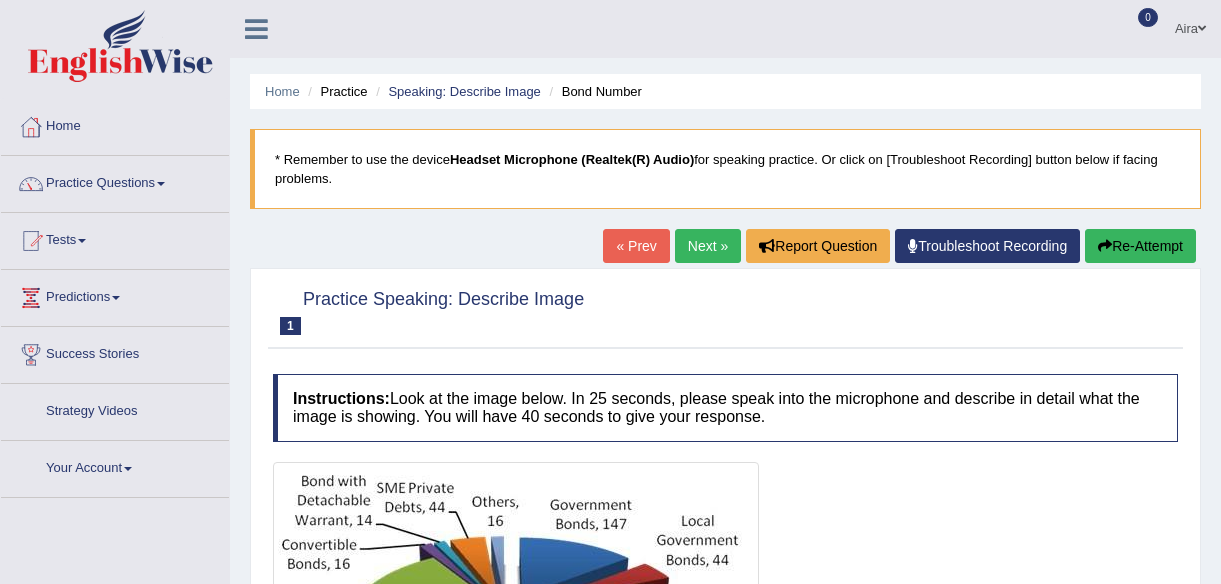 scroll, scrollTop: 0, scrollLeft: 0, axis: both 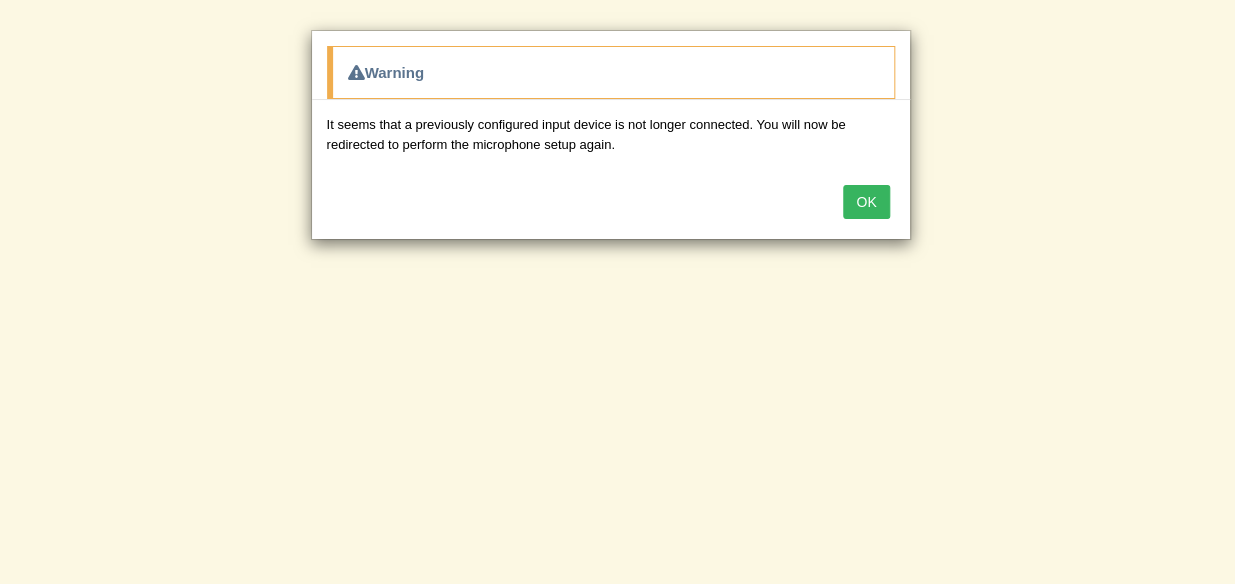 click on "OK" at bounding box center [611, 204] 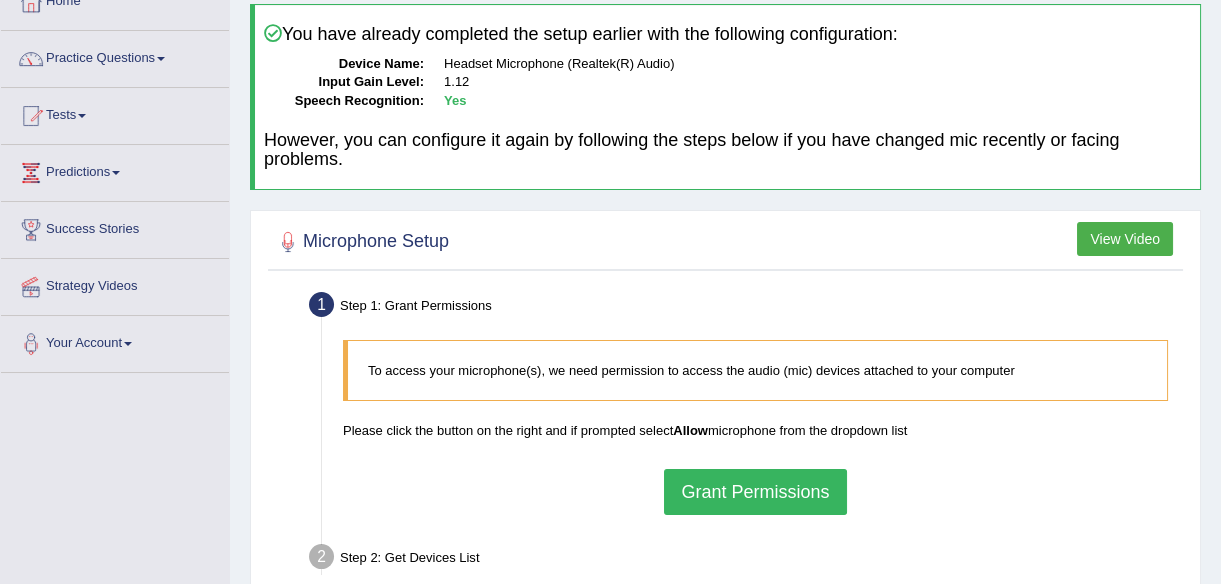 scroll, scrollTop: 0, scrollLeft: 0, axis: both 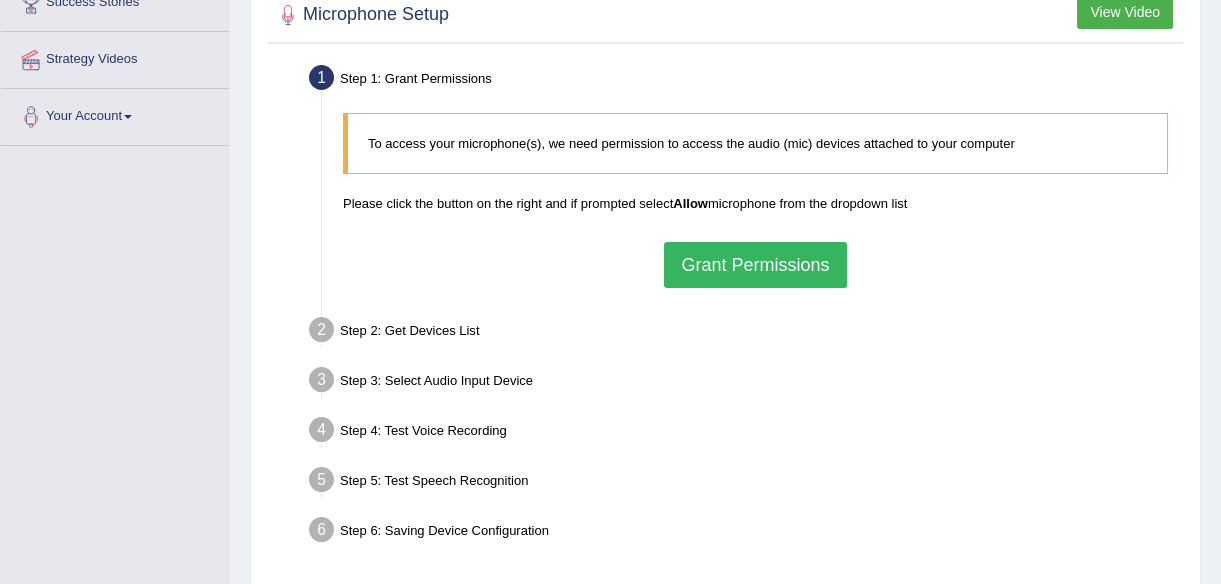 click on "Grant Permissions" at bounding box center (755, 265) 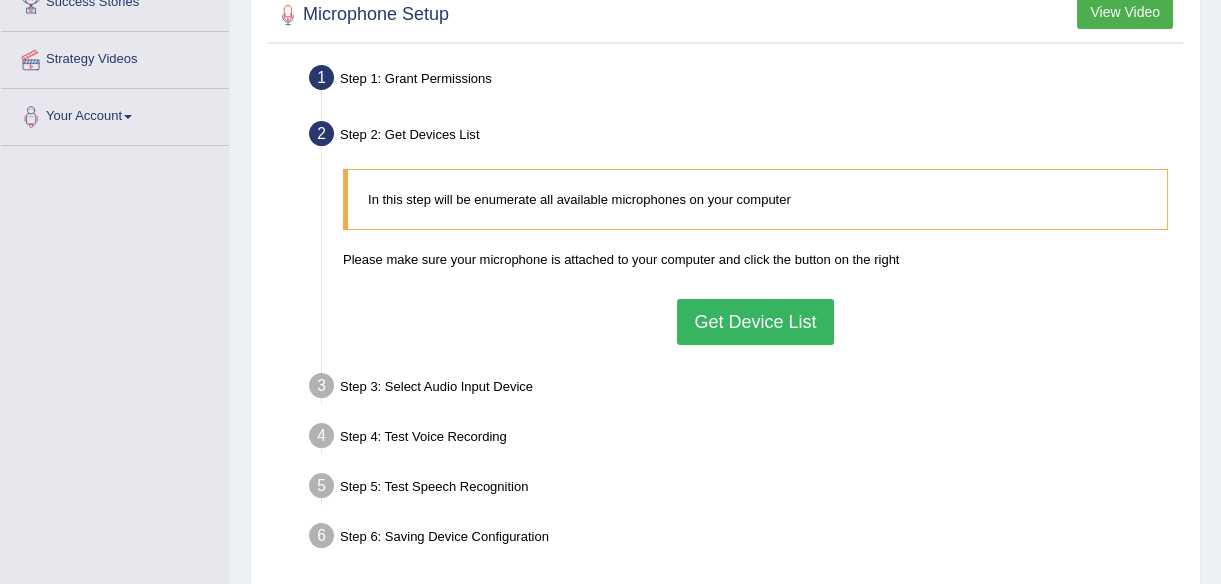 click on "Get Device List" at bounding box center (755, 322) 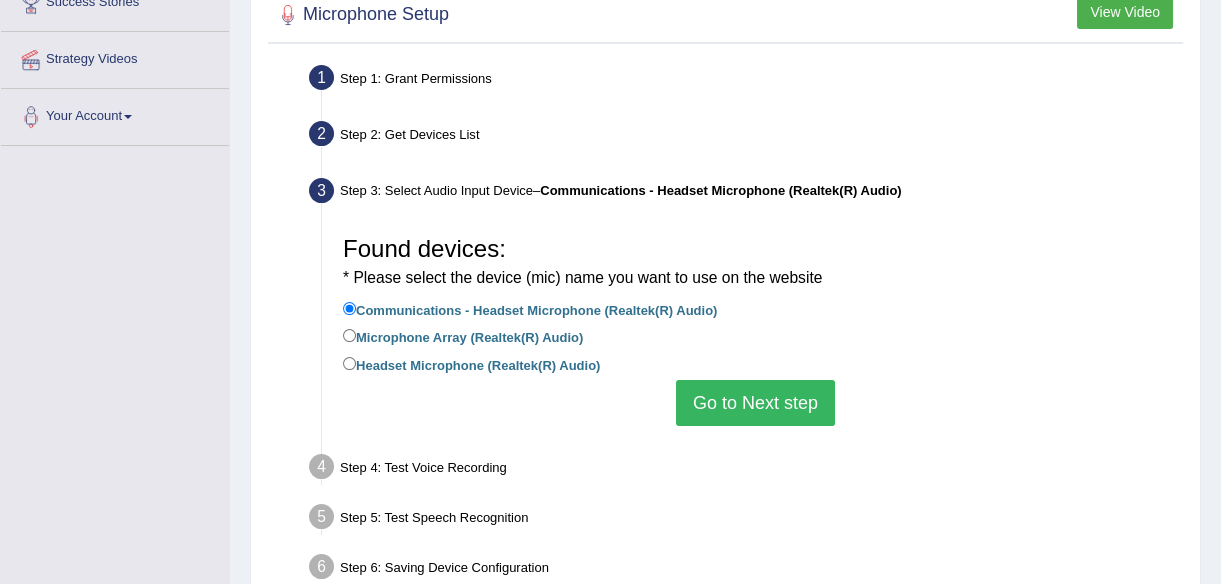 click on "Go to Next step" at bounding box center (755, 403) 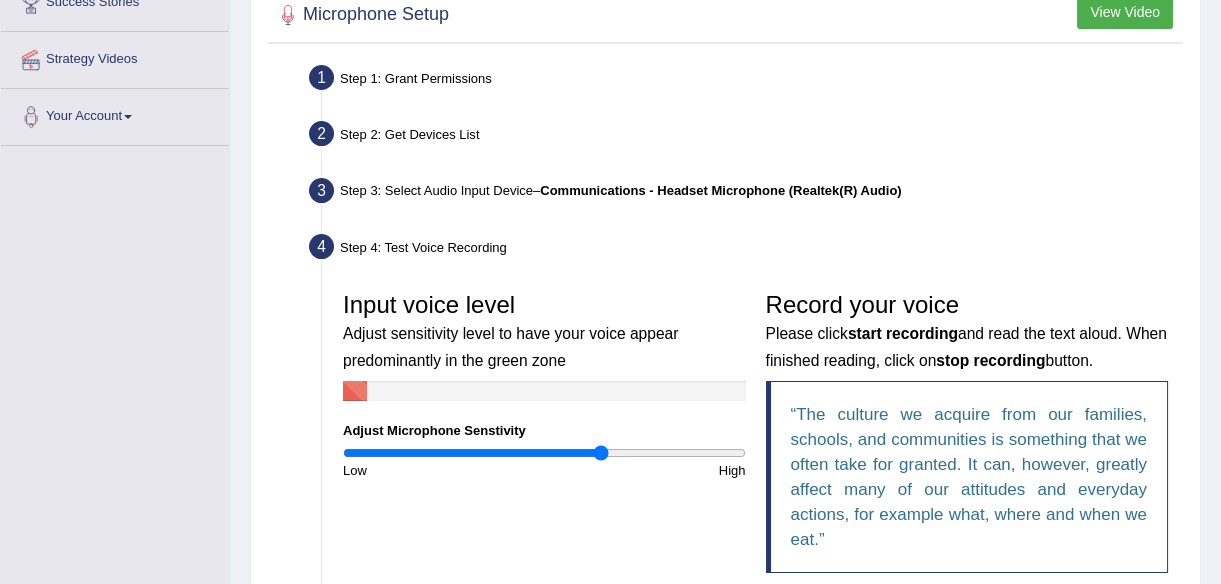 type on "1.3" 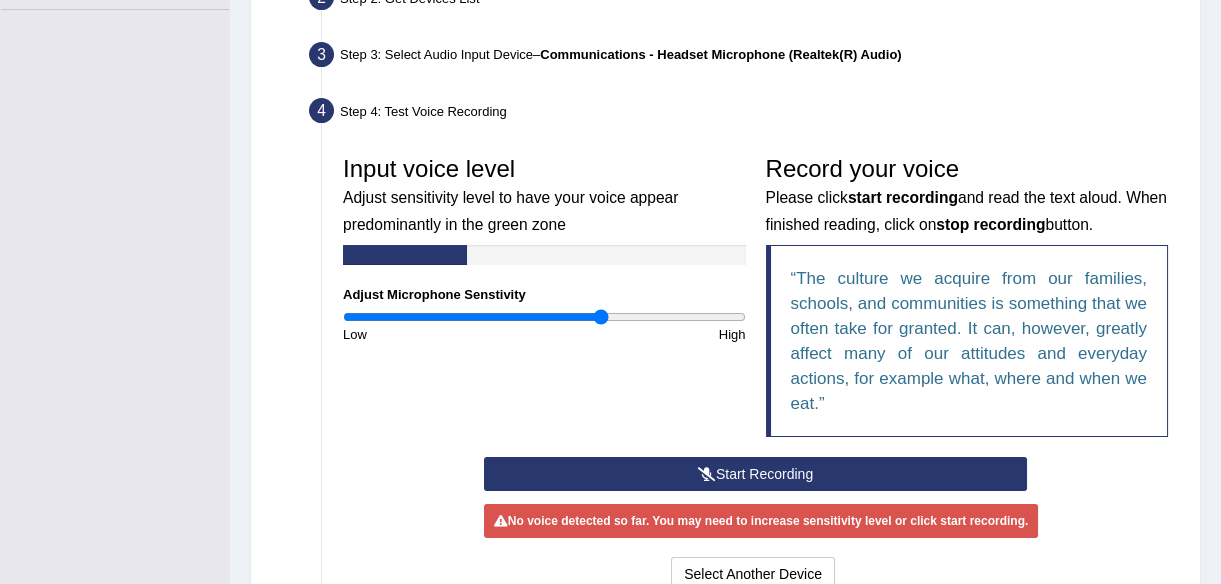scroll, scrollTop: 502, scrollLeft: 0, axis: vertical 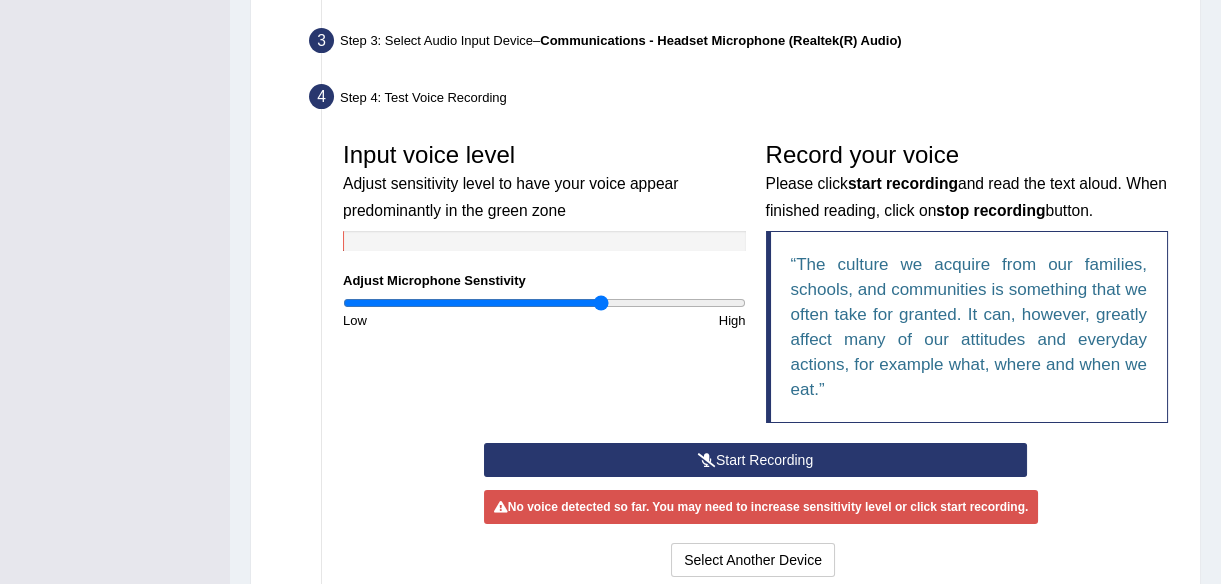 click on "Start Recording" at bounding box center (755, 460) 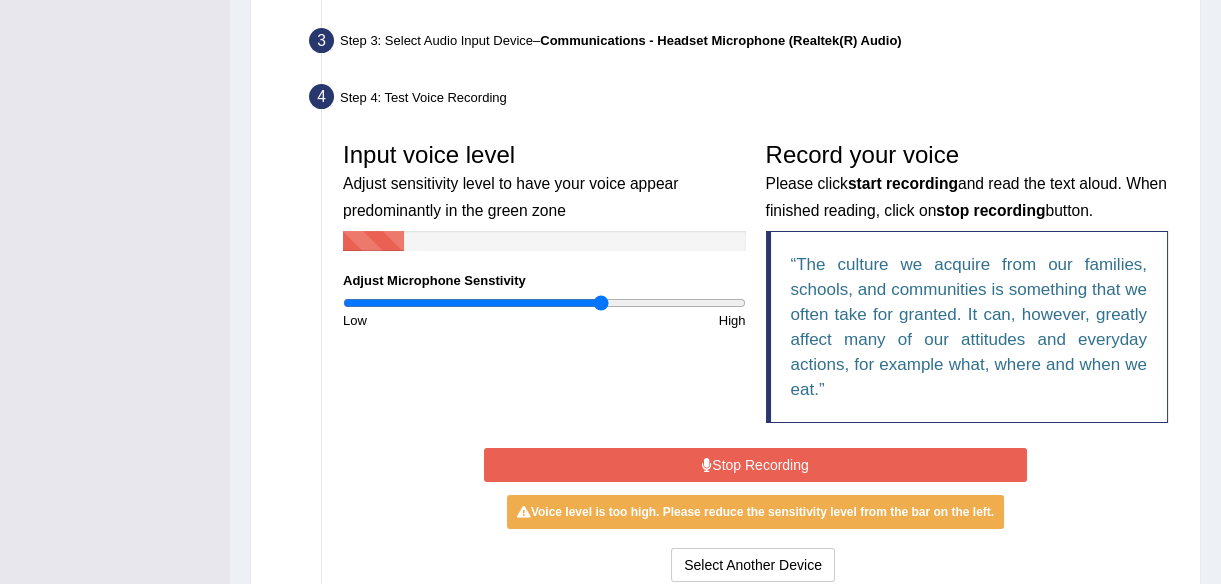 click on "Stop Recording" at bounding box center (755, 465) 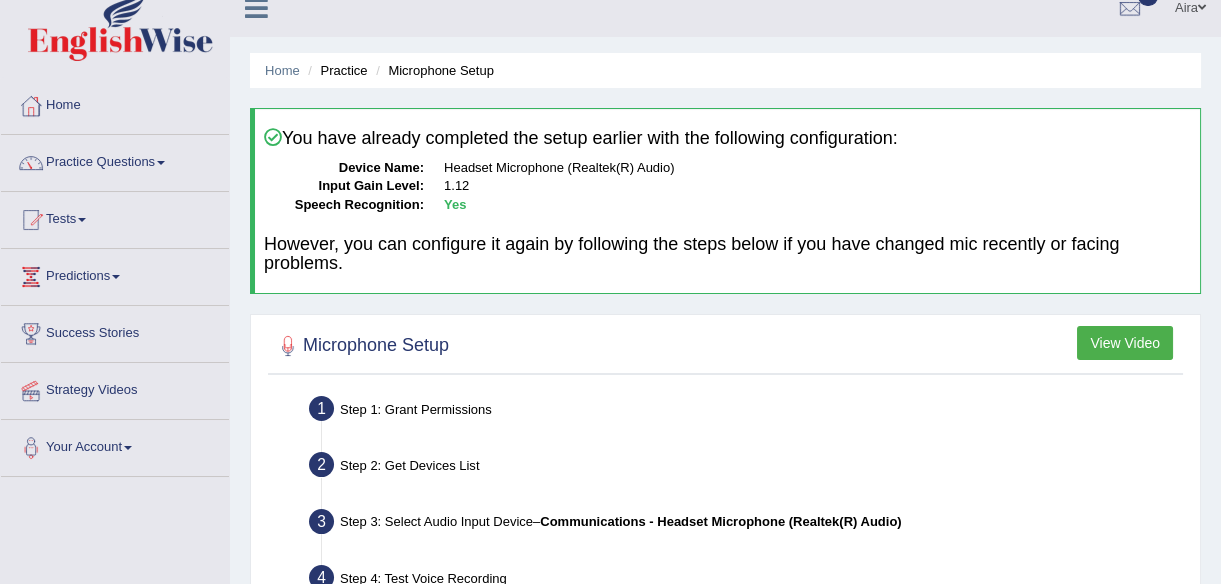 scroll, scrollTop: 0, scrollLeft: 0, axis: both 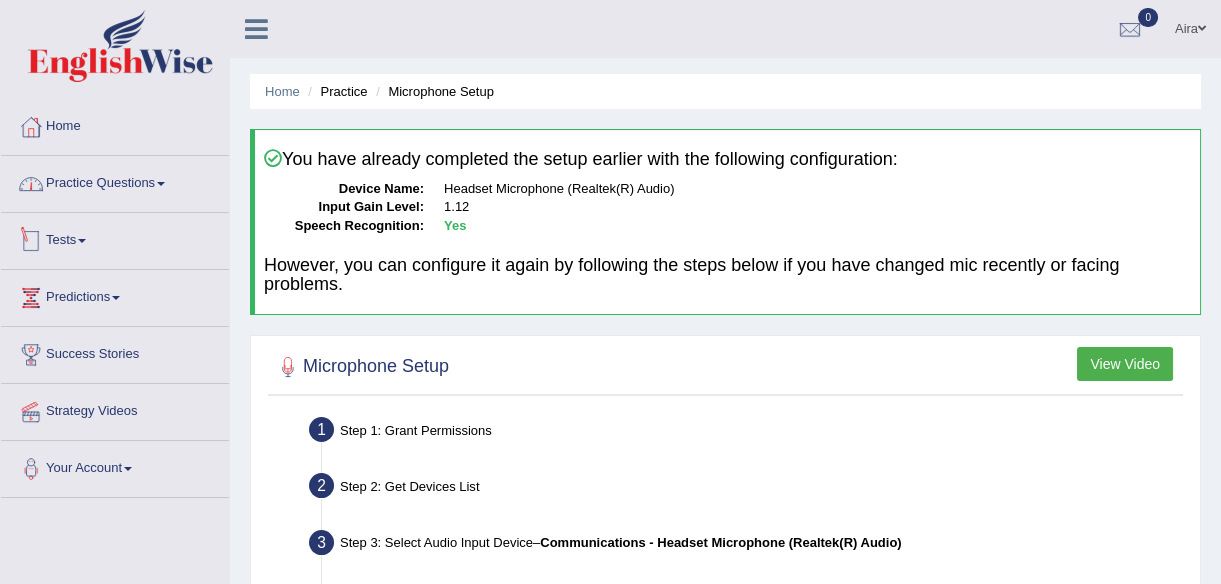 click on "Practice Questions" at bounding box center [115, 181] 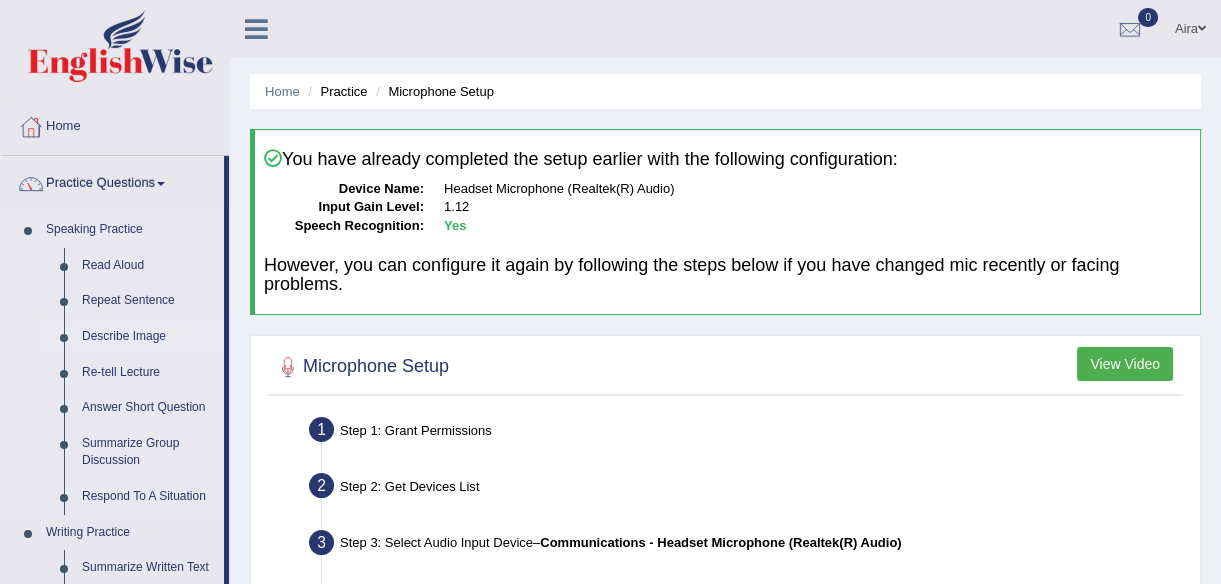 click on "Describe Image" at bounding box center [148, 337] 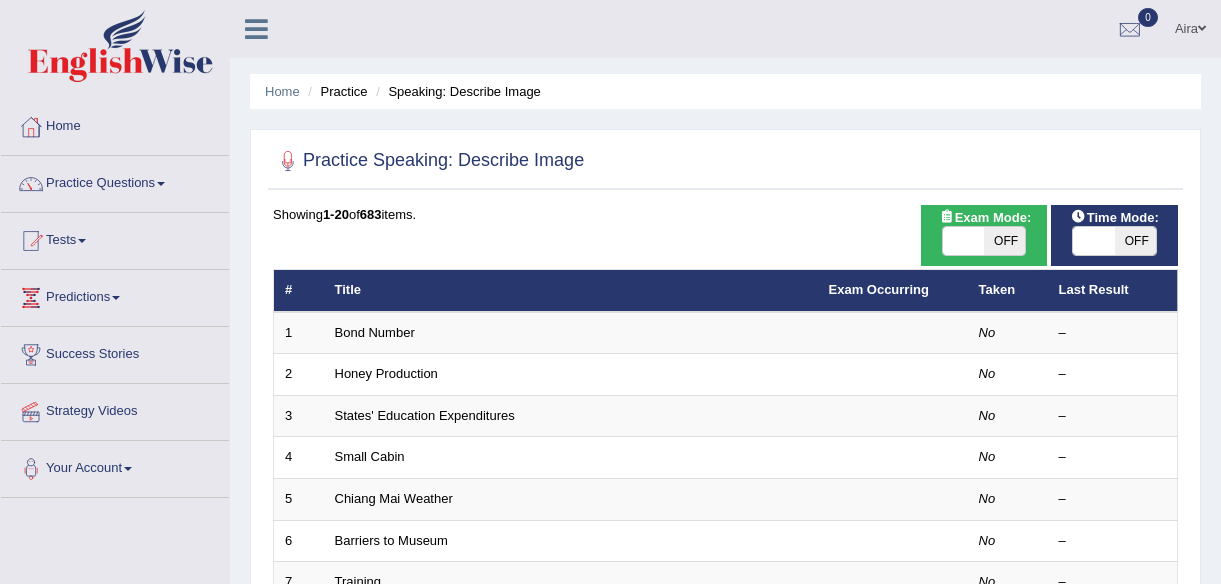 scroll, scrollTop: 0, scrollLeft: 0, axis: both 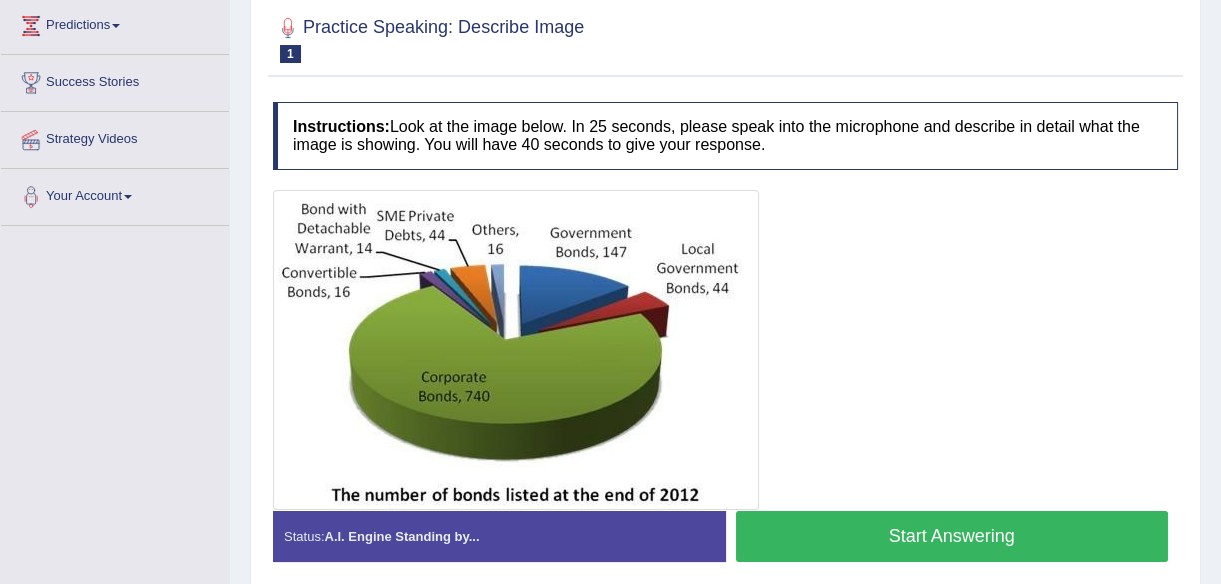 click on "Start Answering" at bounding box center [952, 536] 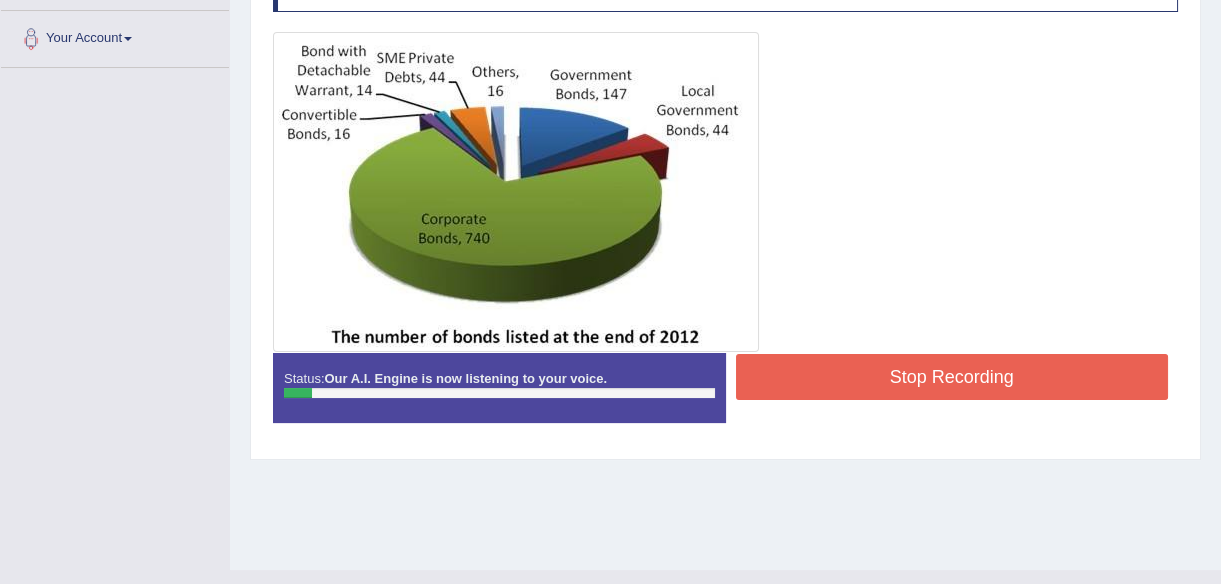 scroll, scrollTop: 433, scrollLeft: 0, axis: vertical 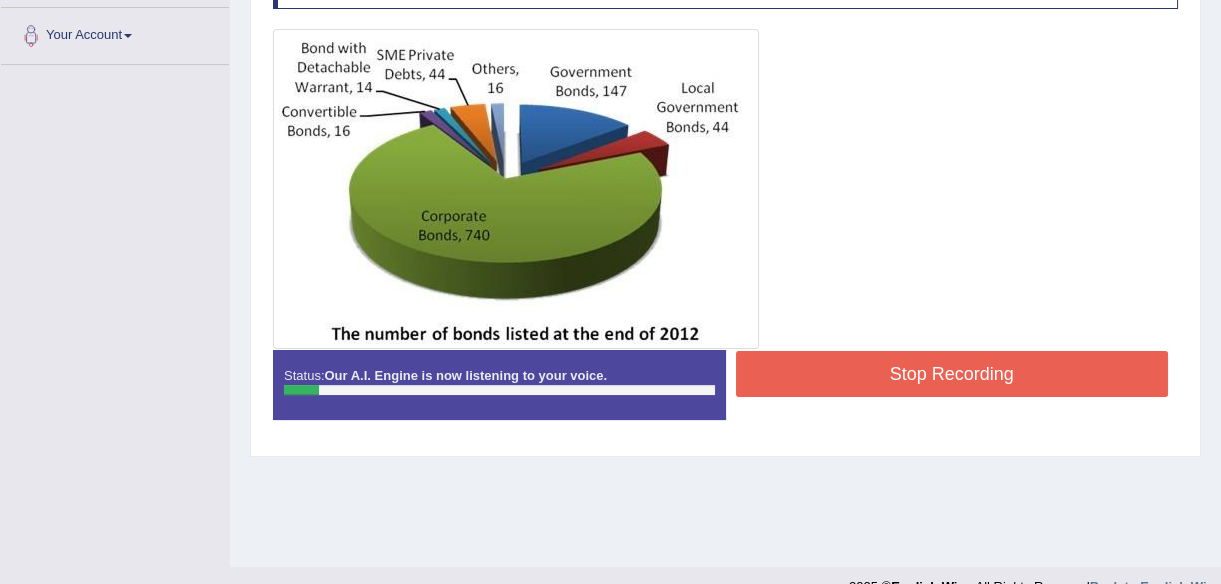 click on "Stop Recording" at bounding box center (952, 374) 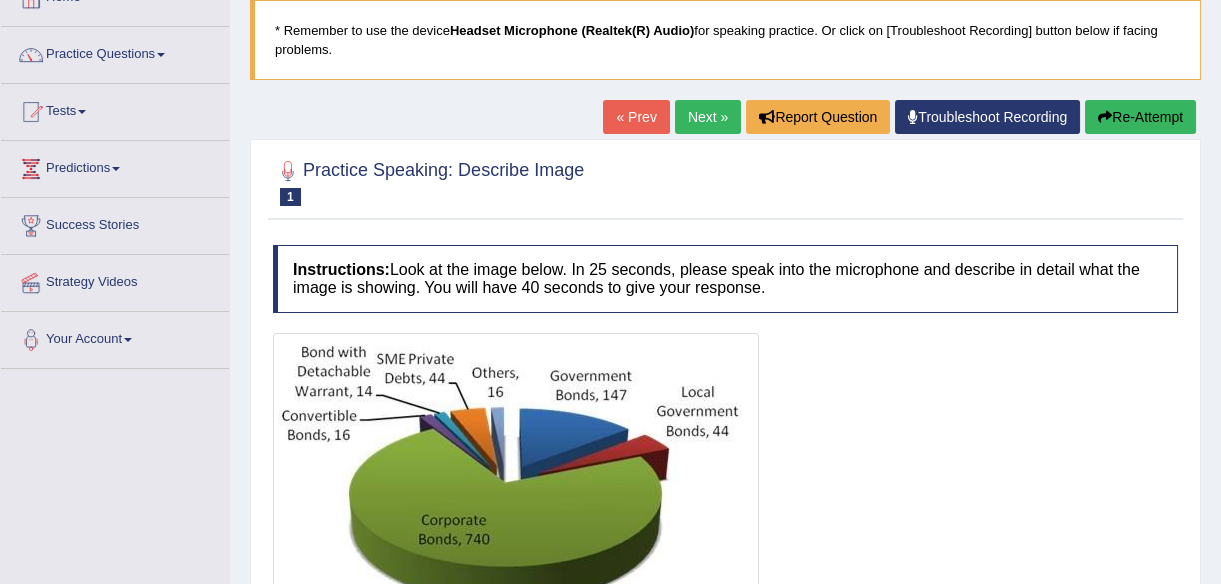scroll, scrollTop: 128, scrollLeft: 0, axis: vertical 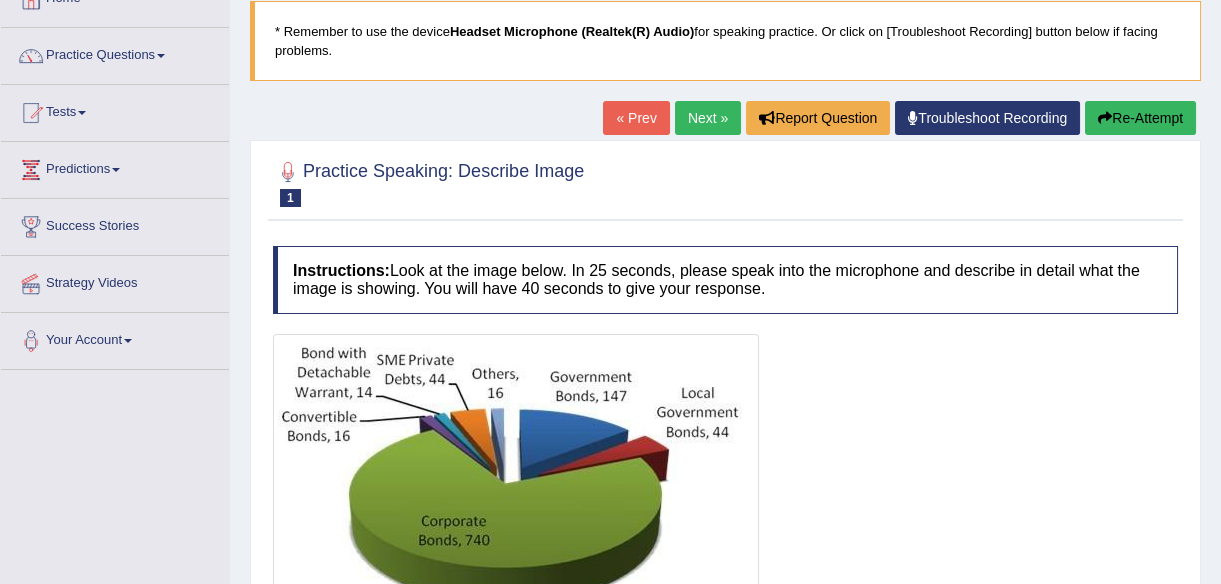 click on "Re-Attempt" at bounding box center (1140, 118) 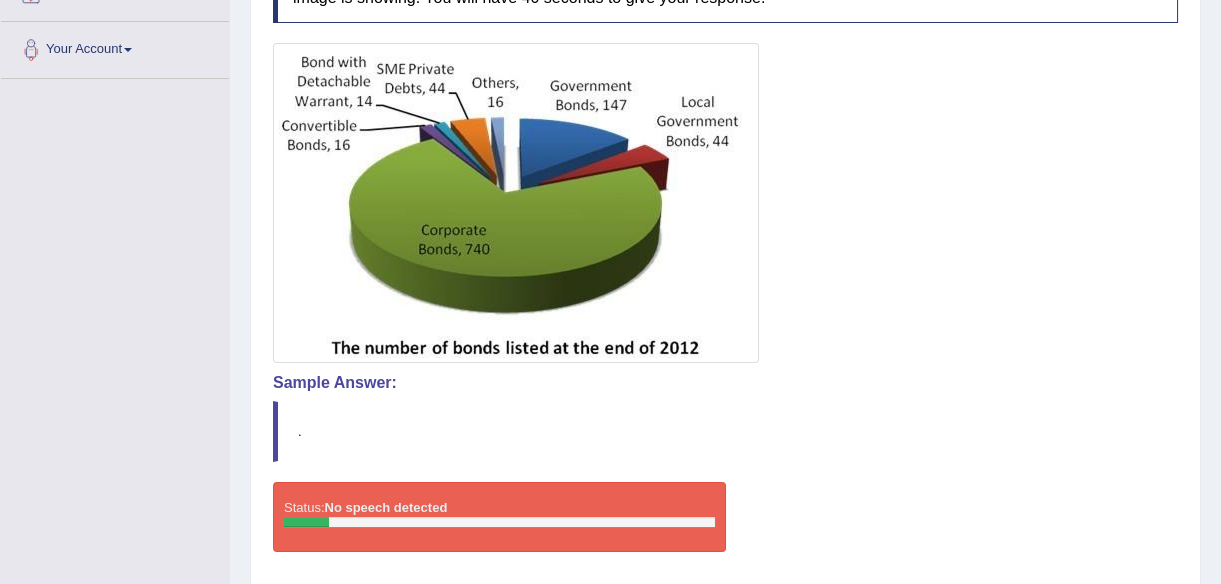 scroll, scrollTop: 438, scrollLeft: 0, axis: vertical 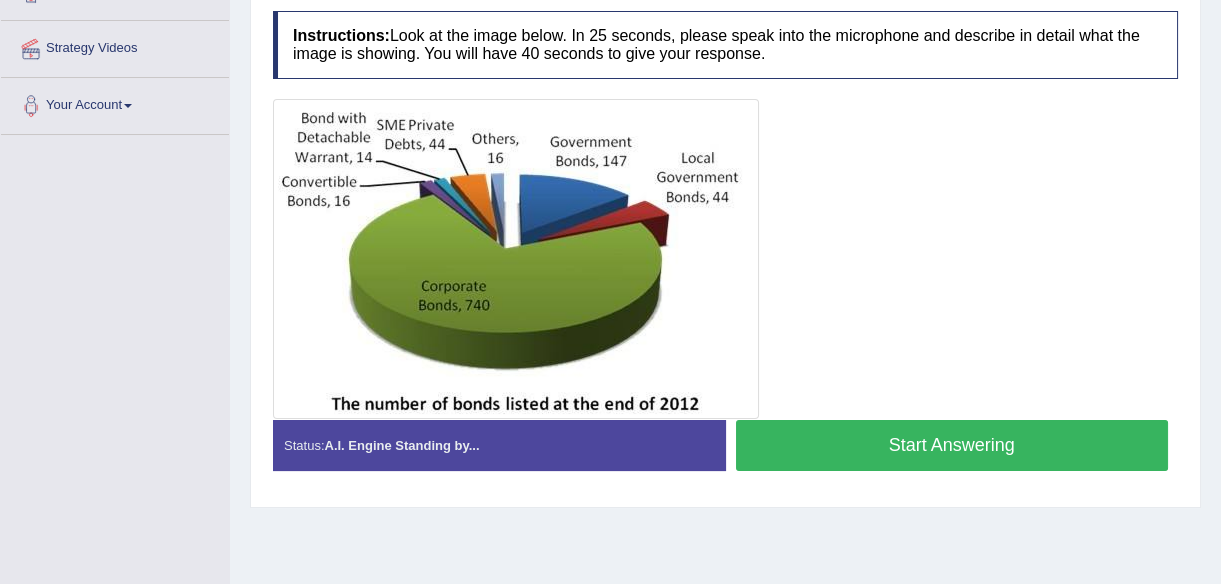 click on "Start Answering" at bounding box center (952, 445) 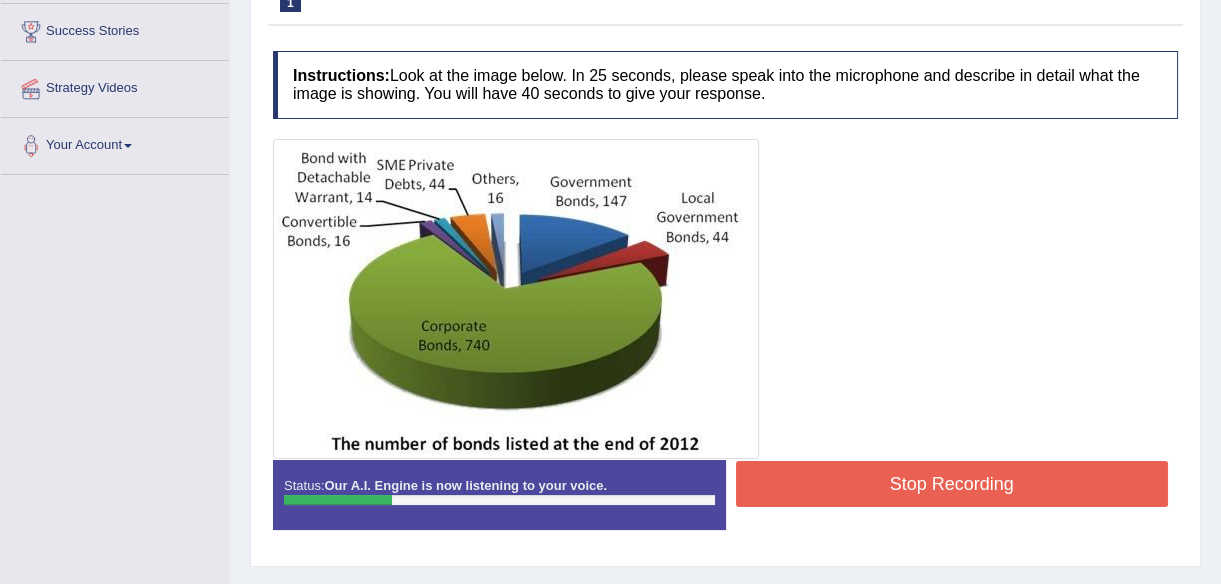 scroll, scrollTop: 322, scrollLeft: 0, axis: vertical 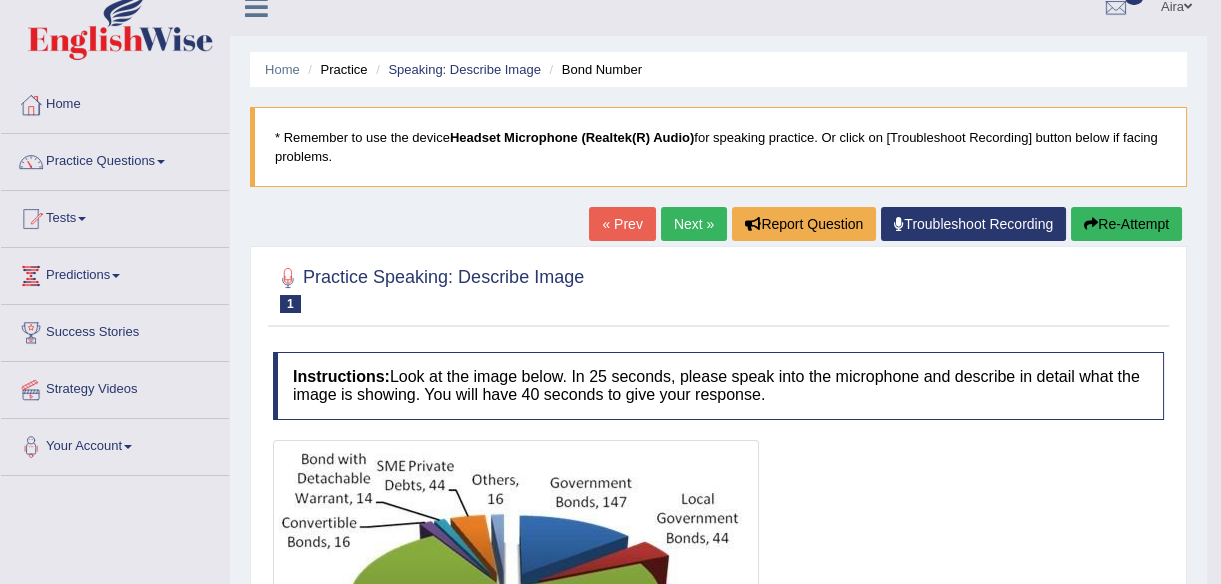 click on "Re-Attempt" at bounding box center (1126, 224) 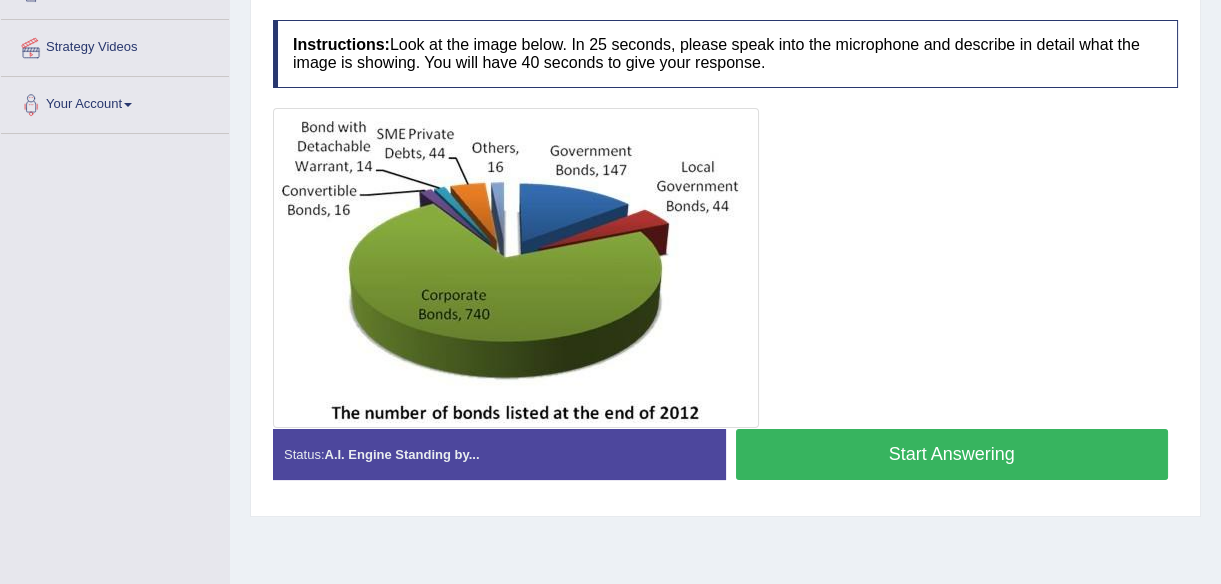 scroll, scrollTop: 0, scrollLeft: 0, axis: both 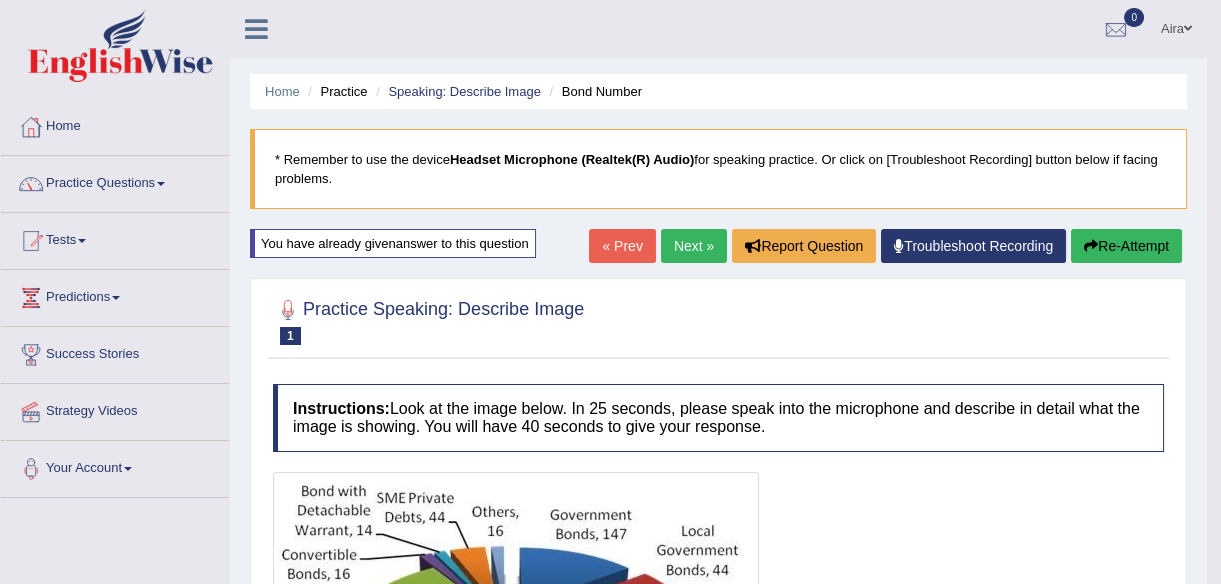 click on "Re-Attempt" at bounding box center [1126, 246] 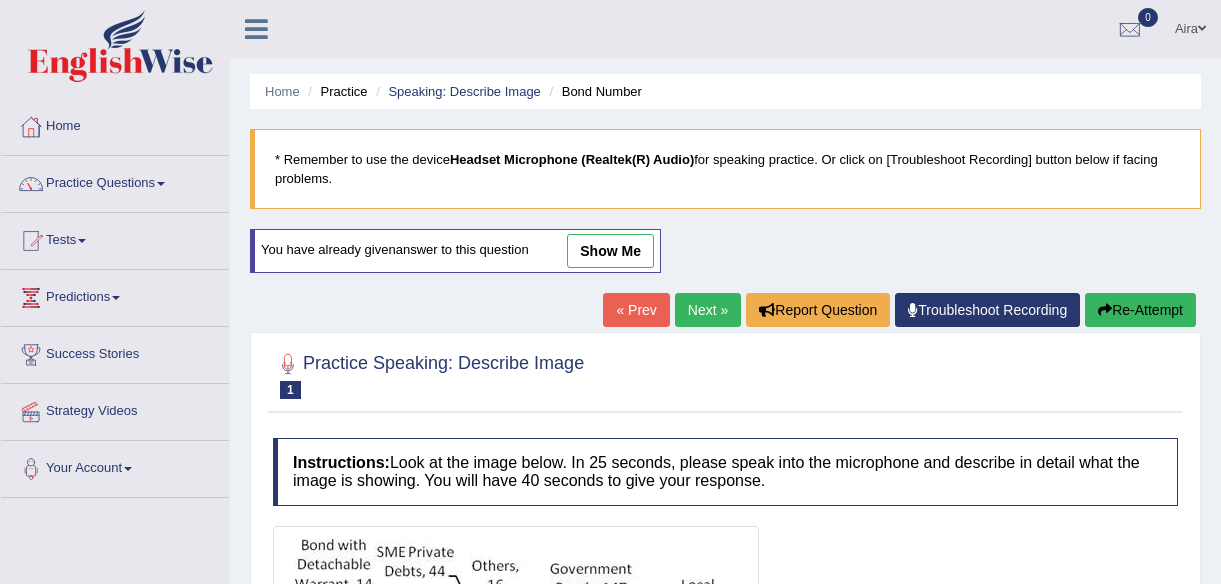 scroll, scrollTop: 292, scrollLeft: 0, axis: vertical 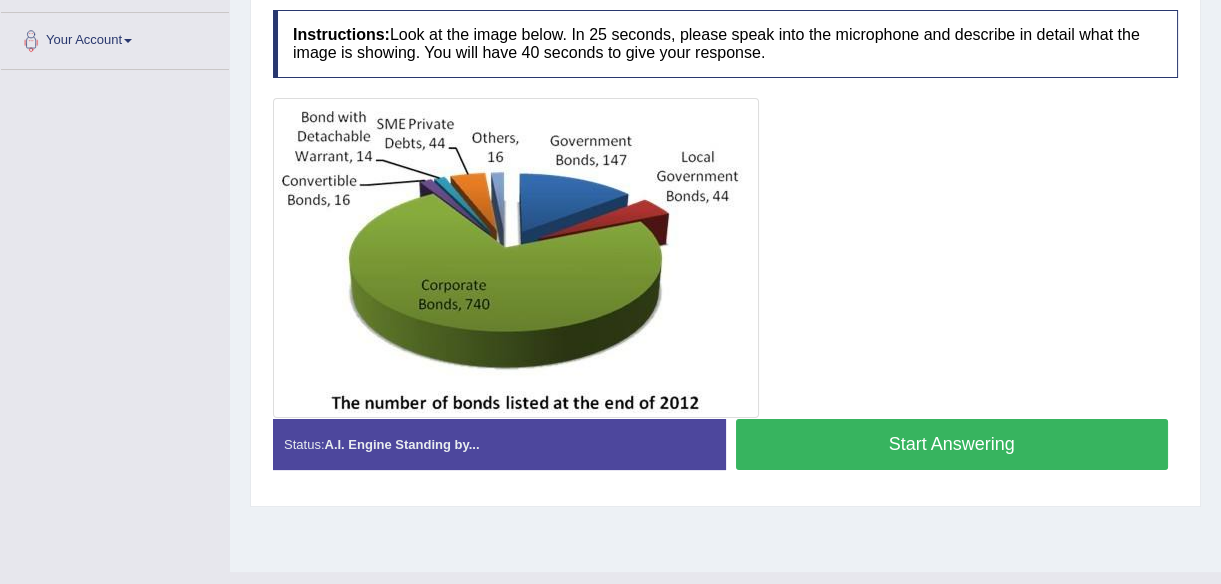 click on "Start Answering" at bounding box center [952, 444] 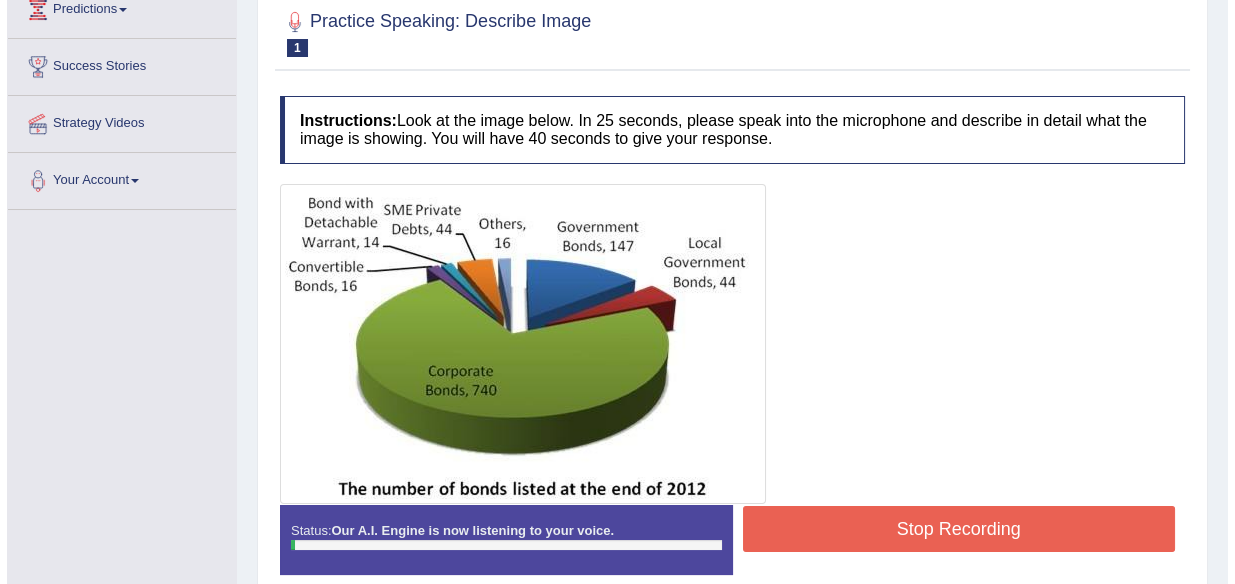 scroll, scrollTop: 287, scrollLeft: 0, axis: vertical 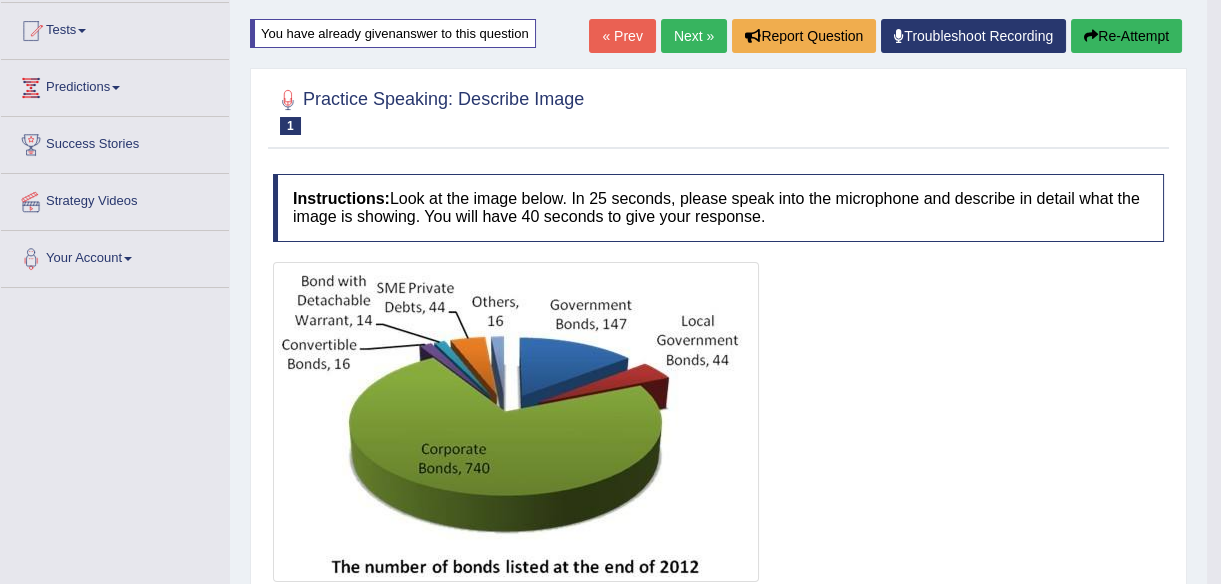 click on "Re-Attempt" at bounding box center (1126, 36) 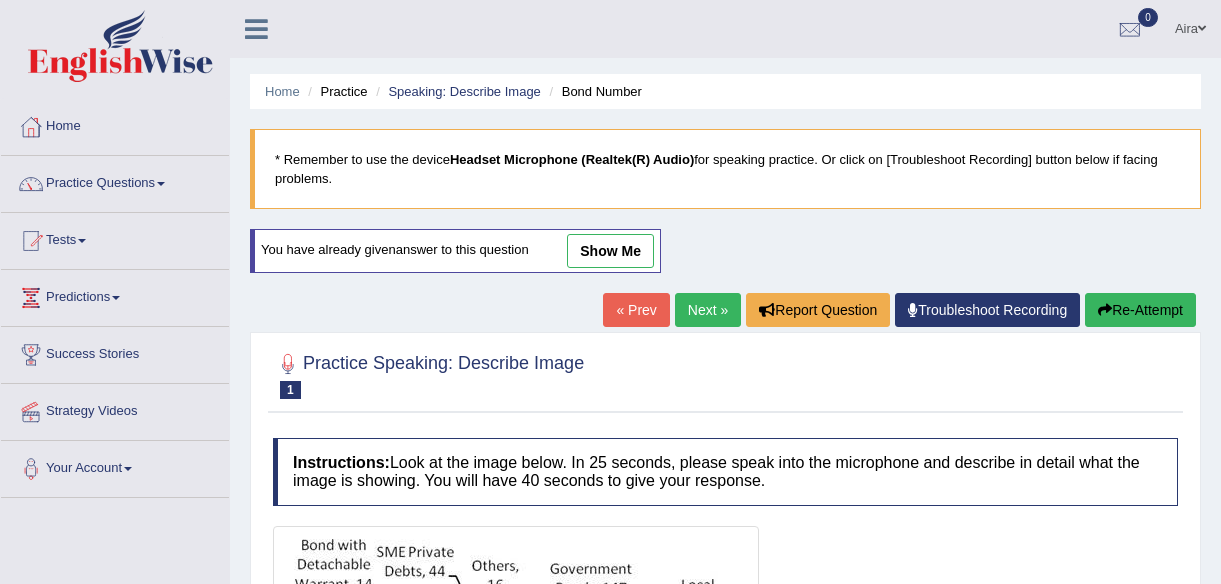 scroll, scrollTop: 352, scrollLeft: 0, axis: vertical 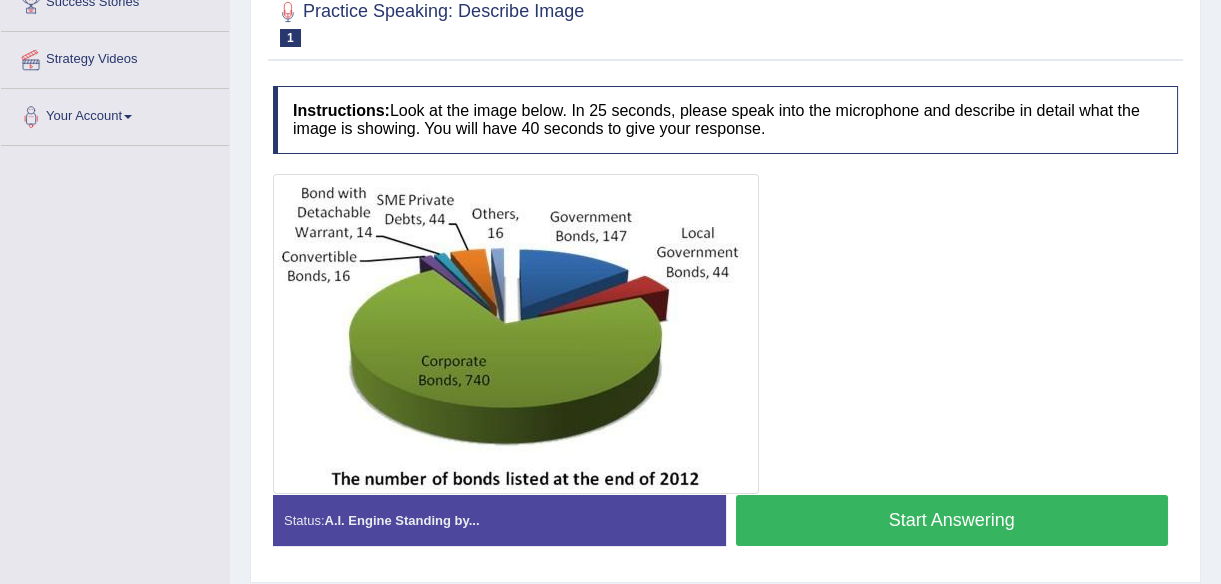 click on "Start Answering" at bounding box center (952, 520) 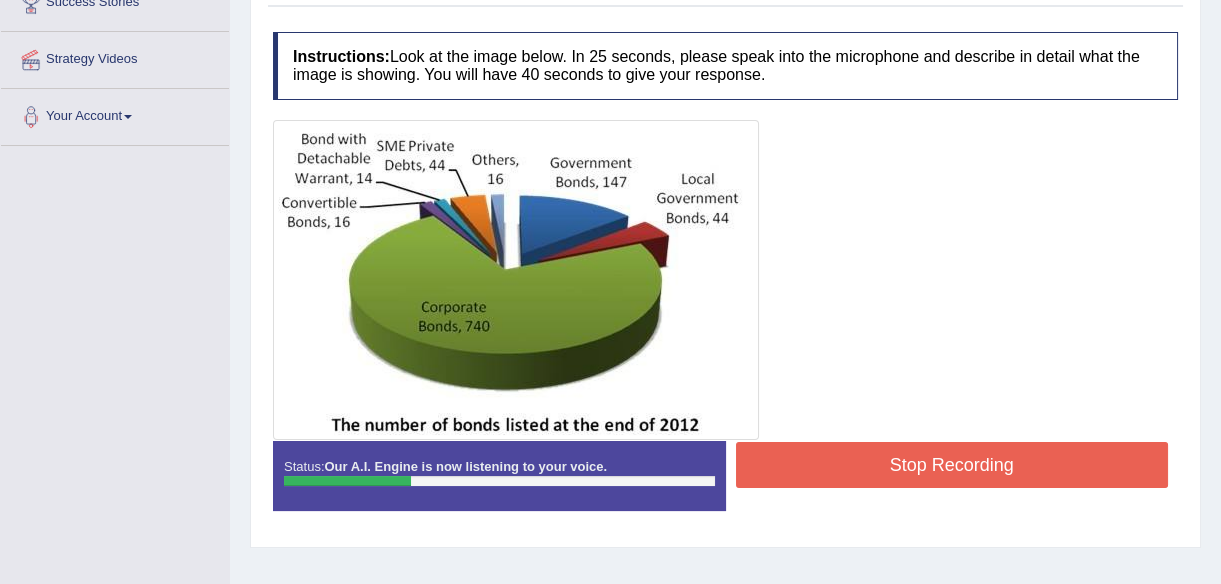 click on "Stop Recording" at bounding box center (952, 465) 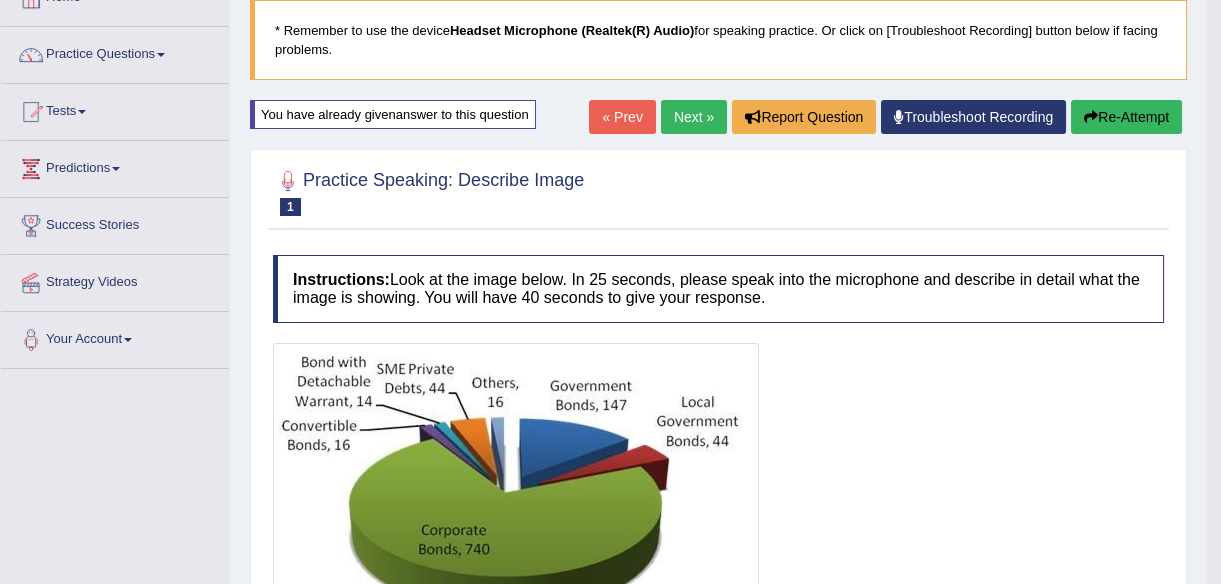 scroll, scrollTop: 127, scrollLeft: 0, axis: vertical 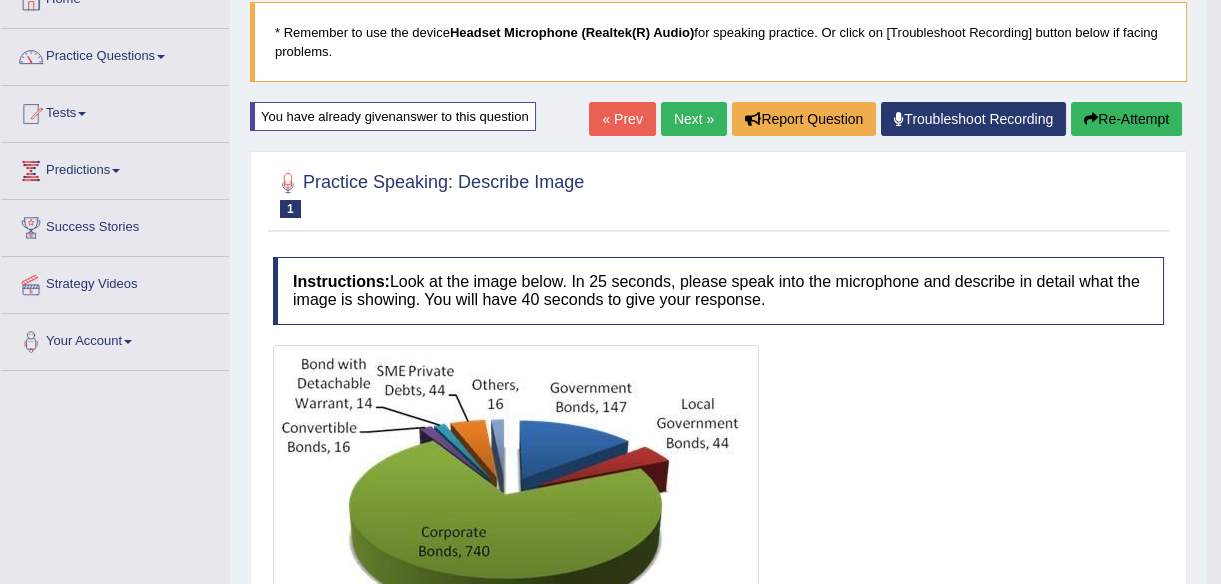 click on "Re-Attempt" at bounding box center (1126, 119) 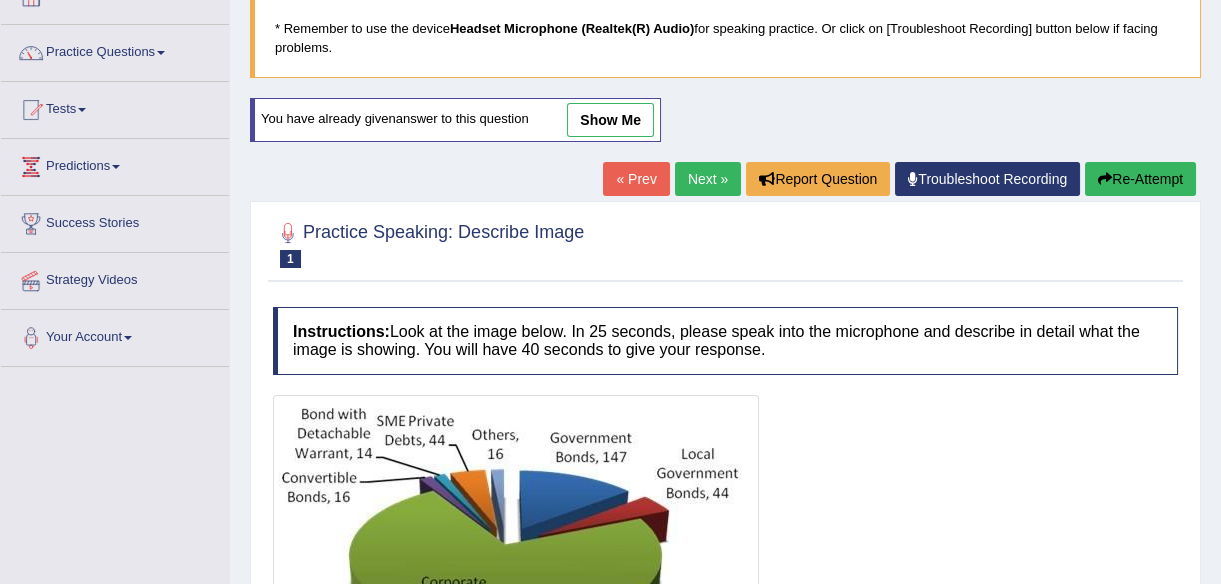 scroll, scrollTop: 0, scrollLeft: 0, axis: both 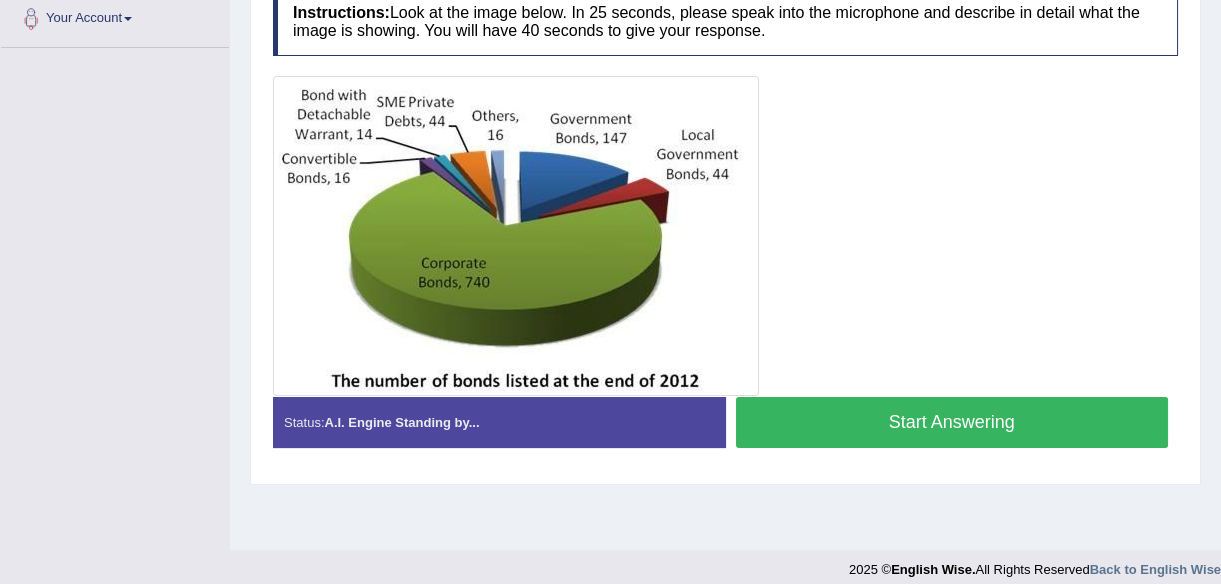 click on "Start Answering" at bounding box center (952, 422) 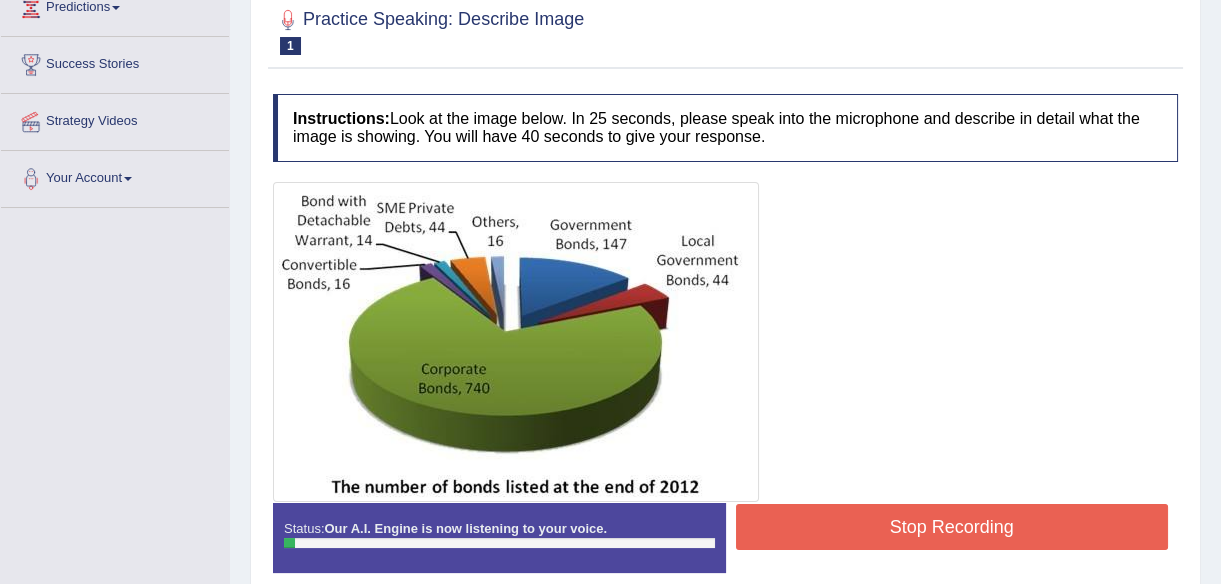 scroll, scrollTop: 289, scrollLeft: 0, axis: vertical 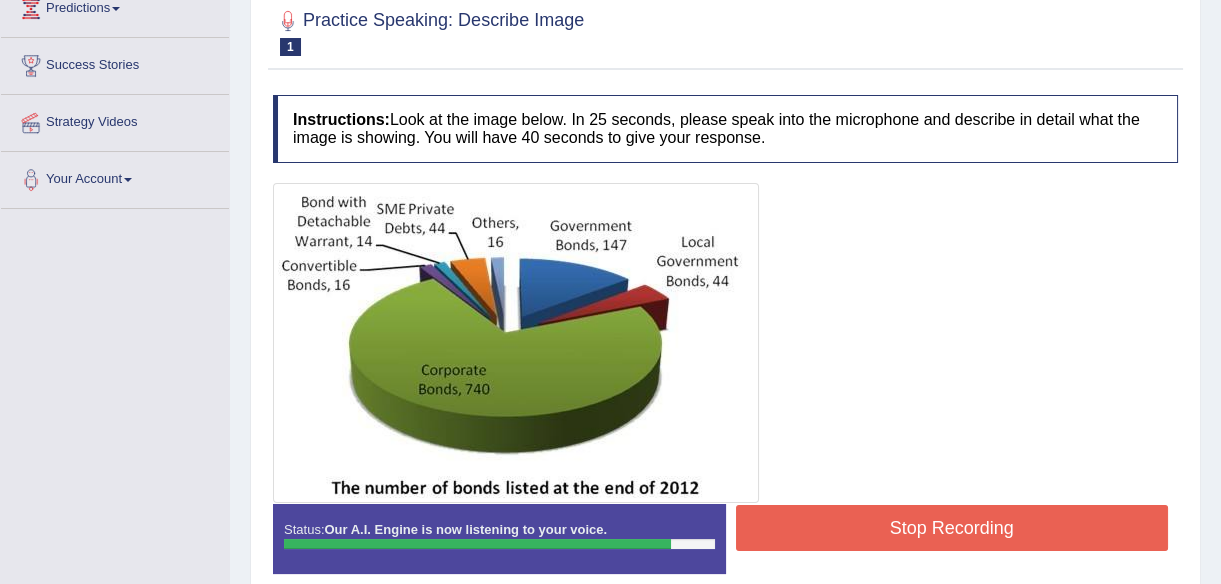 click on "Stop Recording" at bounding box center (952, 528) 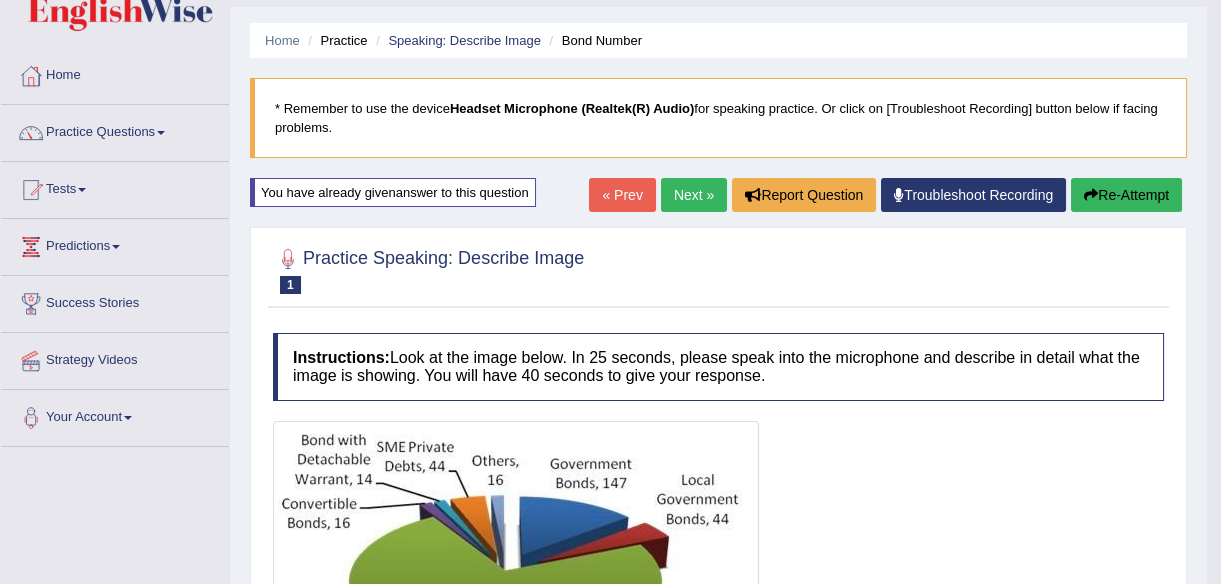 scroll, scrollTop: 41, scrollLeft: 0, axis: vertical 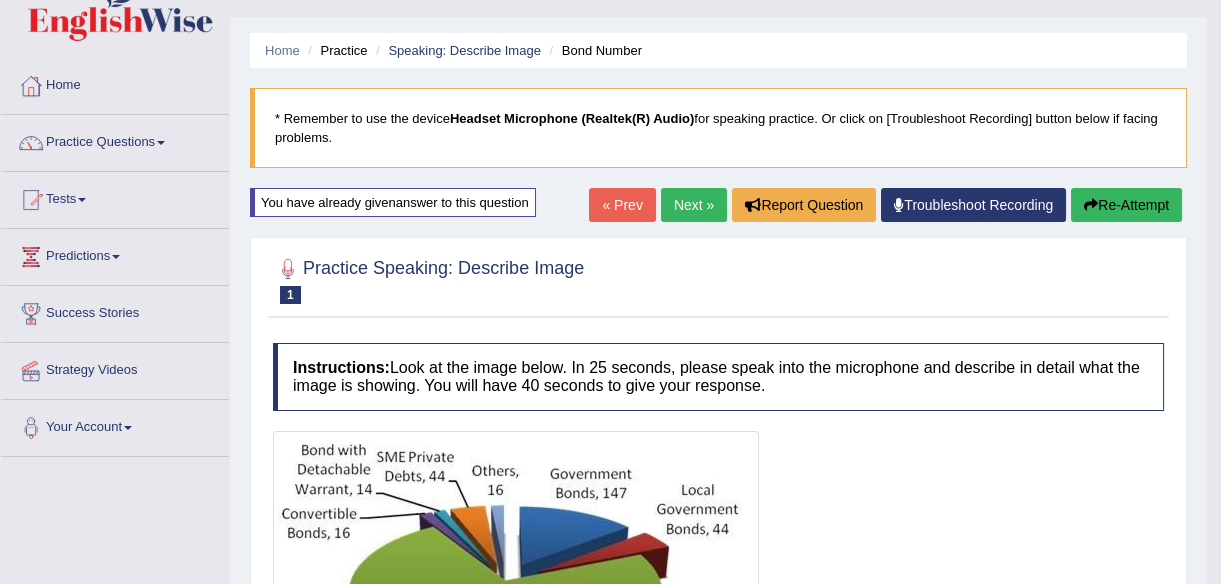 click on "Re-Attempt" at bounding box center (1126, 205) 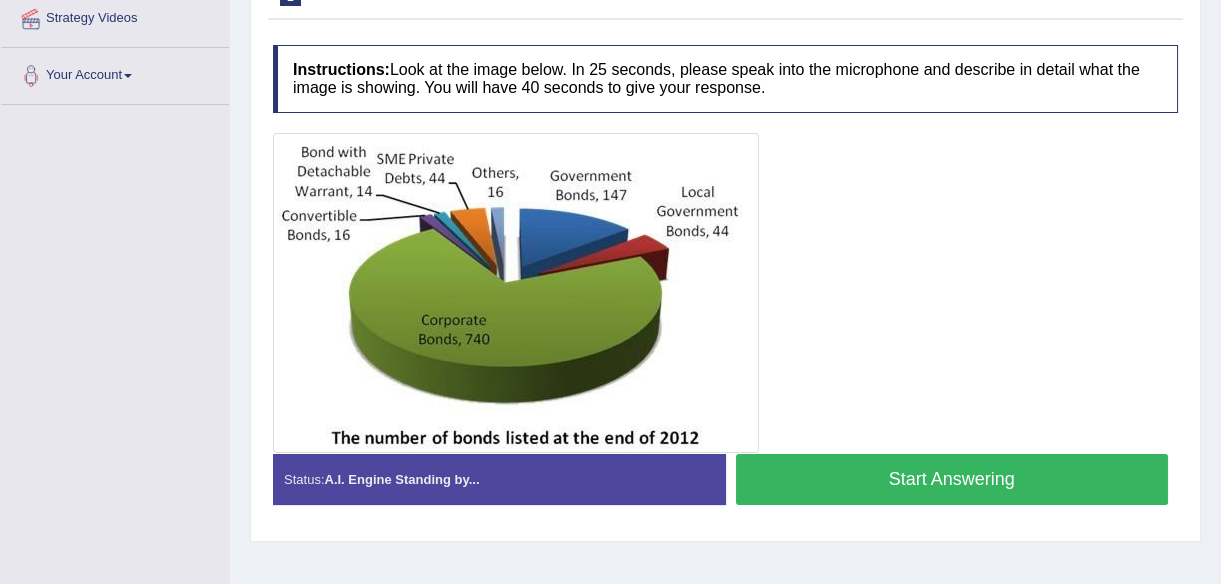 click on "Start Answering" at bounding box center [952, 479] 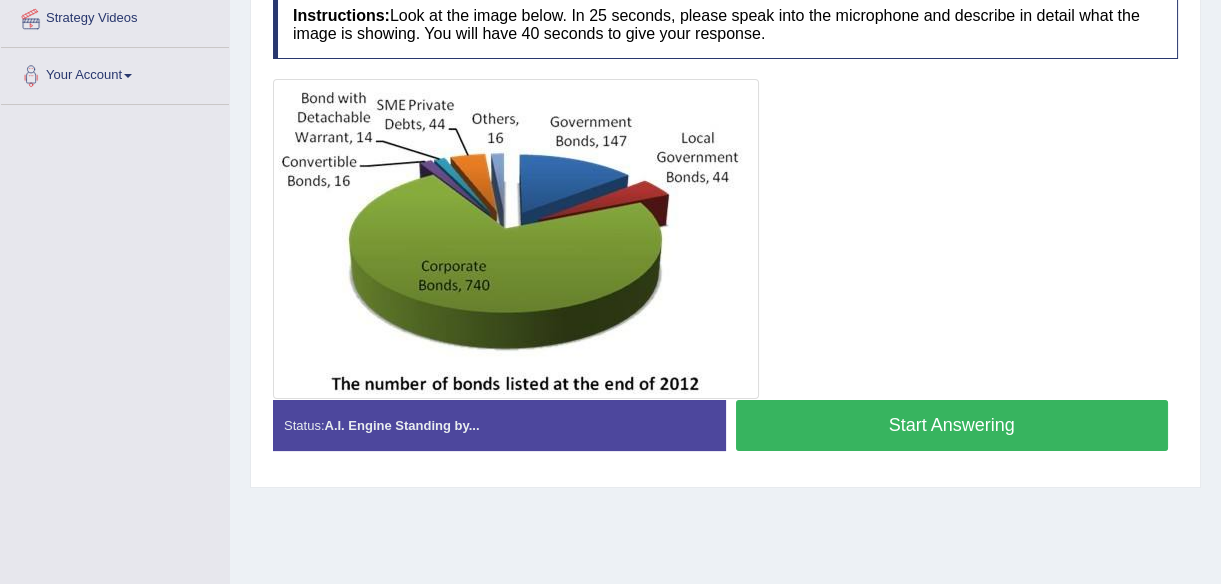 scroll, scrollTop: 393, scrollLeft: 0, axis: vertical 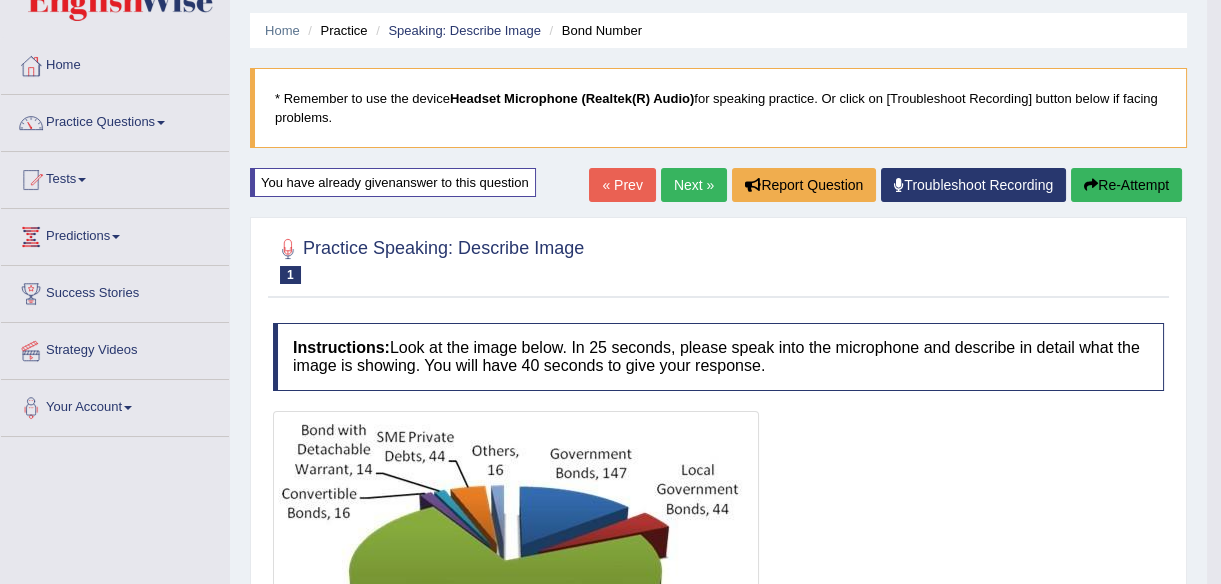 click on "Next »" at bounding box center [694, 185] 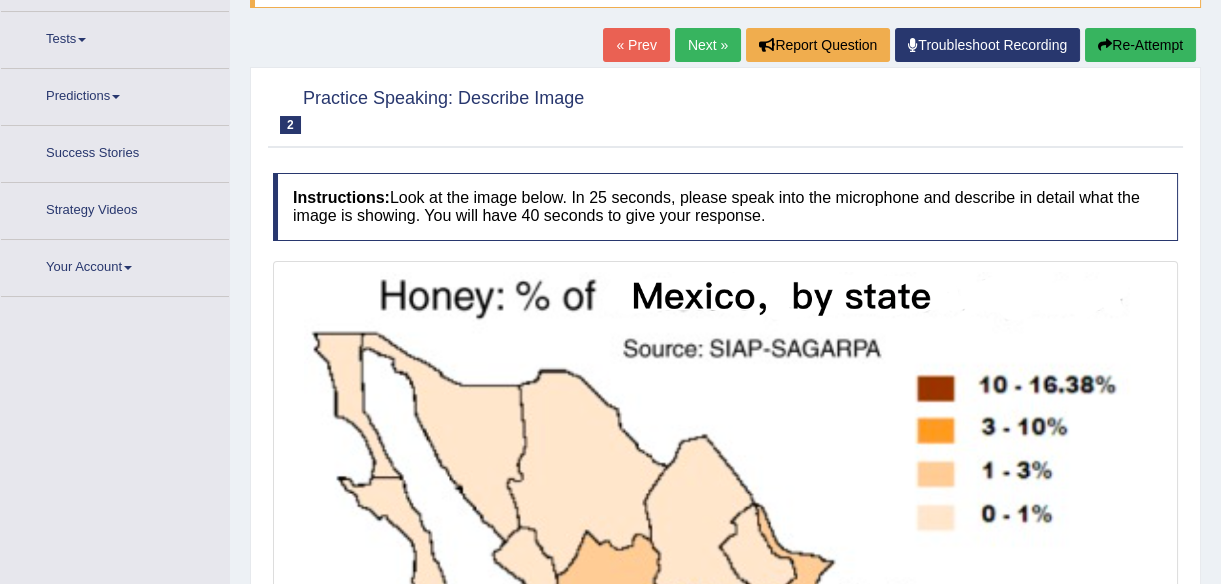 scroll, scrollTop: 358, scrollLeft: 0, axis: vertical 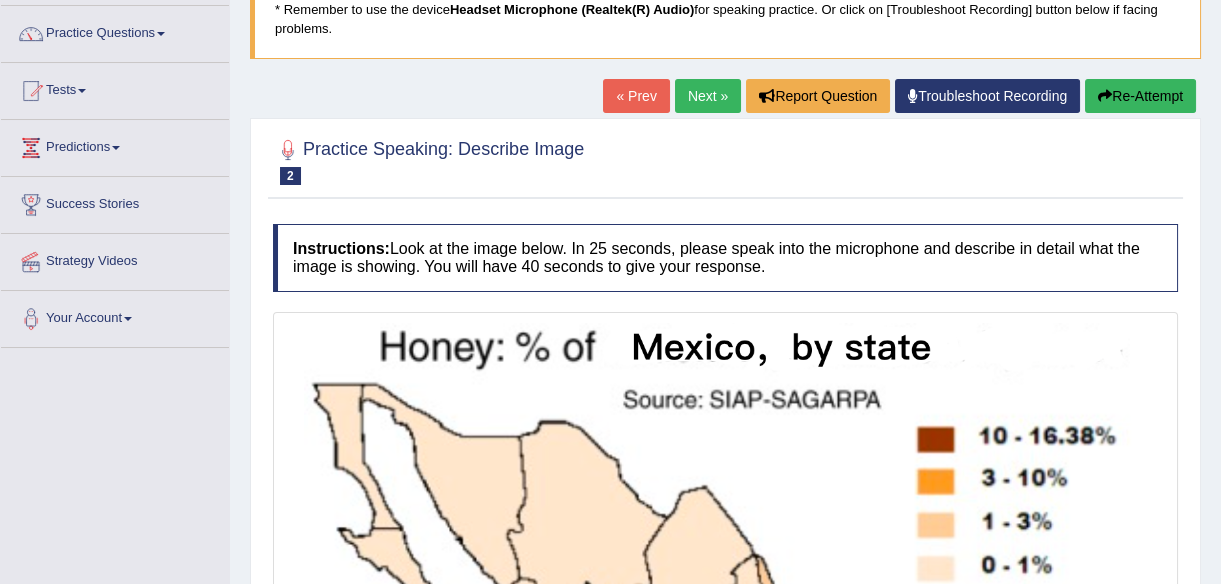 click at bounding box center [725, 654] 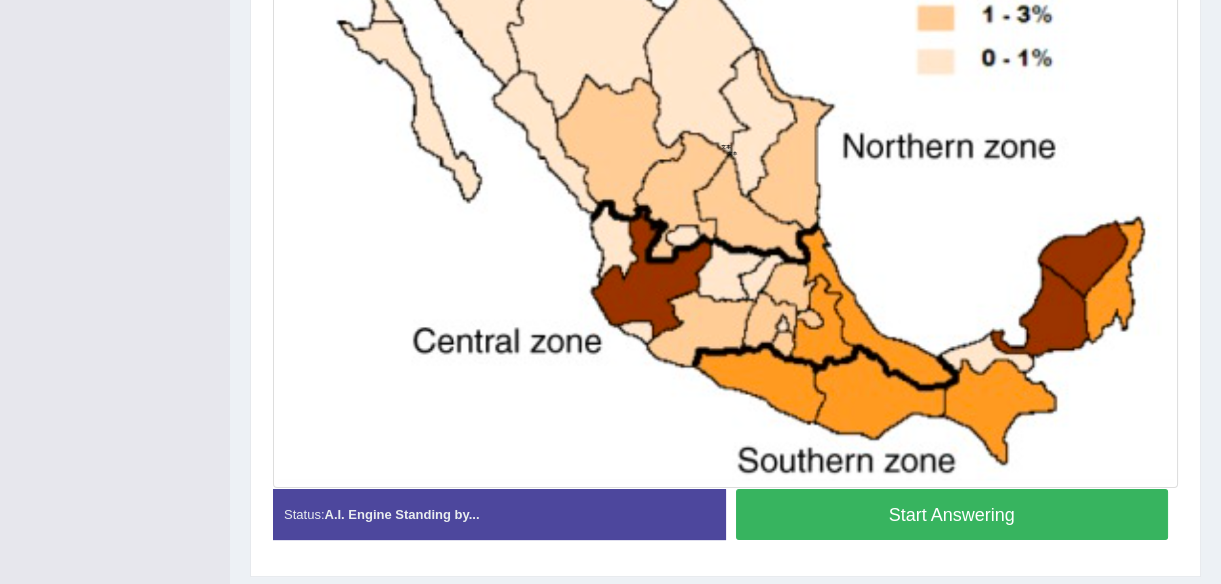 scroll, scrollTop: 662, scrollLeft: 0, axis: vertical 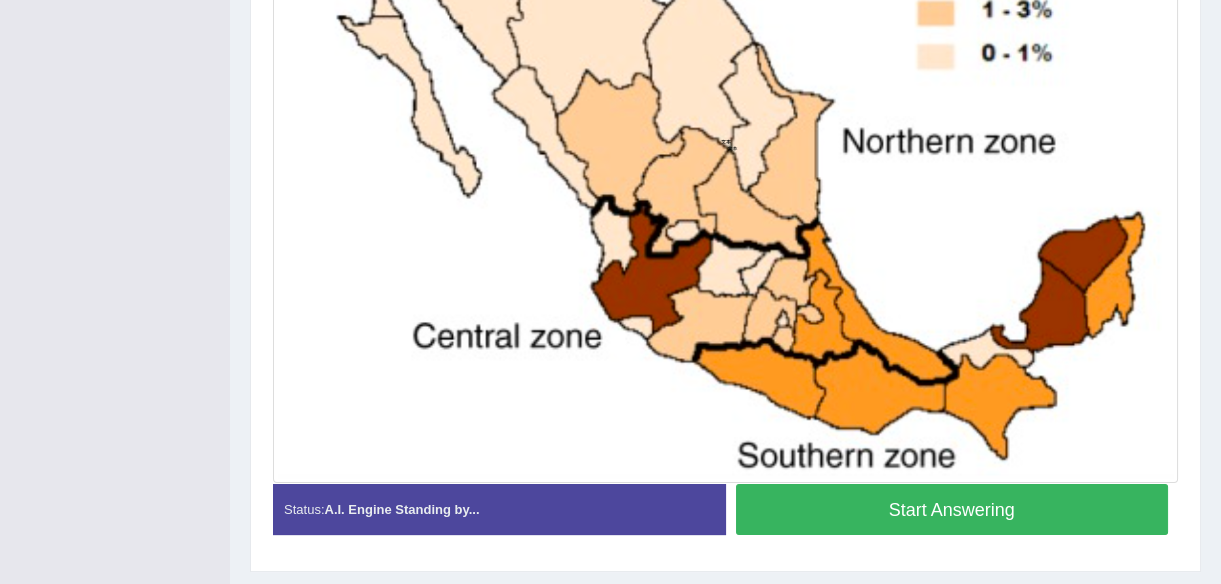 click on "Start Answering" at bounding box center (952, 509) 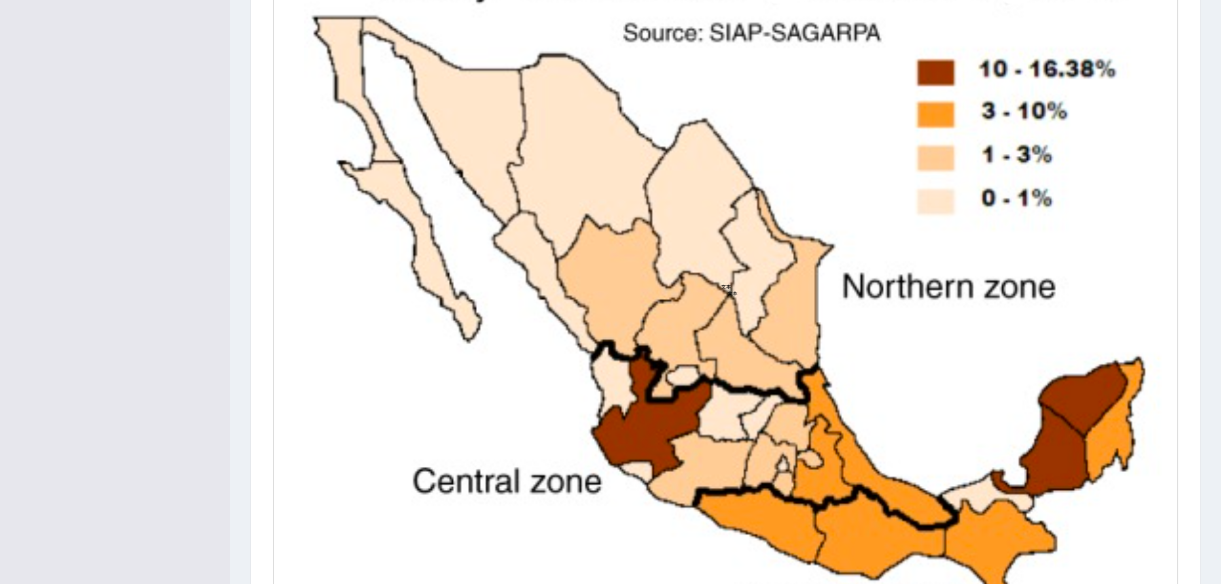 scroll, scrollTop: 734, scrollLeft: 0, axis: vertical 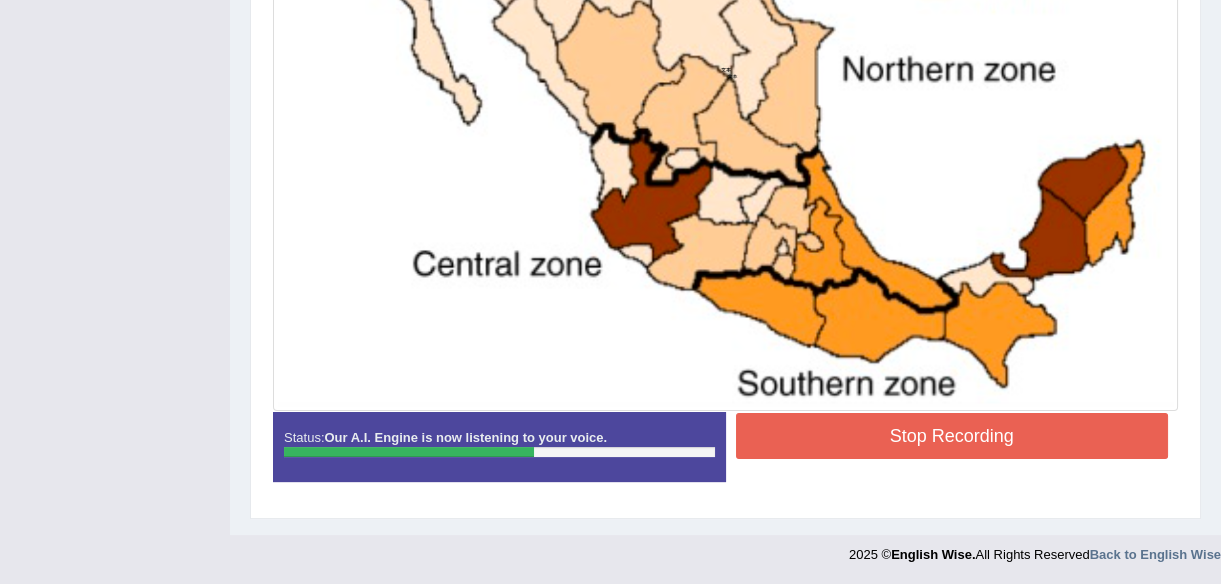 click on "Stop Recording" at bounding box center (952, 436) 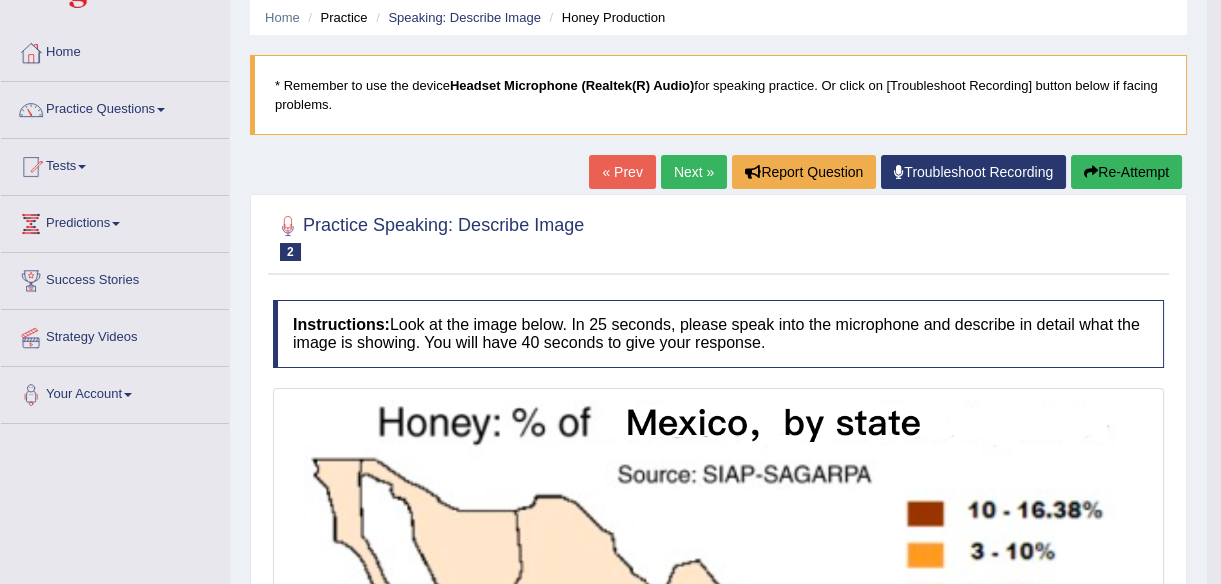 scroll, scrollTop: 73, scrollLeft: 0, axis: vertical 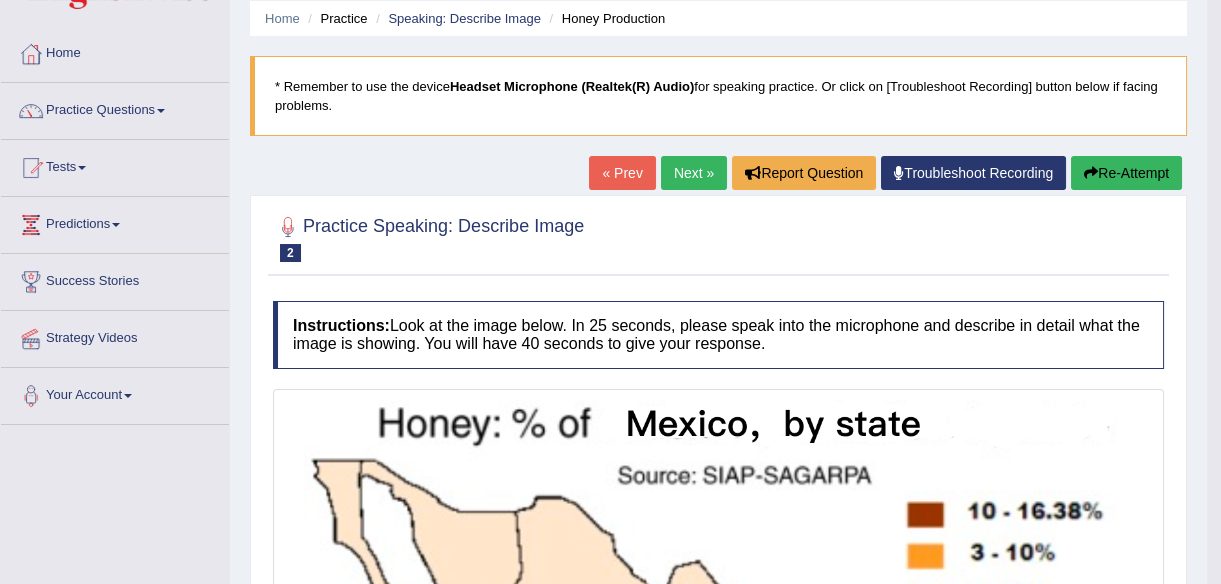 click on "Re-Attempt" at bounding box center [1126, 173] 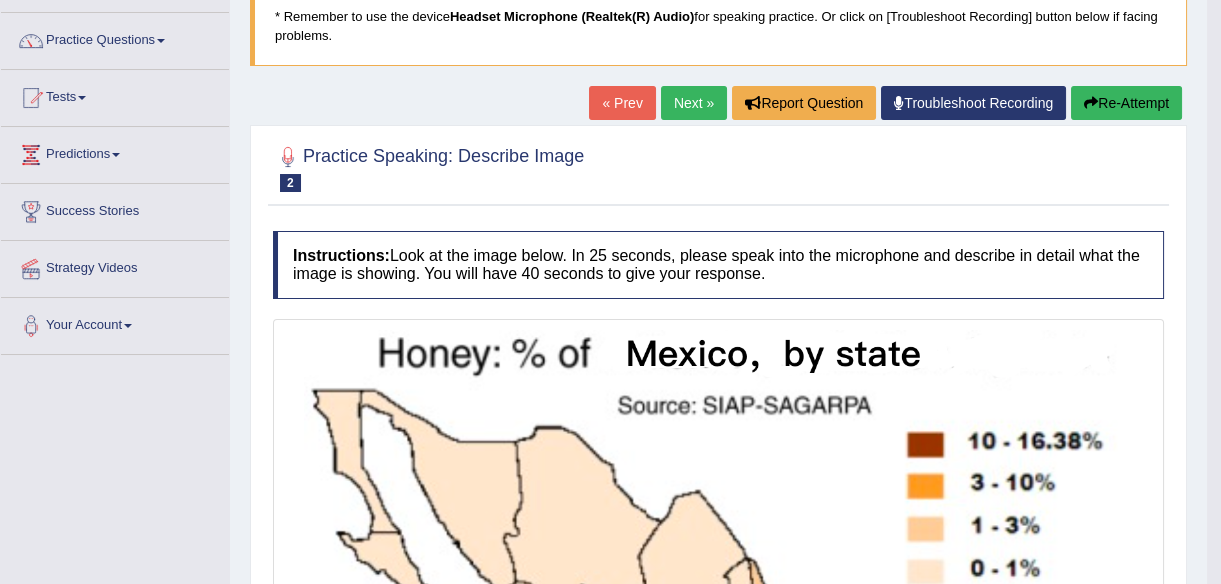 scroll, scrollTop: 144, scrollLeft: 0, axis: vertical 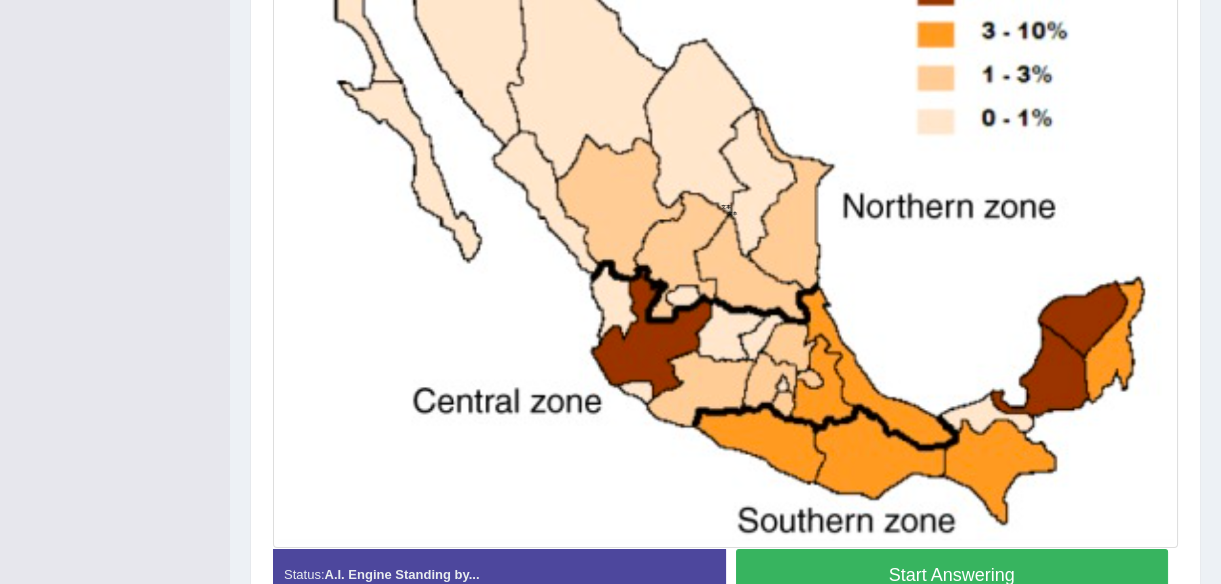 click on "Start Answering" at bounding box center (952, 574) 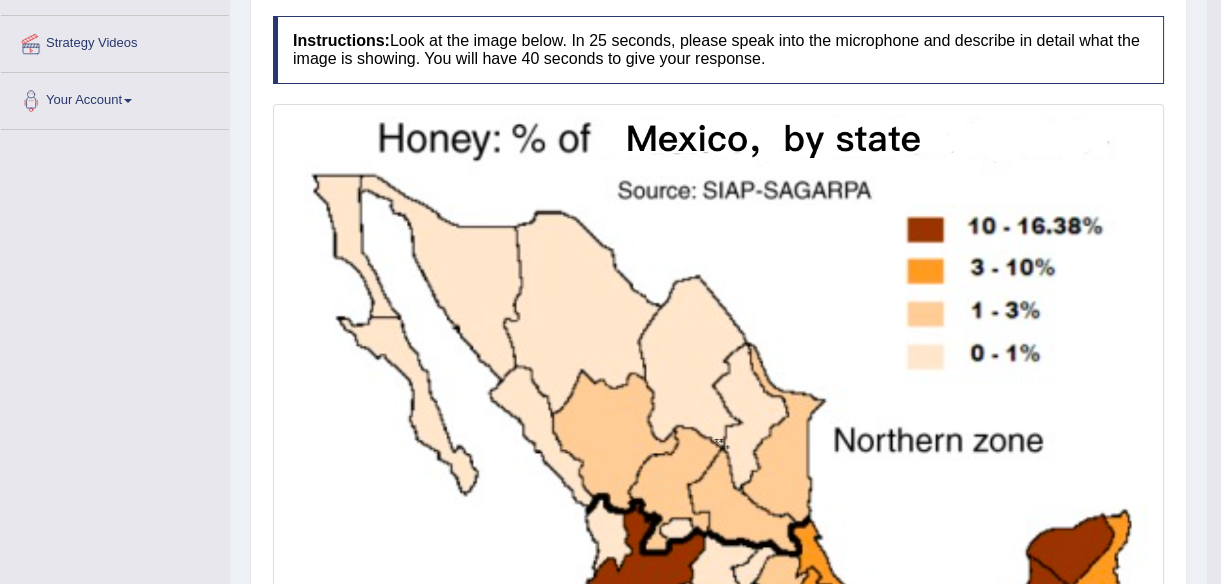 scroll, scrollTop: 363, scrollLeft: 0, axis: vertical 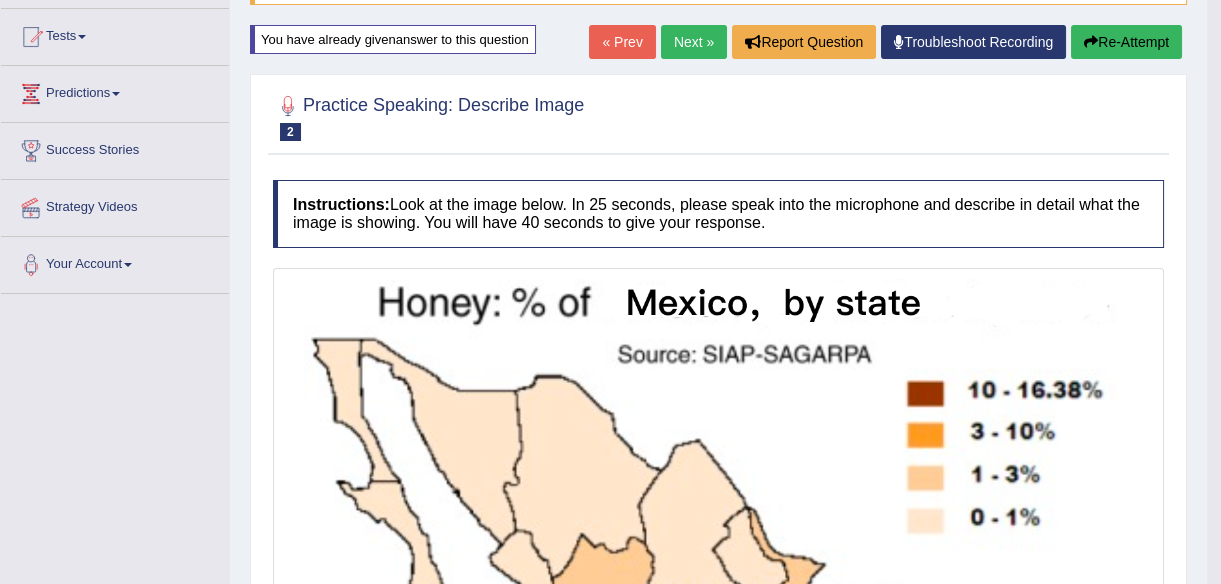 click on "Re-Attempt" at bounding box center (1126, 42) 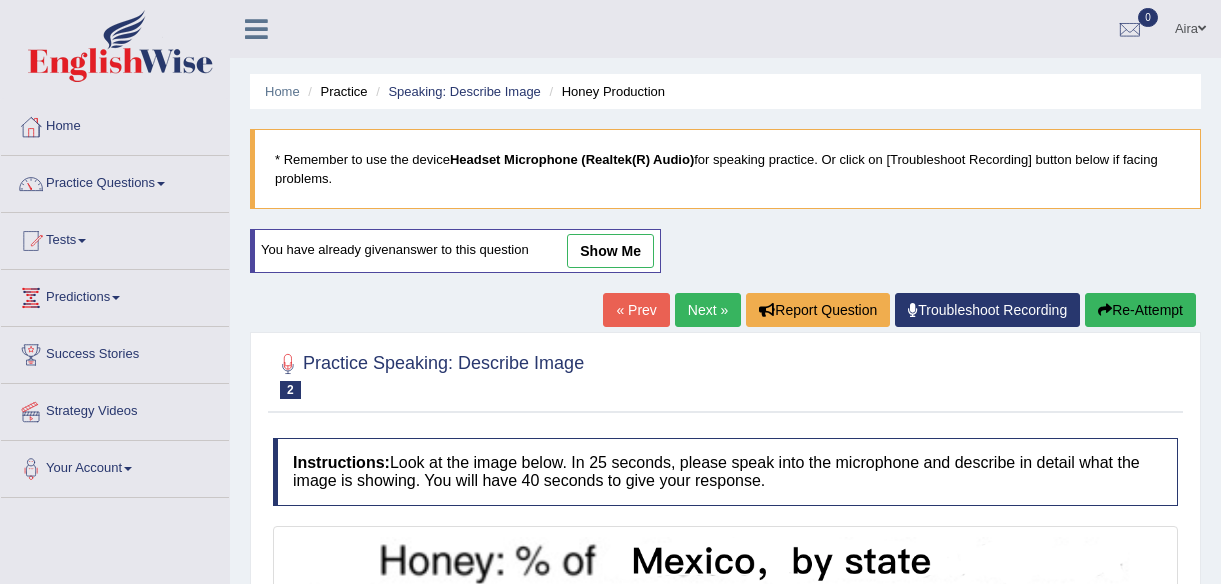 scroll, scrollTop: 220, scrollLeft: 0, axis: vertical 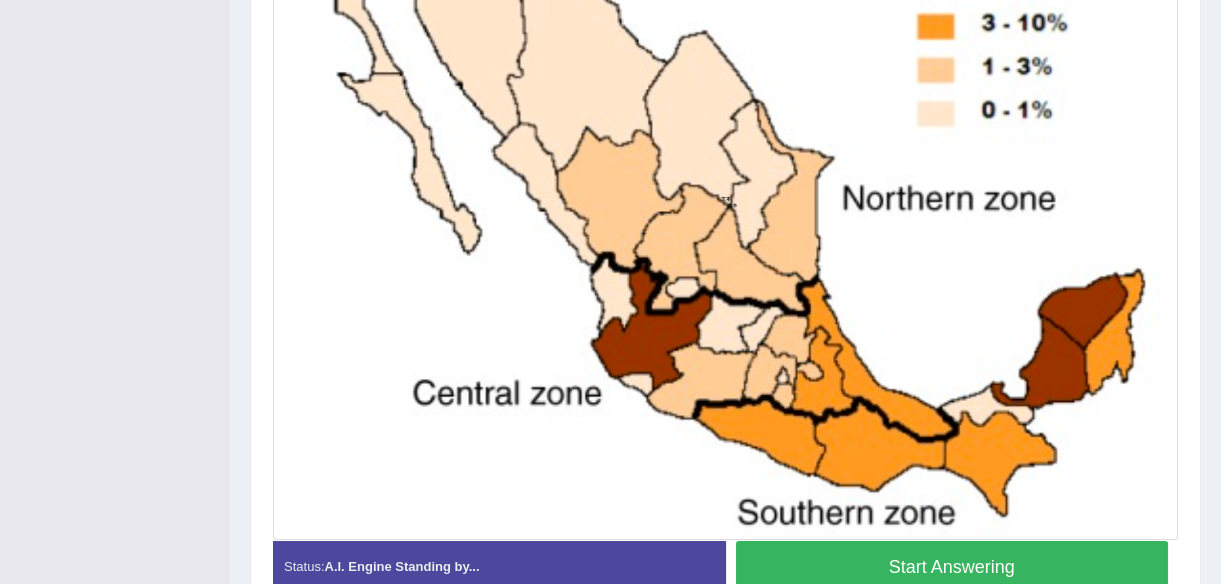 click on "Start Answering" at bounding box center (952, 566) 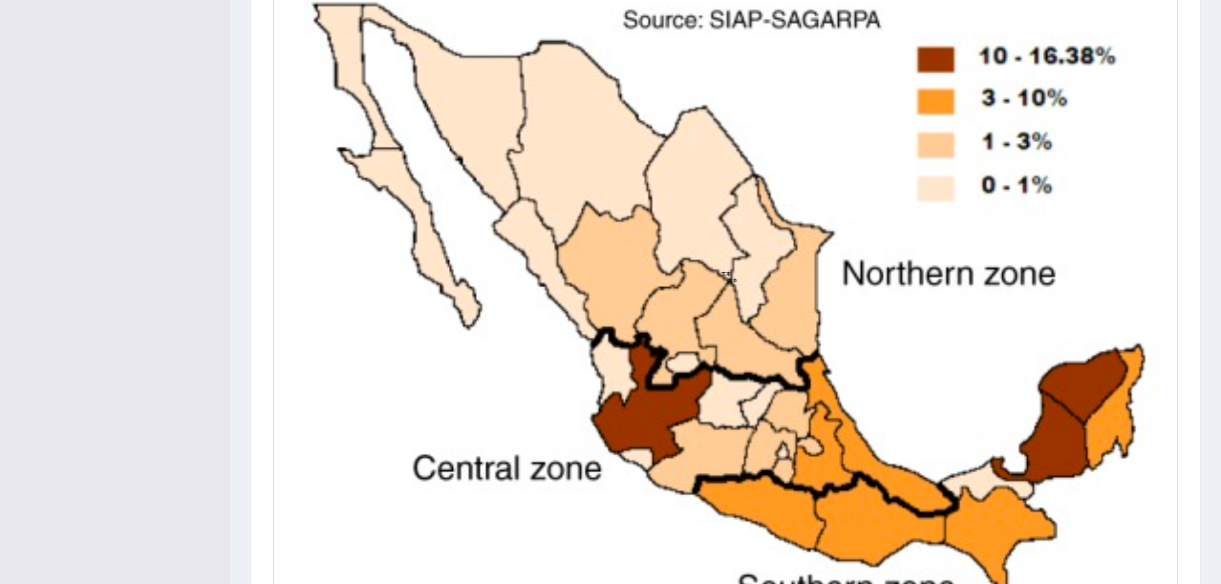 scroll, scrollTop: 744, scrollLeft: 0, axis: vertical 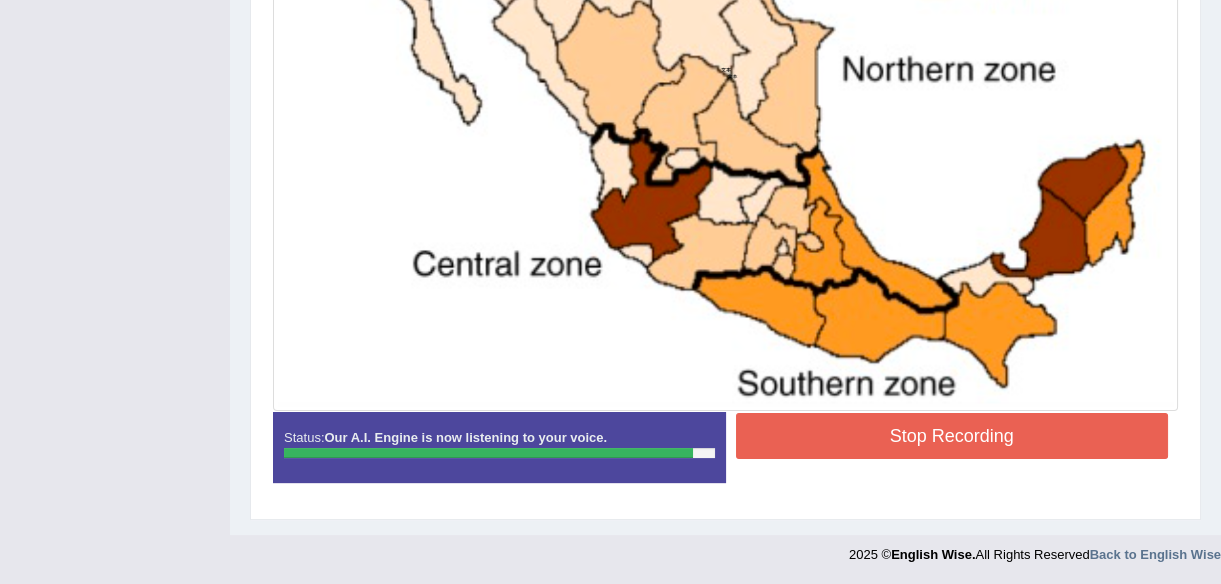 click on "Stop Recording" at bounding box center [952, 436] 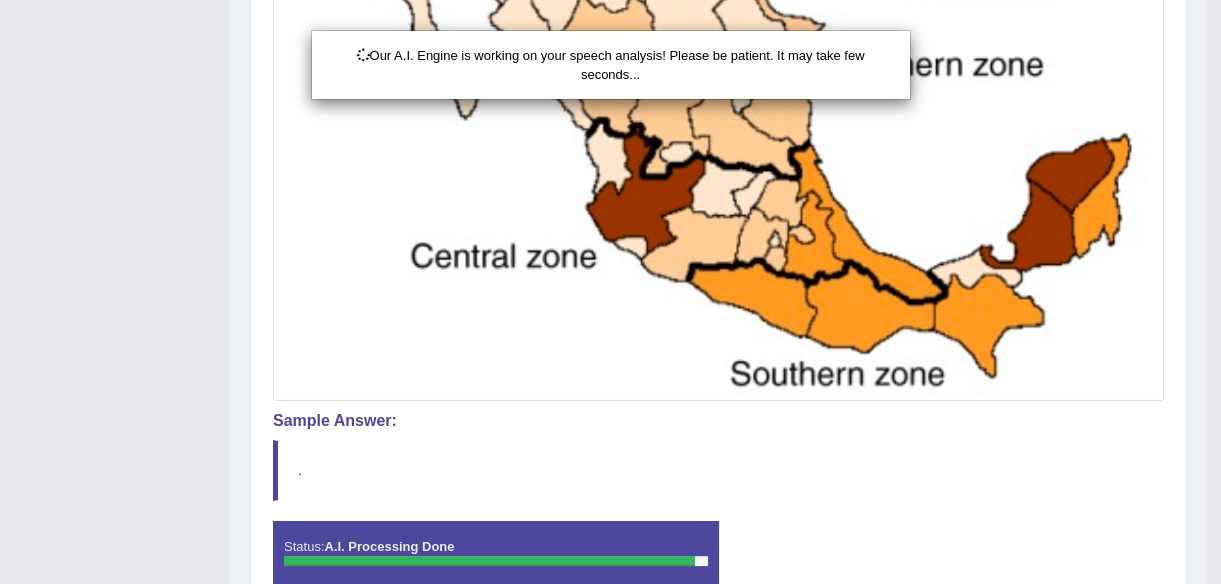 scroll, scrollTop: 852, scrollLeft: 0, axis: vertical 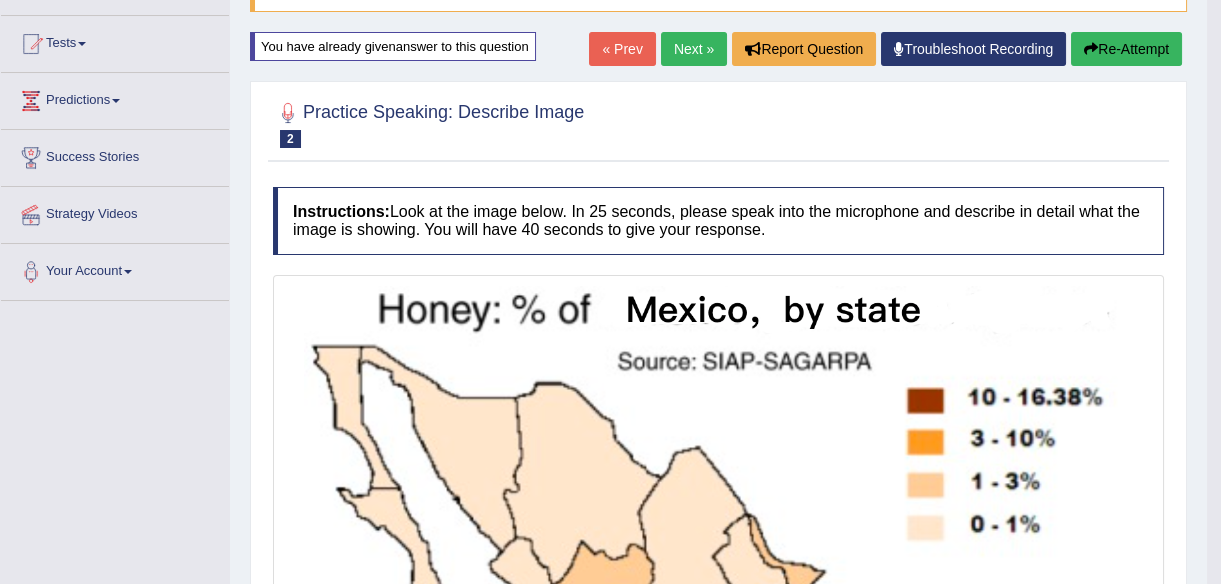 click on "Next »" at bounding box center (694, 49) 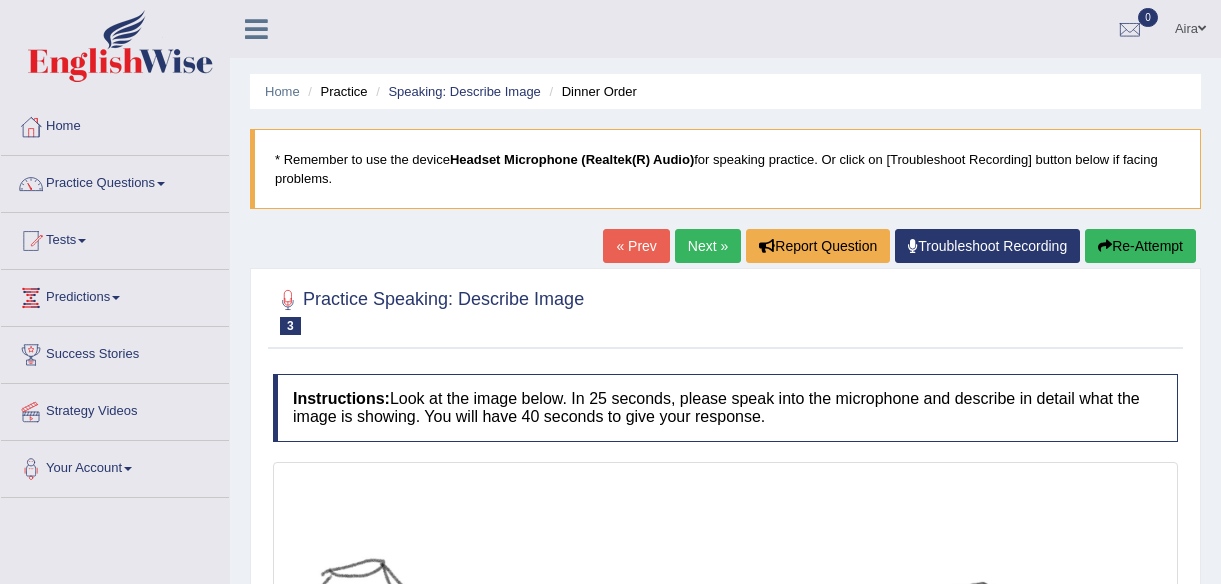 scroll, scrollTop: 460, scrollLeft: 0, axis: vertical 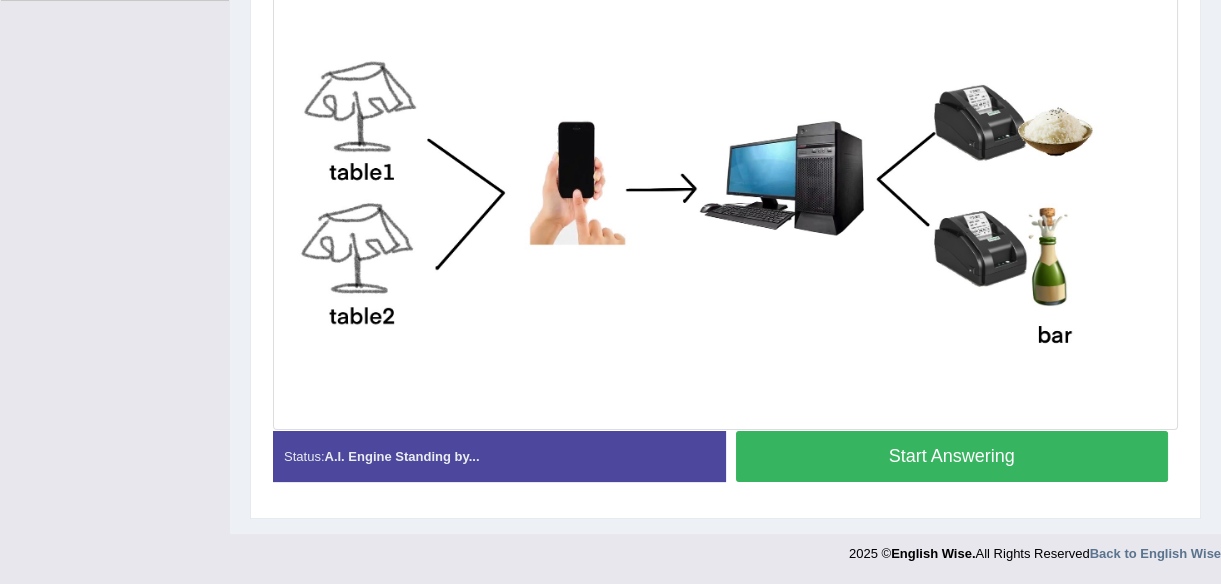 click on "Start Answering" at bounding box center [952, 456] 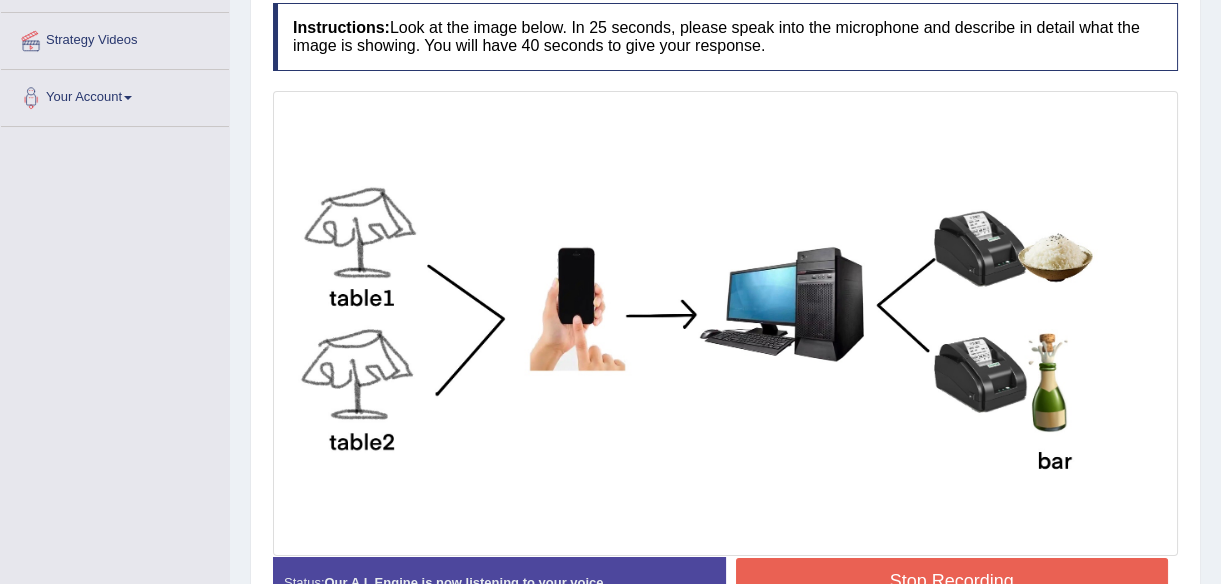 scroll, scrollTop: 370, scrollLeft: 0, axis: vertical 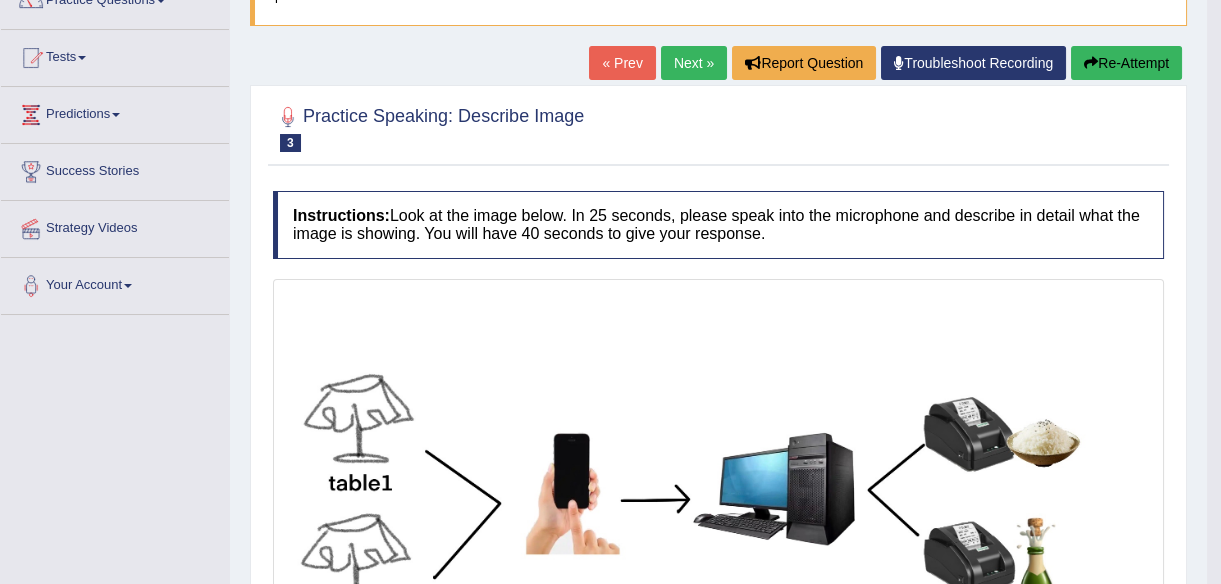 click on "Re-Attempt" at bounding box center (1126, 63) 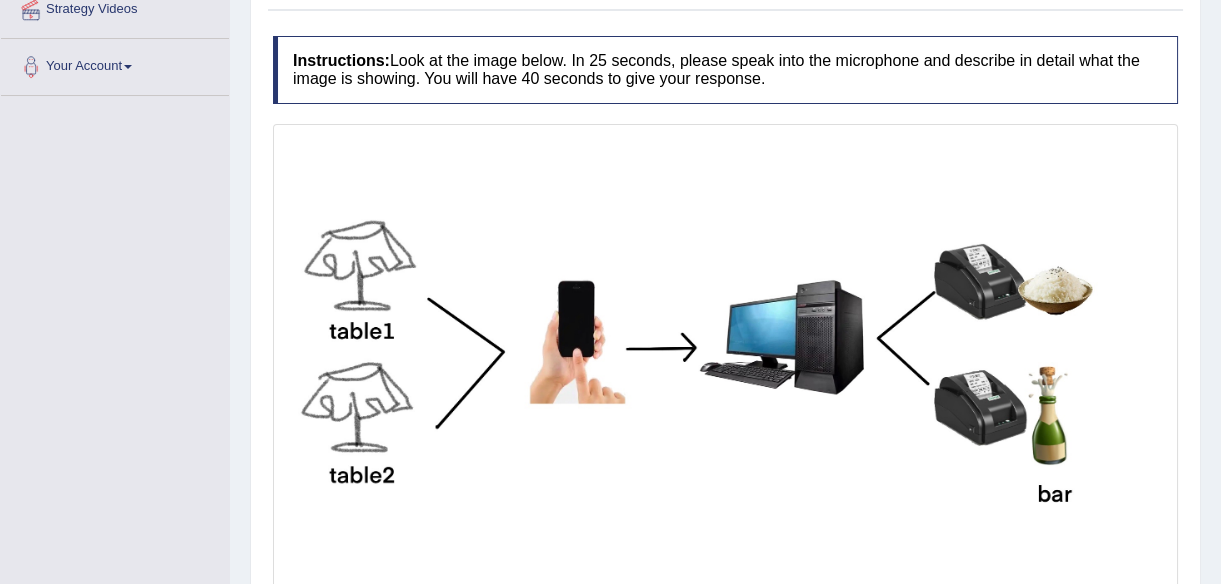 scroll, scrollTop: 0, scrollLeft: 0, axis: both 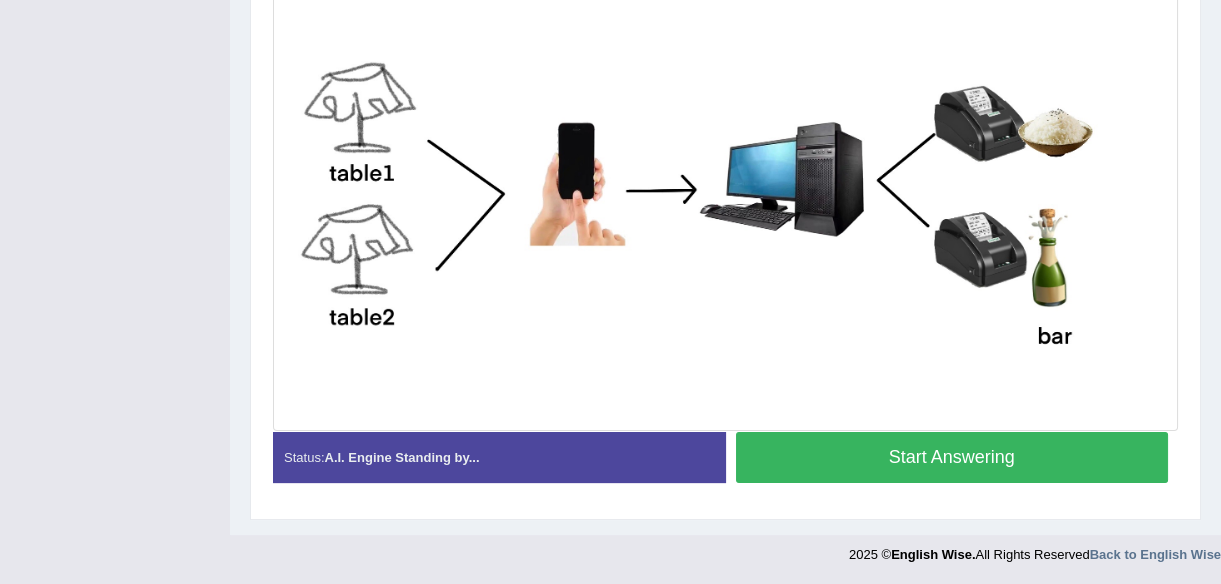 click on "Practice Speaking: Describe Image
3
Dinner Order
Instructions:  Look at the image below. In 25 seconds, please speak into the microphone and describe in detail what the image is showing. You will have 40 seconds to give your response.
Created with Highcharts 7.1.2 Too low Too high Time Pitch meter: 0 10 20 30 40 Created with Highcharts 7.1.2 Great Too slow Too fast Time Speech pace meter: 0 10 20 30 40 Spoken Keywords: Voice Analysis: A.I. Scores:
3  / 5              Content
3.2  / 5              Oral fluency
3.1  / 5              Pronunciation
Your Response: Sample Answer: . Status:  A.I. Engine Standing by... Start Answering Stop Recording" at bounding box center [725, 146] 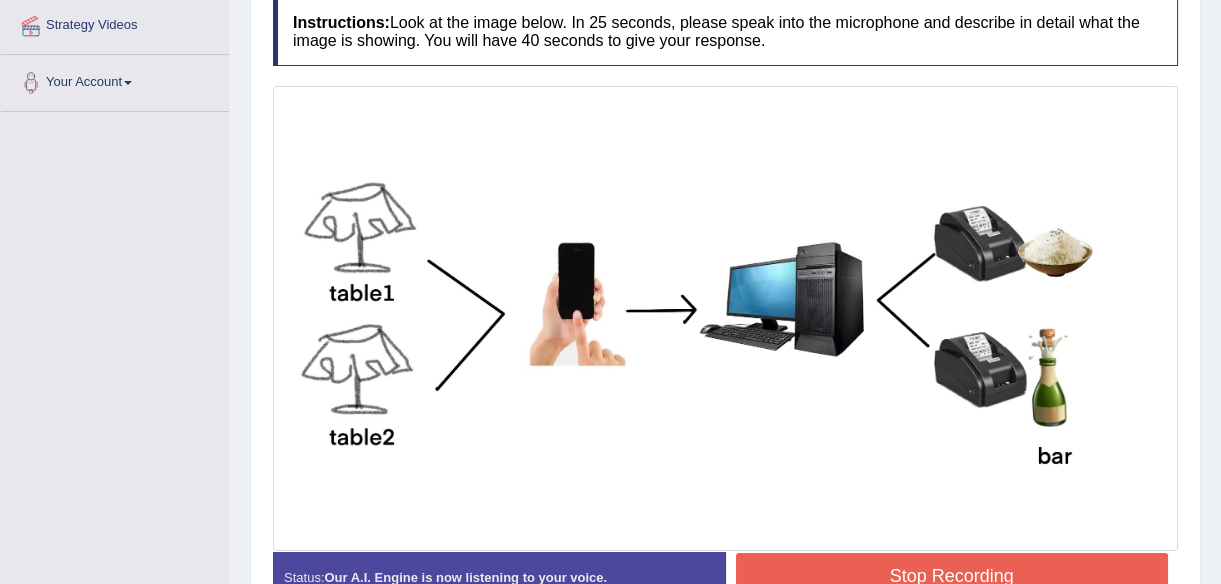 scroll, scrollTop: 385, scrollLeft: 0, axis: vertical 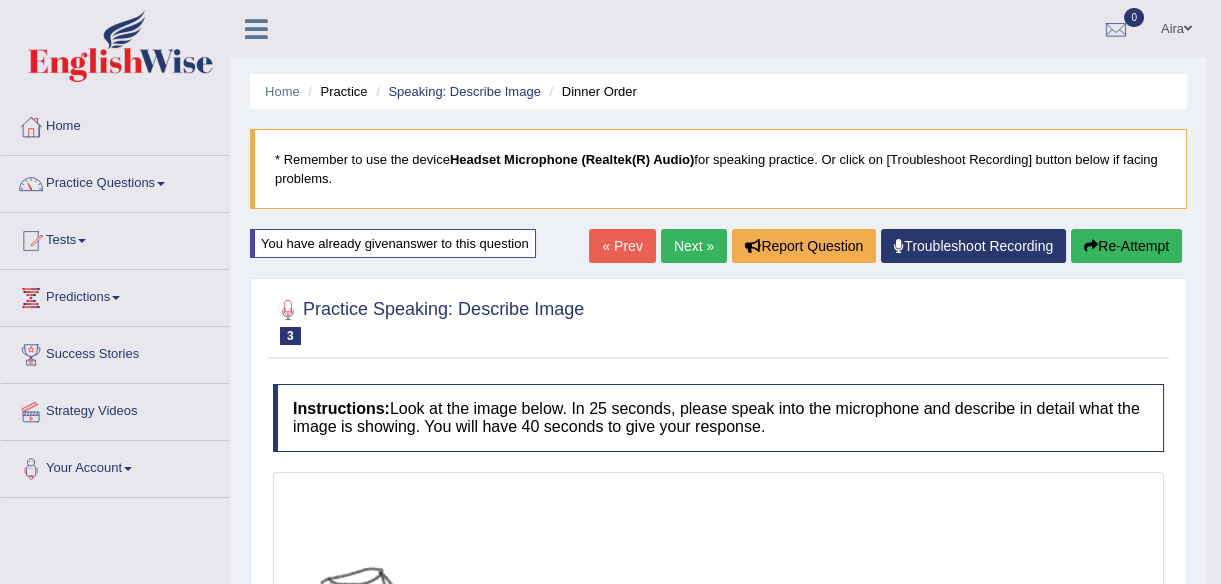 click on "Re-Attempt" at bounding box center (1126, 246) 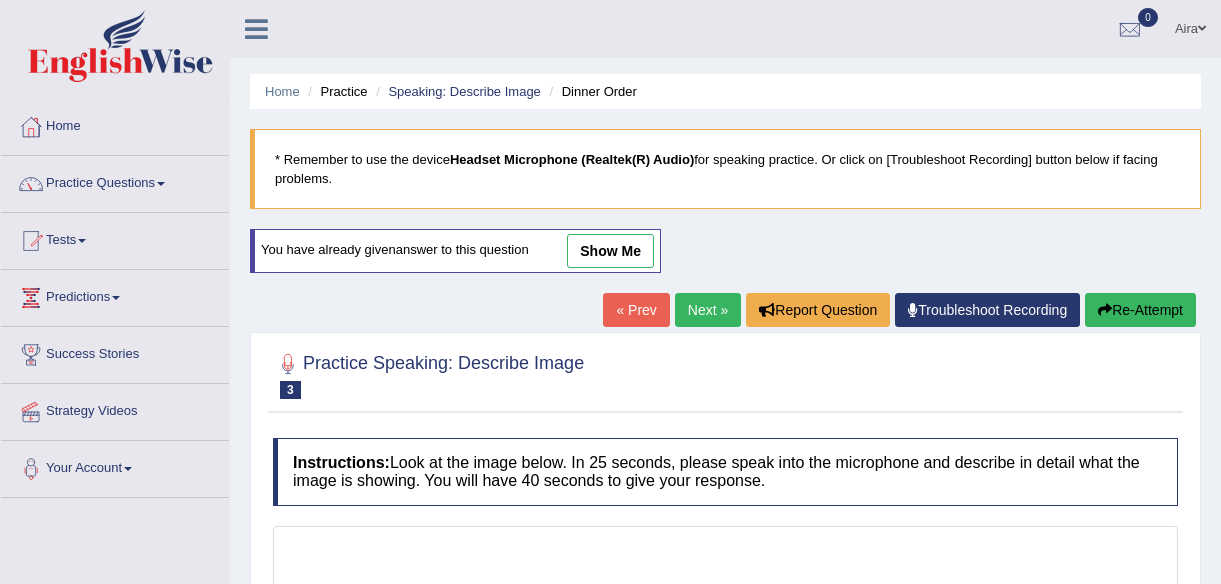 click on "Start Answering" at bounding box center (952, 1017) 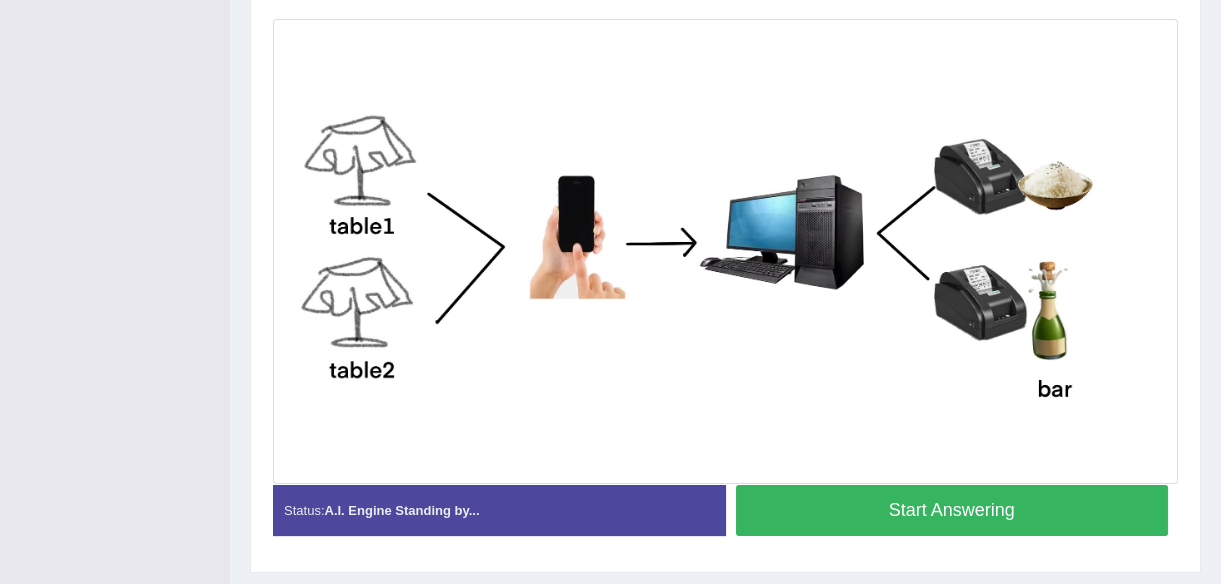 scroll, scrollTop: 0, scrollLeft: 0, axis: both 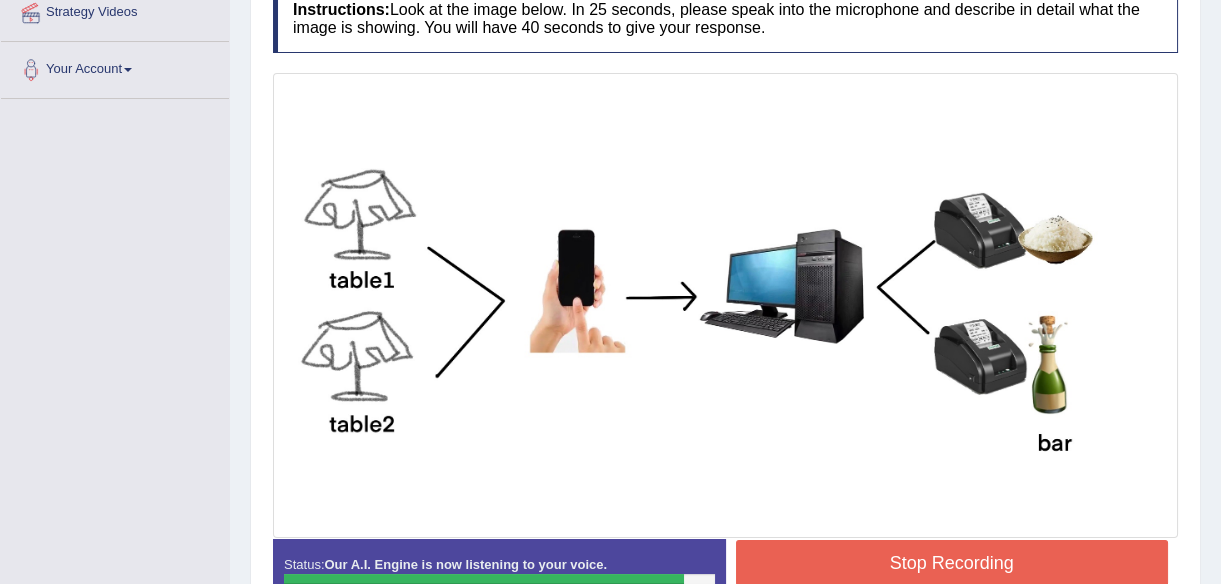 click on "Stop Recording" at bounding box center [952, 563] 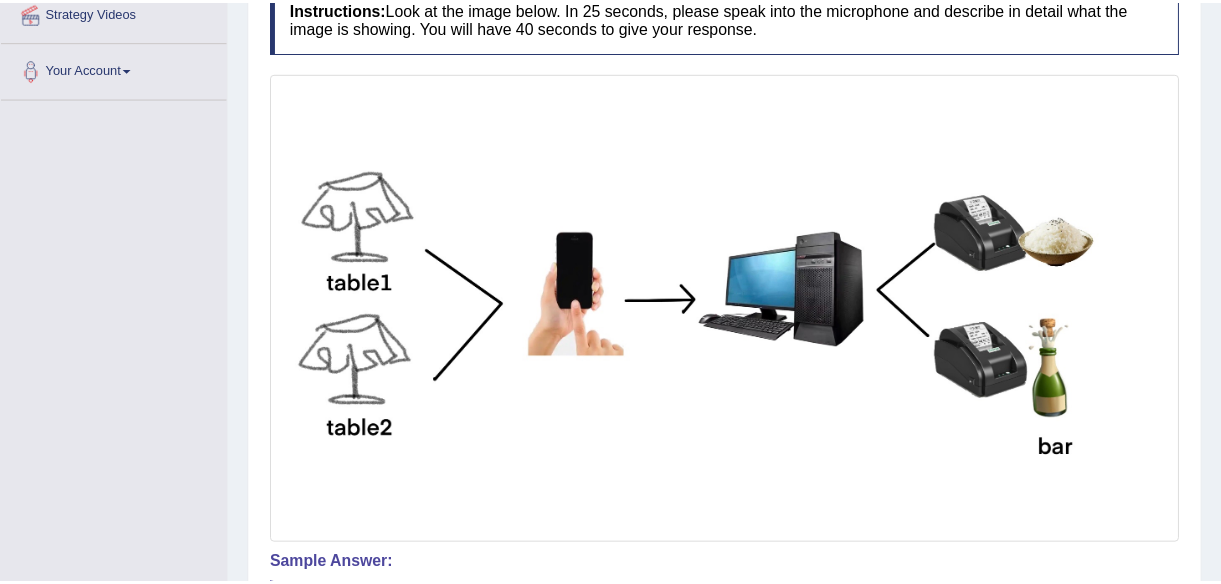 scroll, scrollTop: 637, scrollLeft: 0, axis: vertical 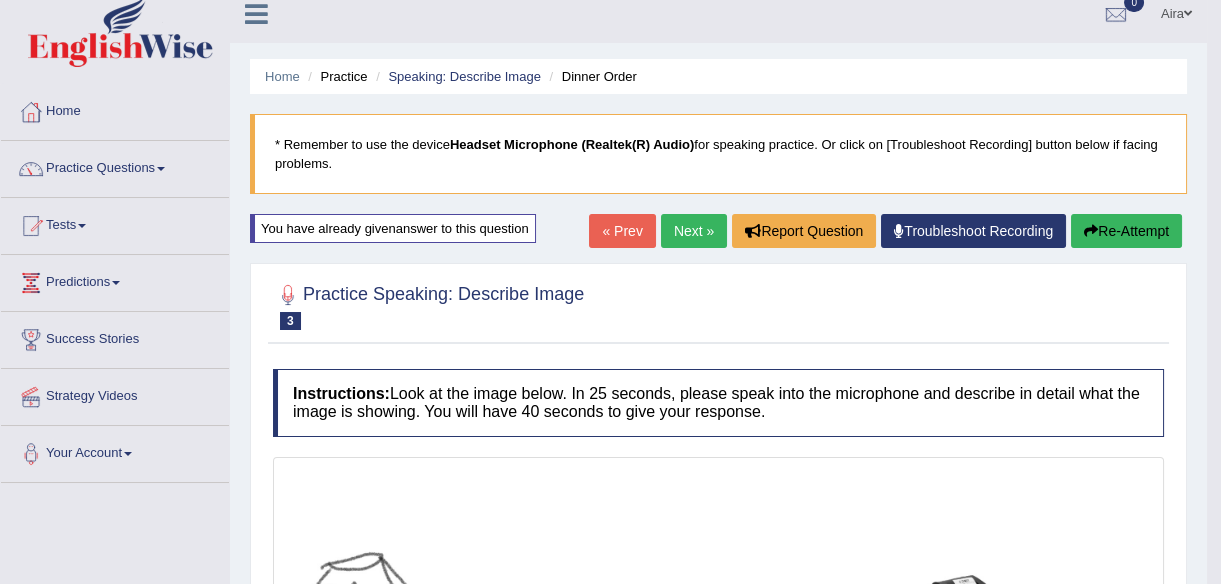 click on "Next »" at bounding box center [694, 231] 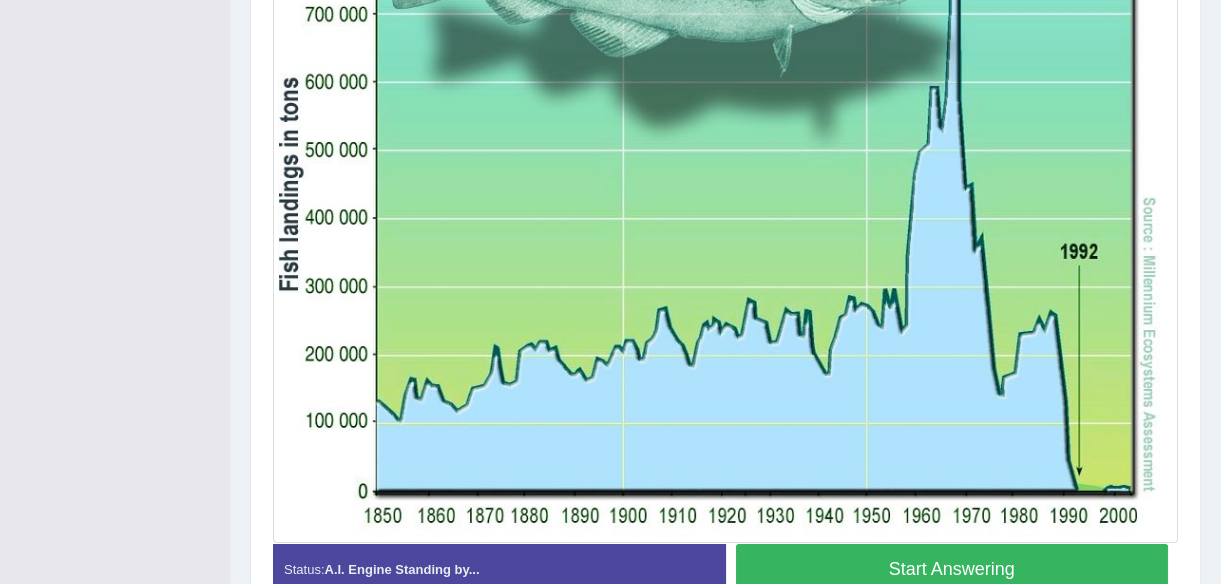 scroll, scrollTop: 0, scrollLeft: 0, axis: both 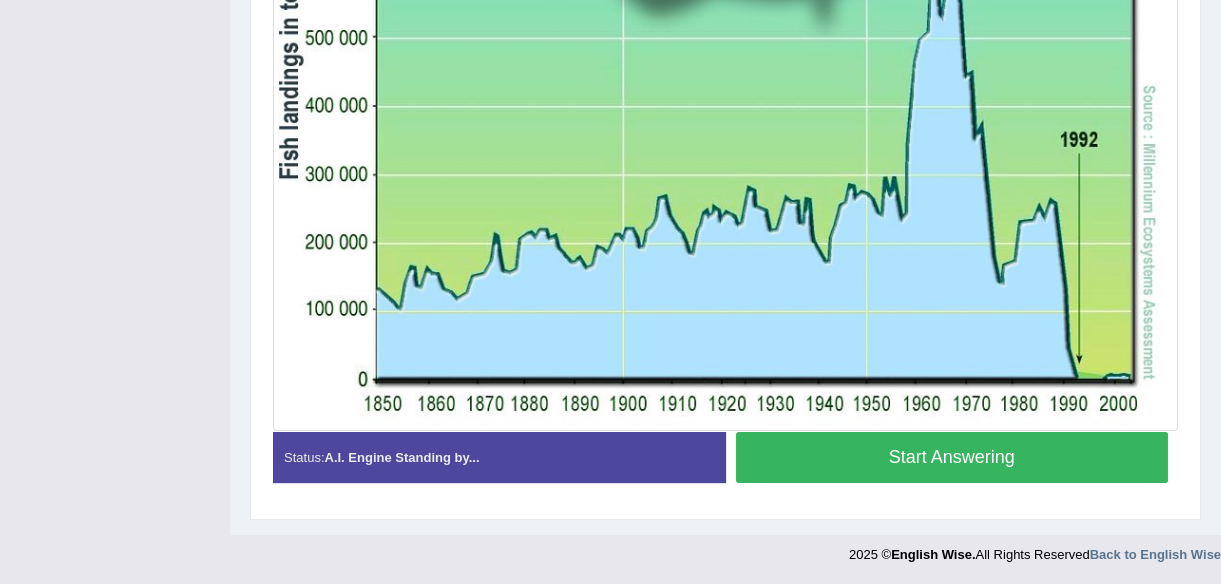click on "Start Answering" at bounding box center (952, 457) 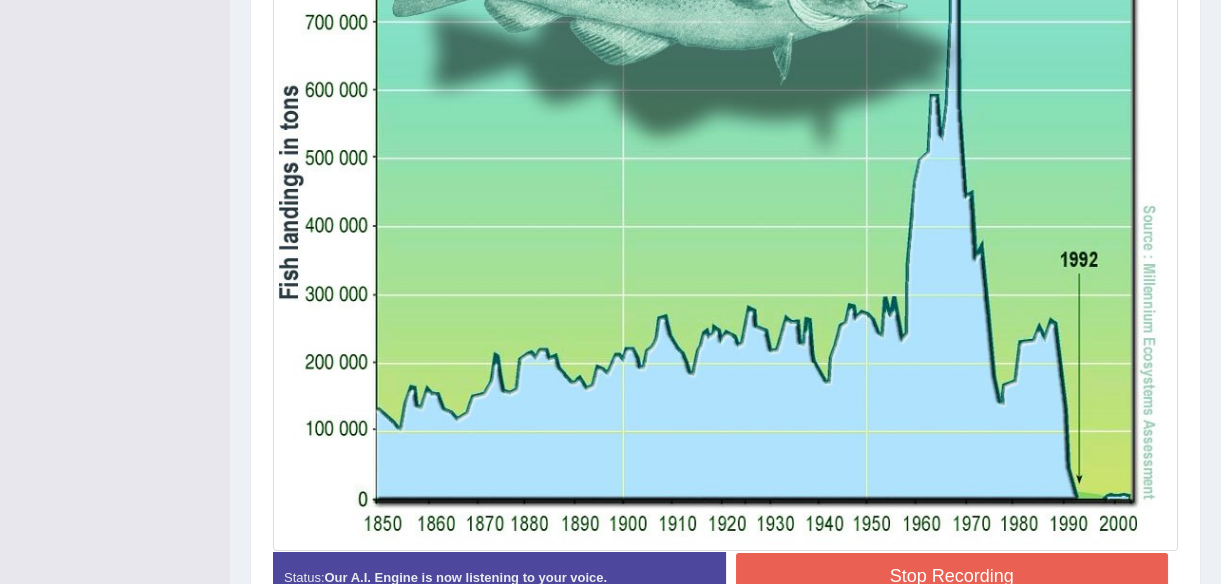 scroll, scrollTop: 623, scrollLeft: 0, axis: vertical 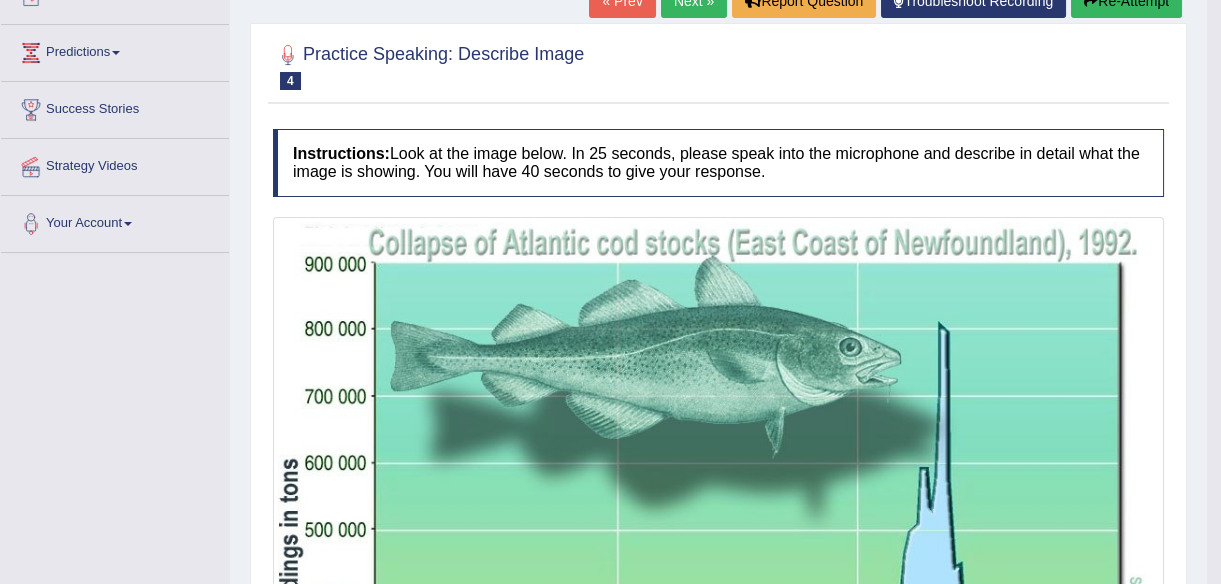 click on "Re-Attempt" at bounding box center [1126, 1] 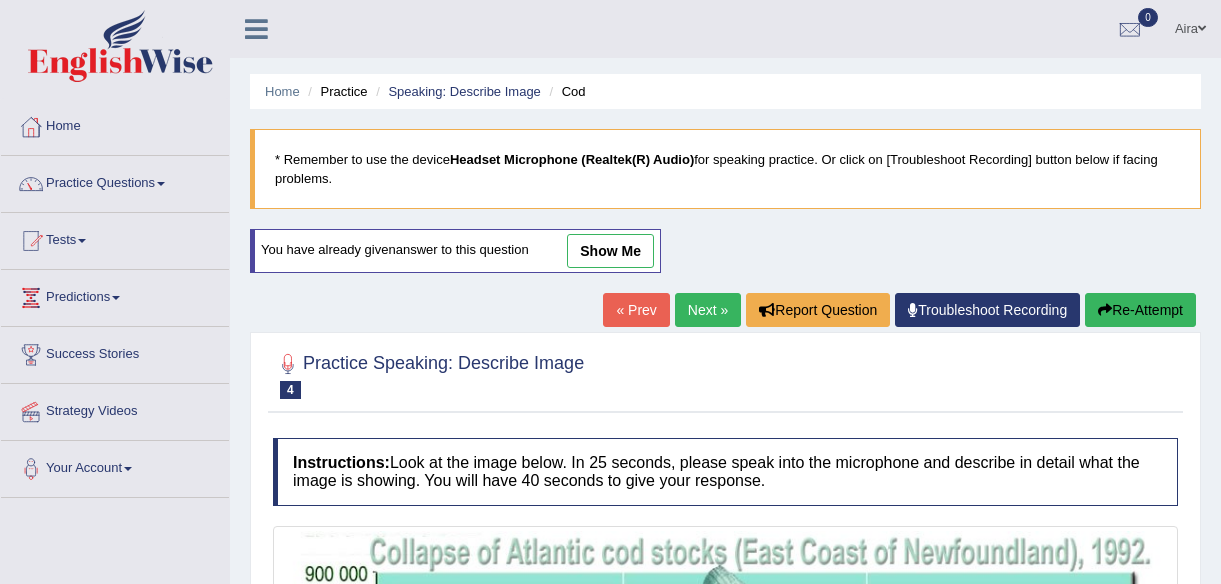 scroll, scrollTop: 704, scrollLeft: 0, axis: vertical 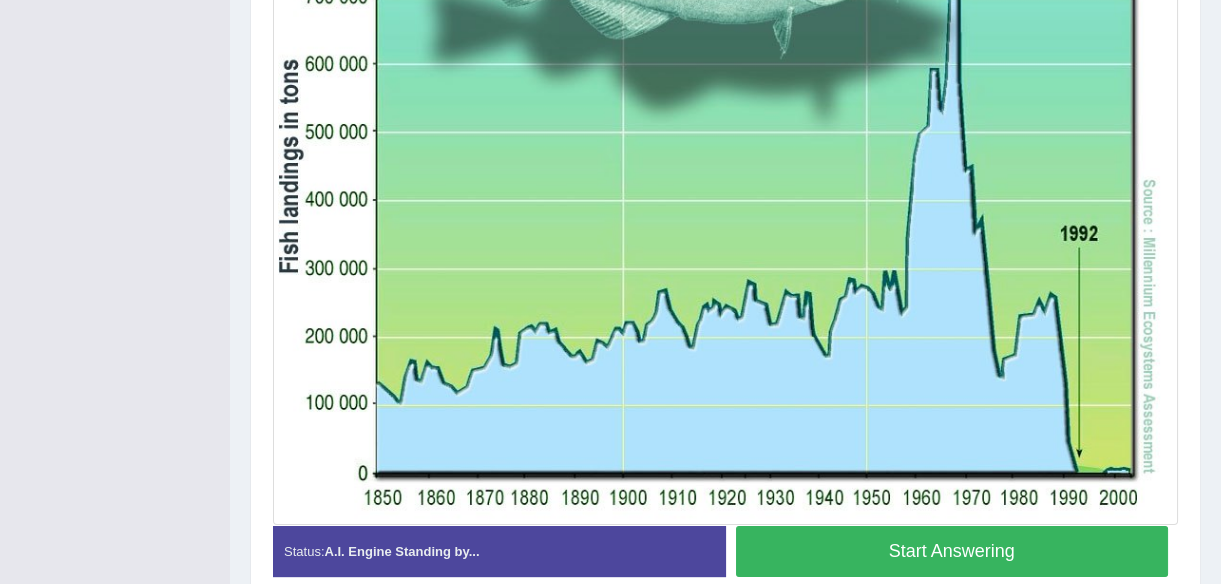 click on "Start Answering" at bounding box center (952, 551) 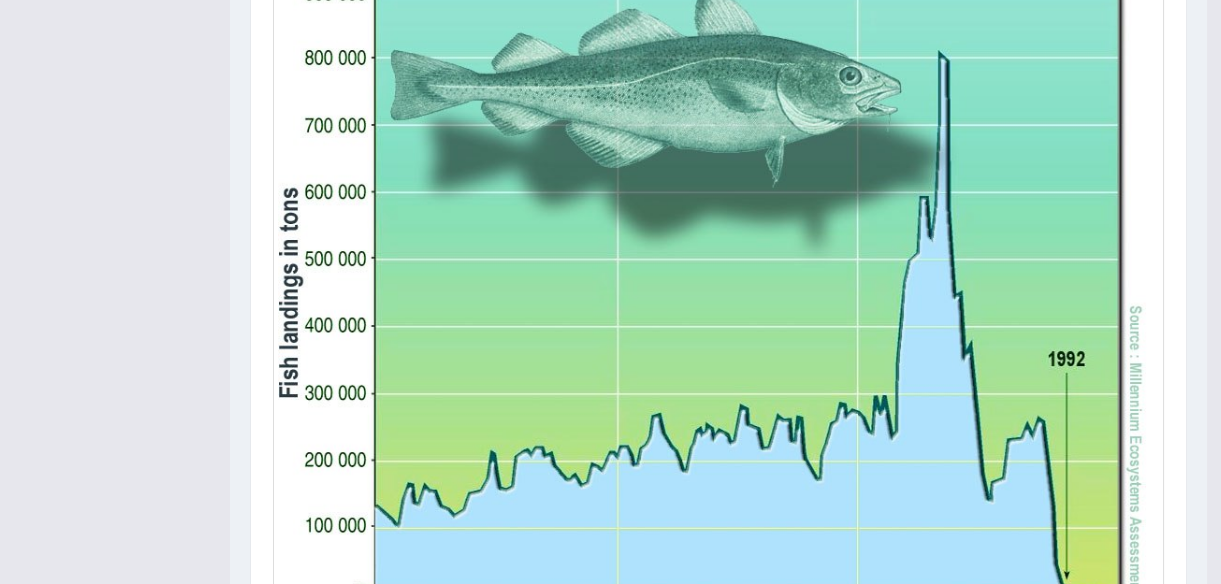 scroll, scrollTop: 771, scrollLeft: 0, axis: vertical 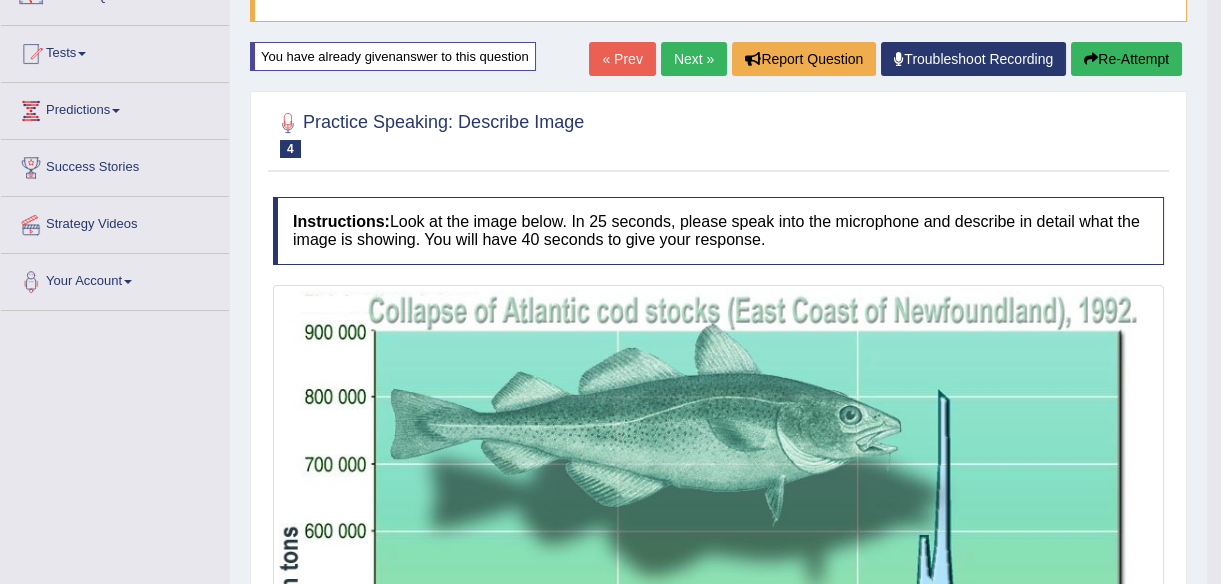 click on "Re-Attempt" at bounding box center [1126, 59] 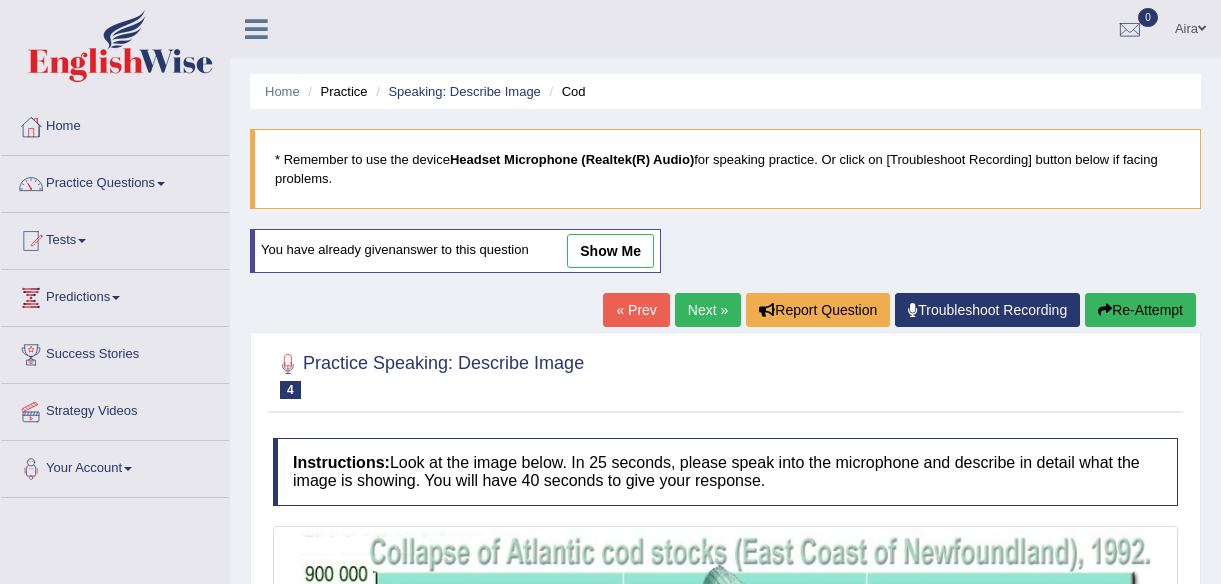 scroll, scrollTop: 593, scrollLeft: 0, axis: vertical 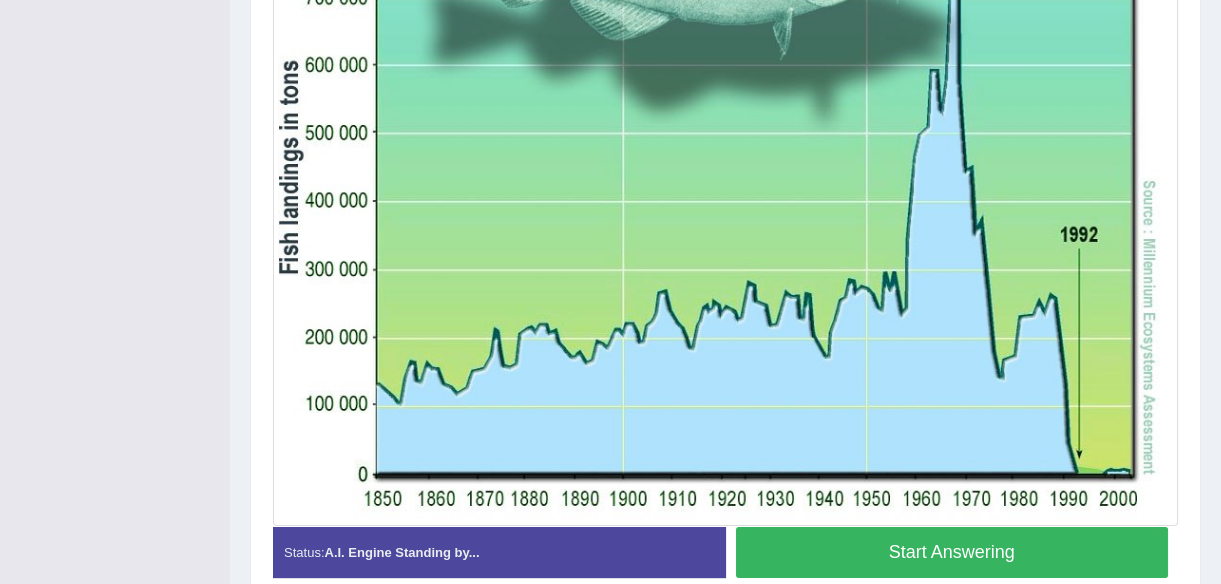 click on "Start Answering" at bounding box center (952, 552) 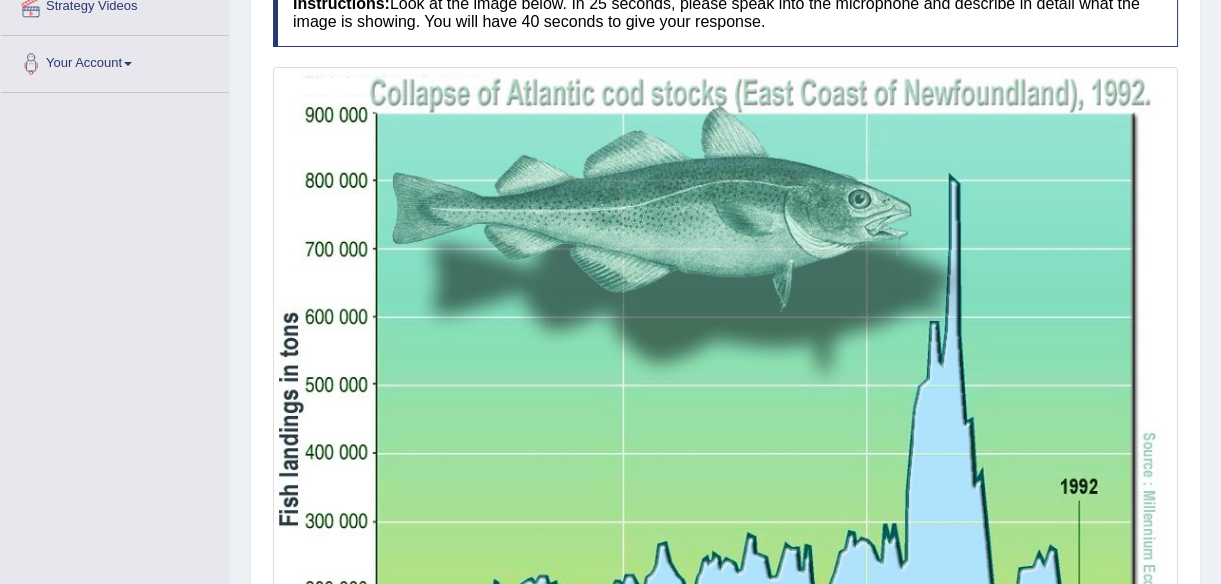 scroll, scrollTop: 404, scrollLeft: 0, axis: vertical 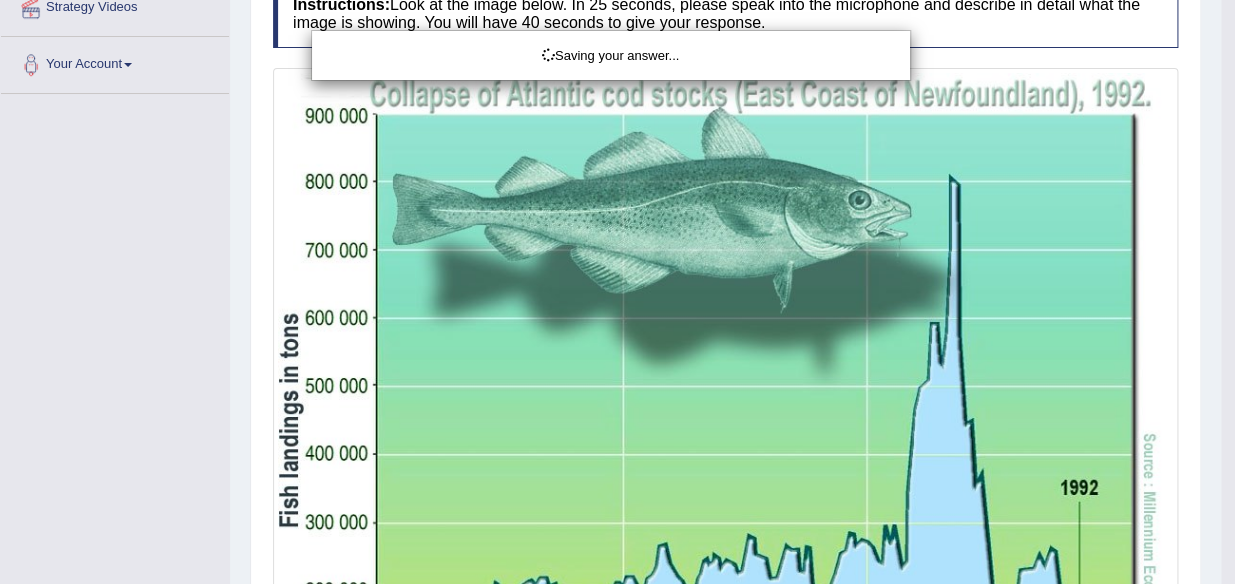 drag, startPoint x: 789, startPoint y: 209, endPoint x: 788, endPoint y: 219, distance: 10.049875 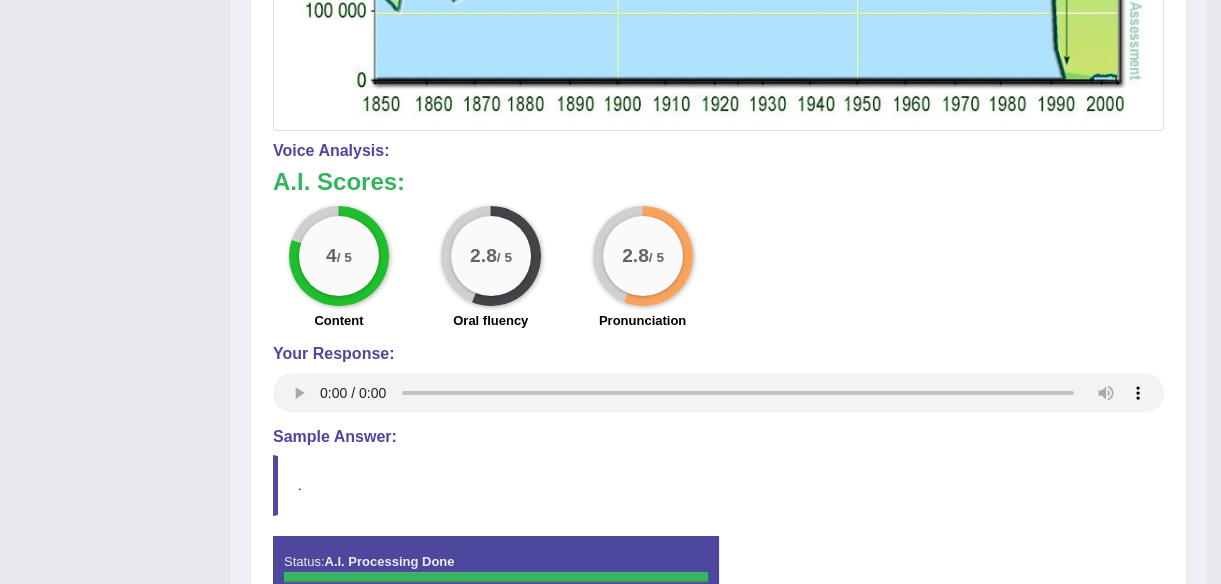 scroll, scrollTop: 1074, scrollLeft: 0, axis: vertical 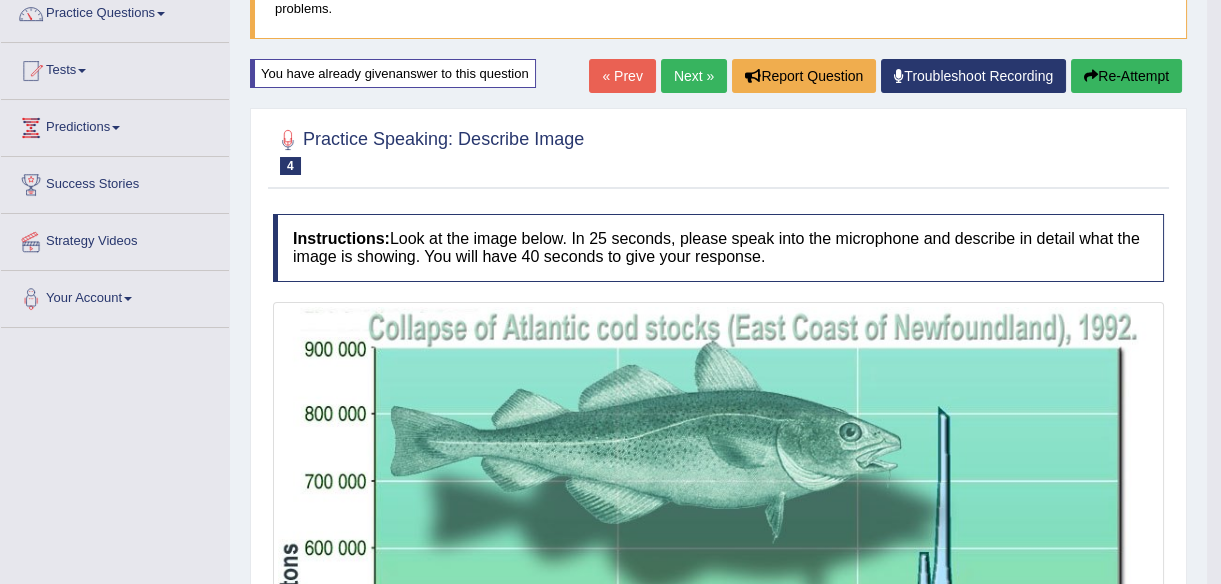 click on "Next »" at bounding box center (694, 76) 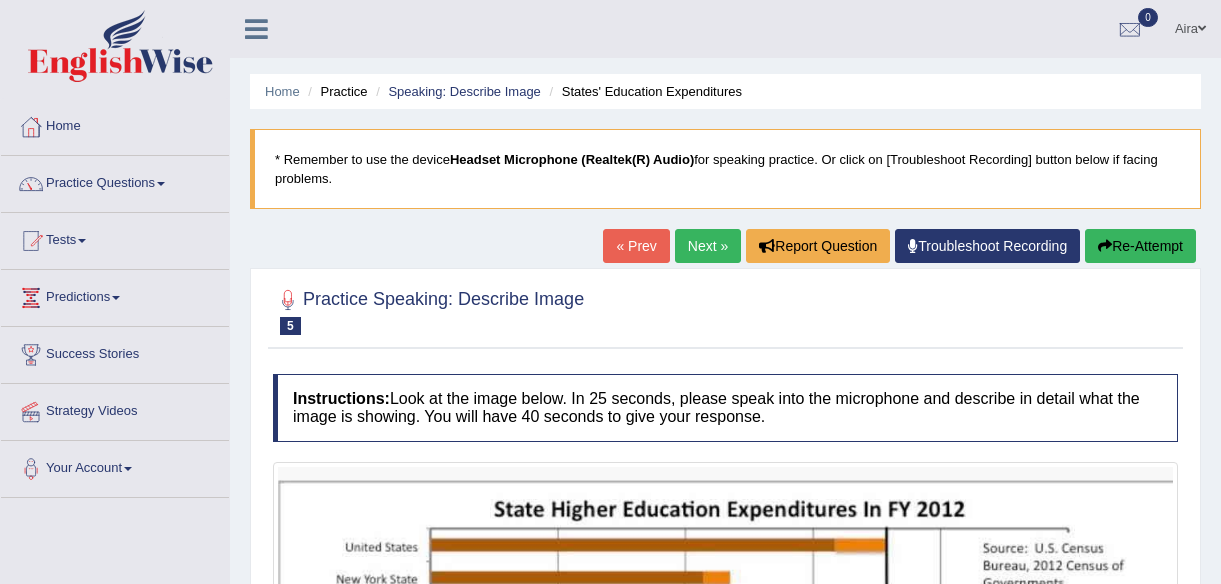 scroll, scrollTop: 537, scrollLeft: 0, axis: vertical 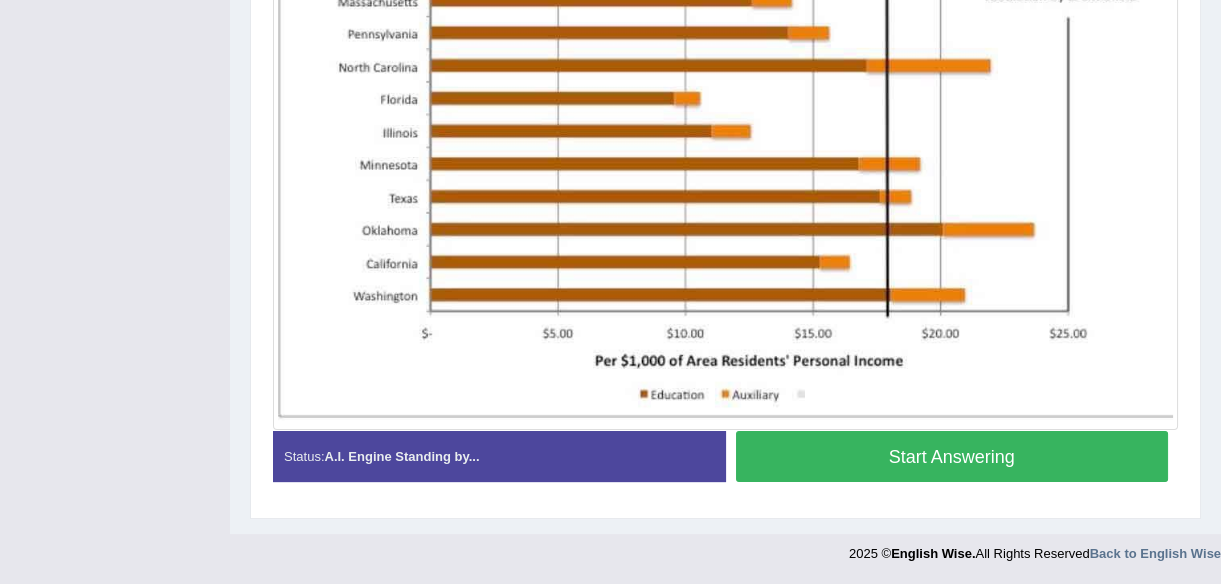click on "Start Answering" at bounding box center (952, 456) 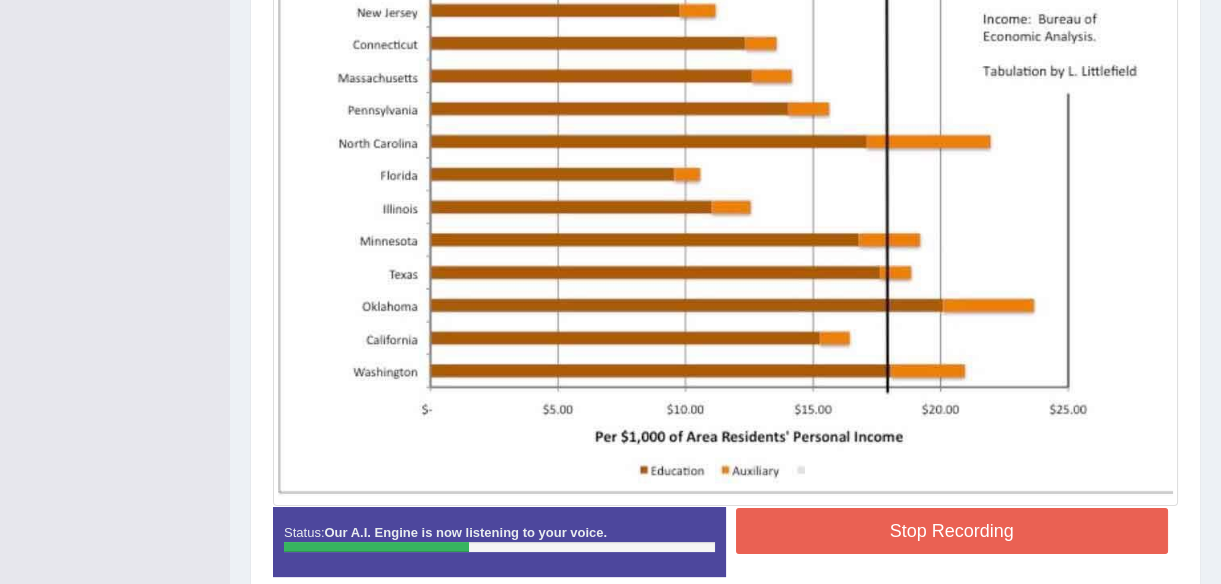 scroll, scrollTop: 600, scrollLeft: 0, axis: vertical 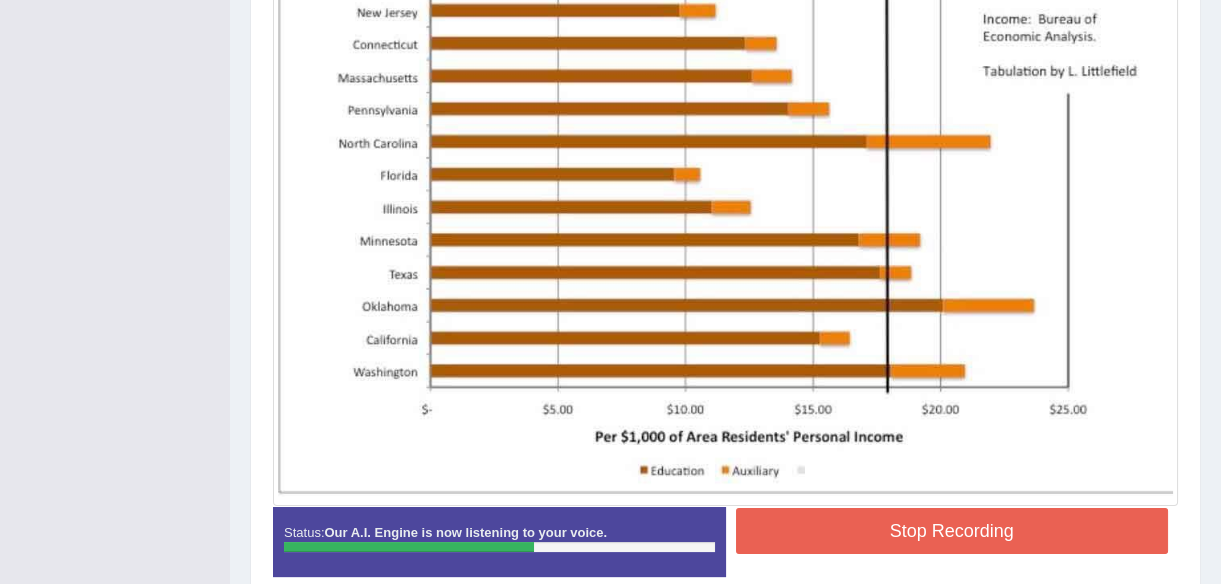 click on "Stop Recording" at bounding box center [952, 531] 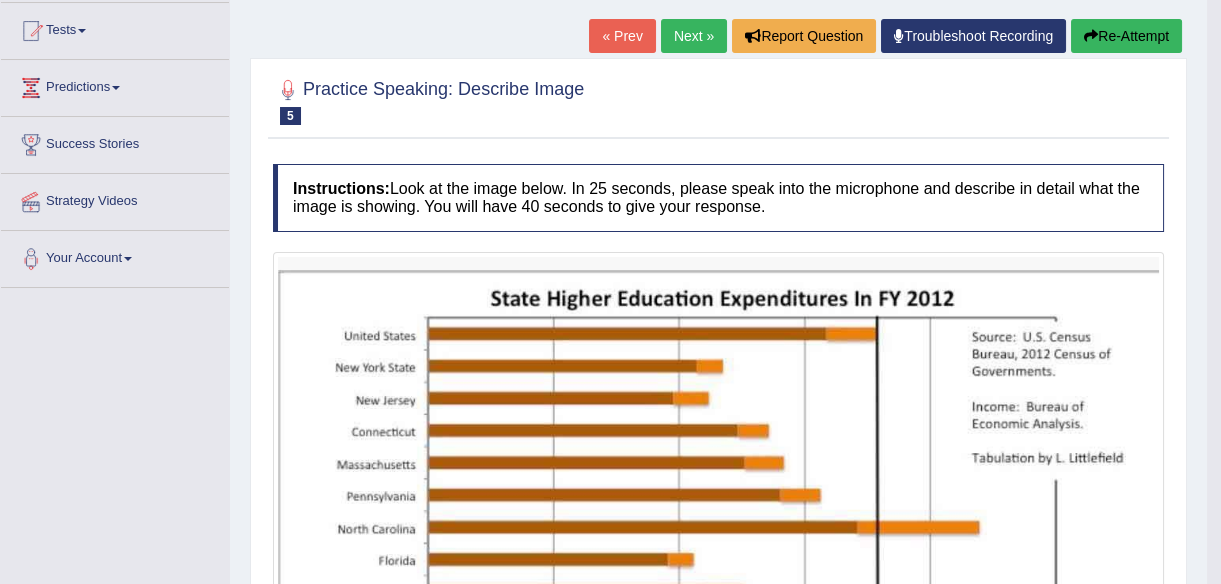scroll, scrollTop: 209, scrollLeft: 0, axis: vertical 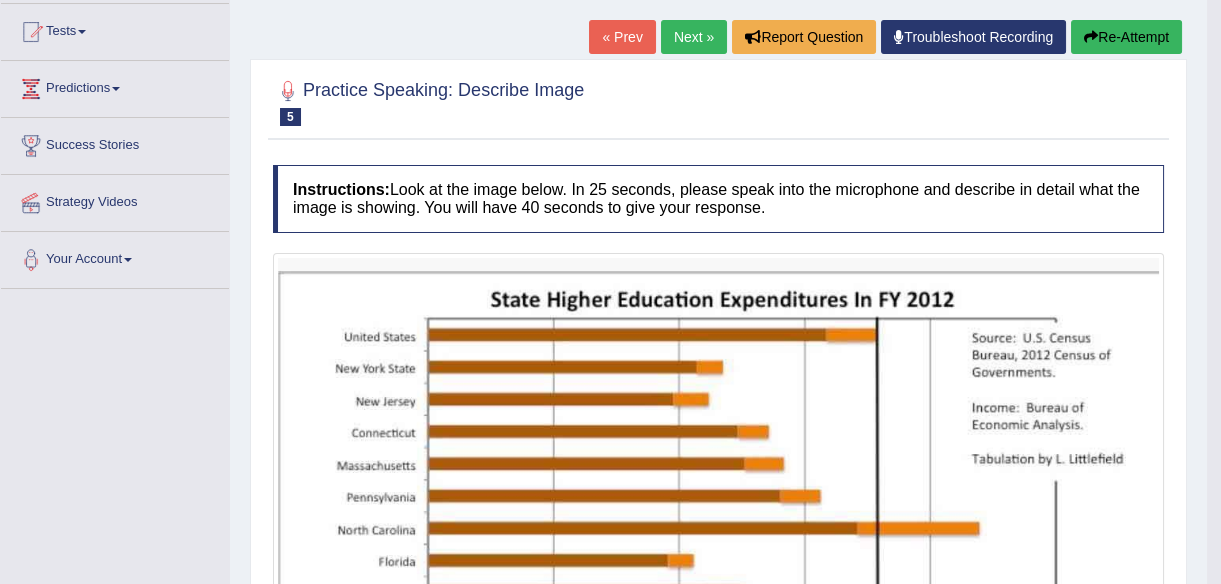 click on "Re-Attempt" at bounding box center [1126, 37] 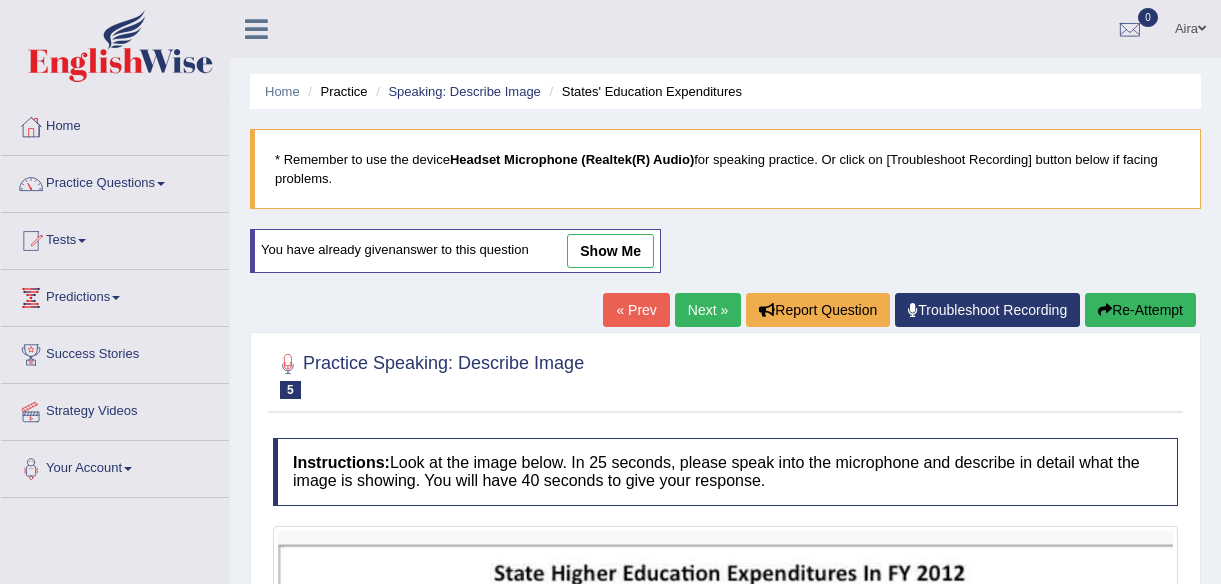 scroll, scrollTop: 693, scrollLeft: 0, axis: vertical 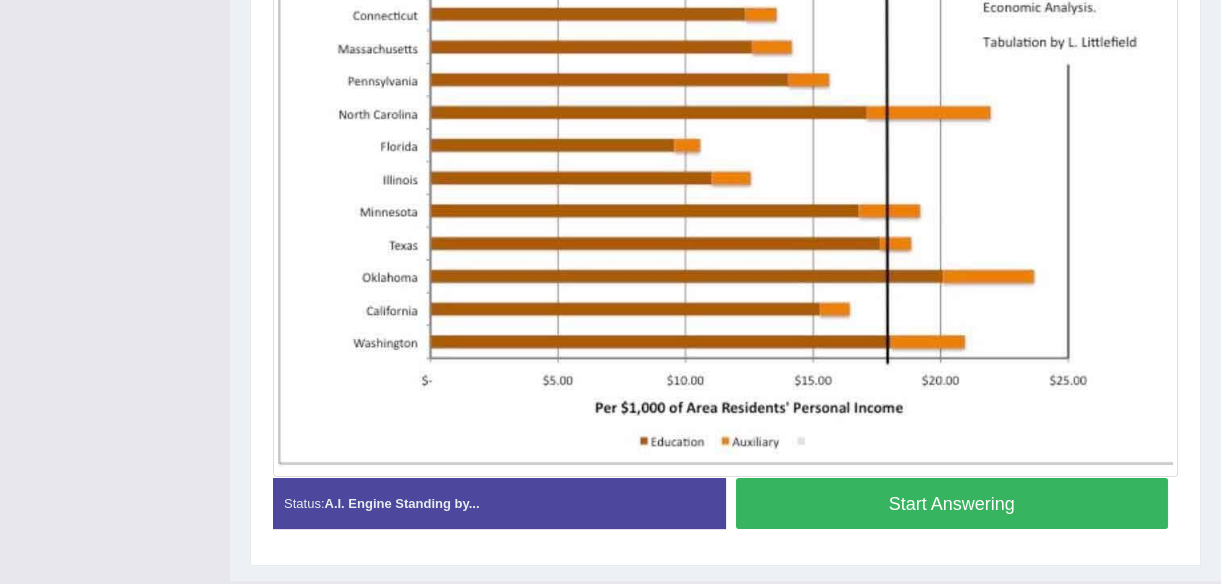 click on "Start Answering" at bounding box center [952, 503] 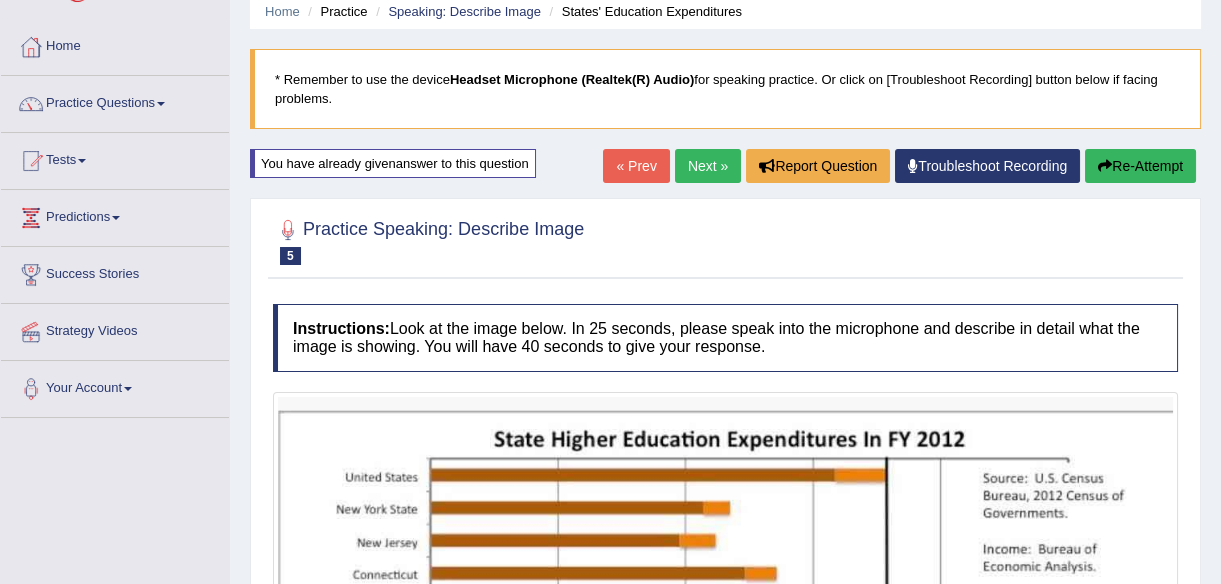 scroll, scrollTop: 0, scrollLeft: 0, axis: both 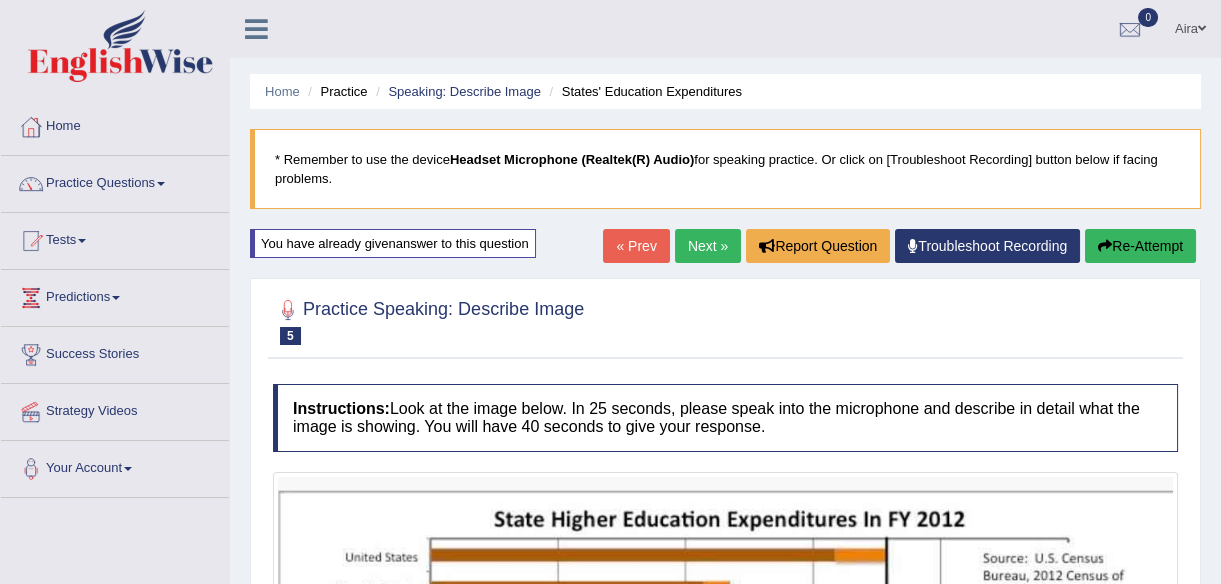 click on "Re-Attempt" at bounding box center (1140, 246) 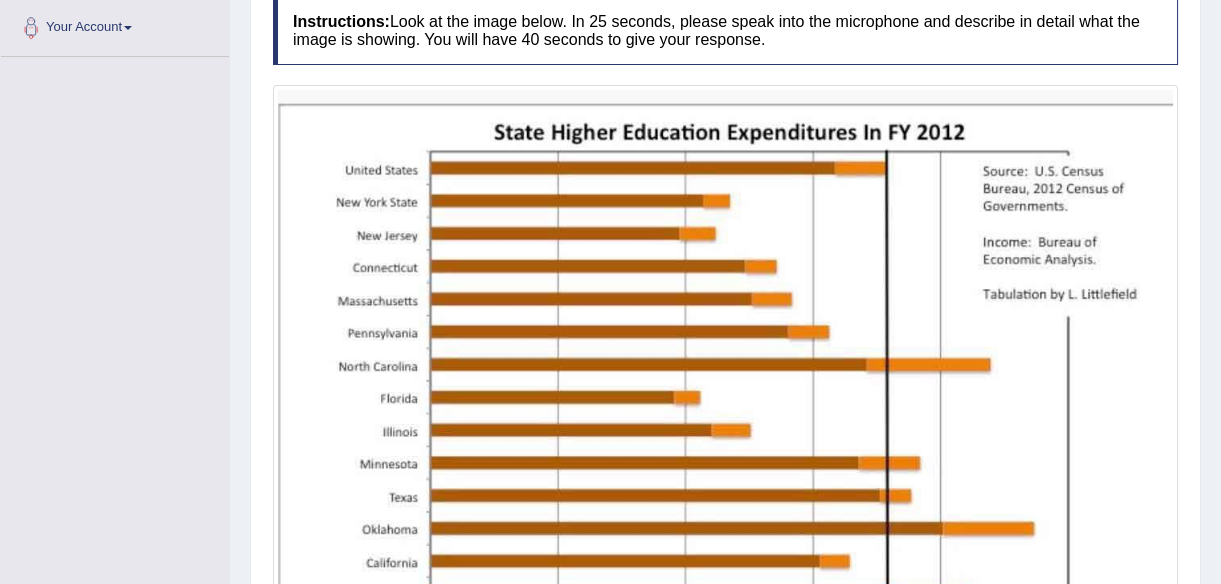 scroll, scrollTop: 740, scrollLeft: 0, axis: vertical 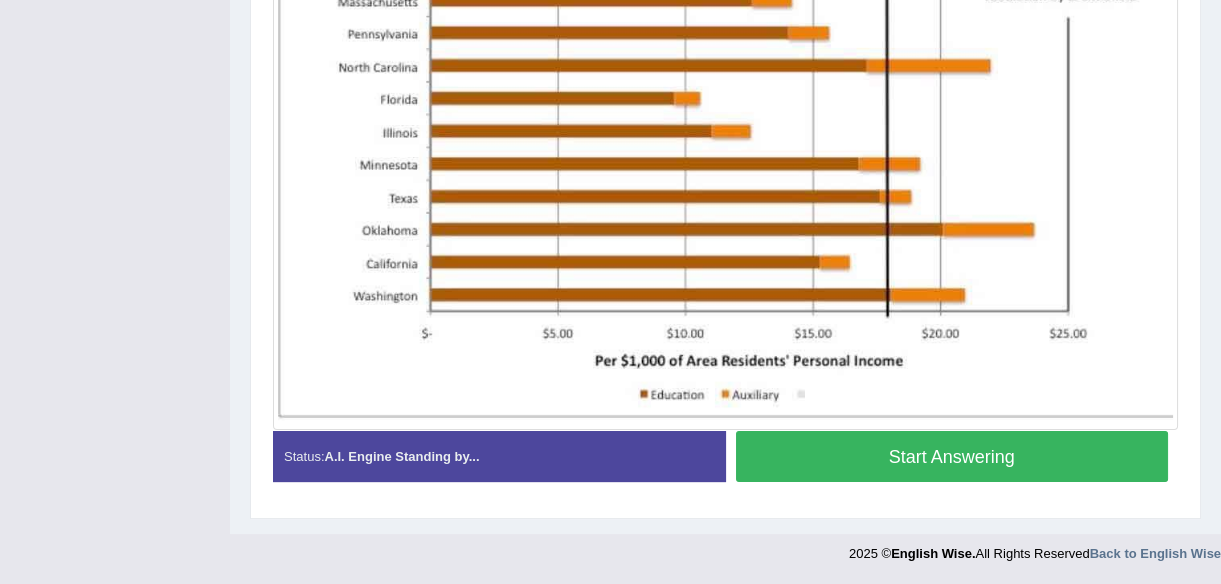 click on "Start Answering" at bounding box center (952, 456) 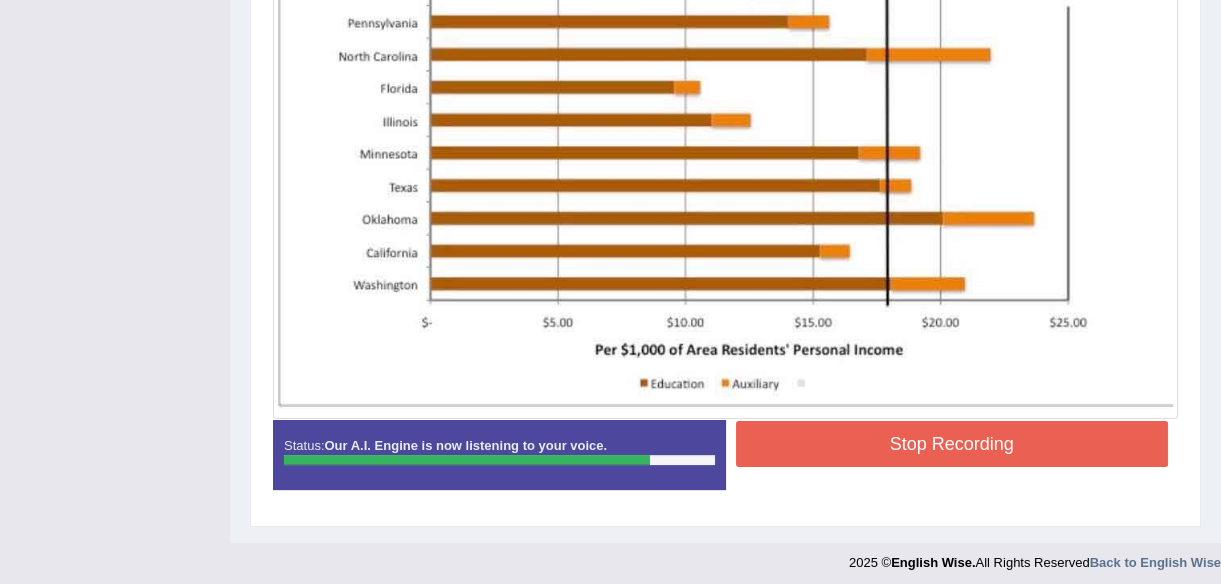 scroll, scrollTop: 698, scrollLeft: 0, axis: vertical 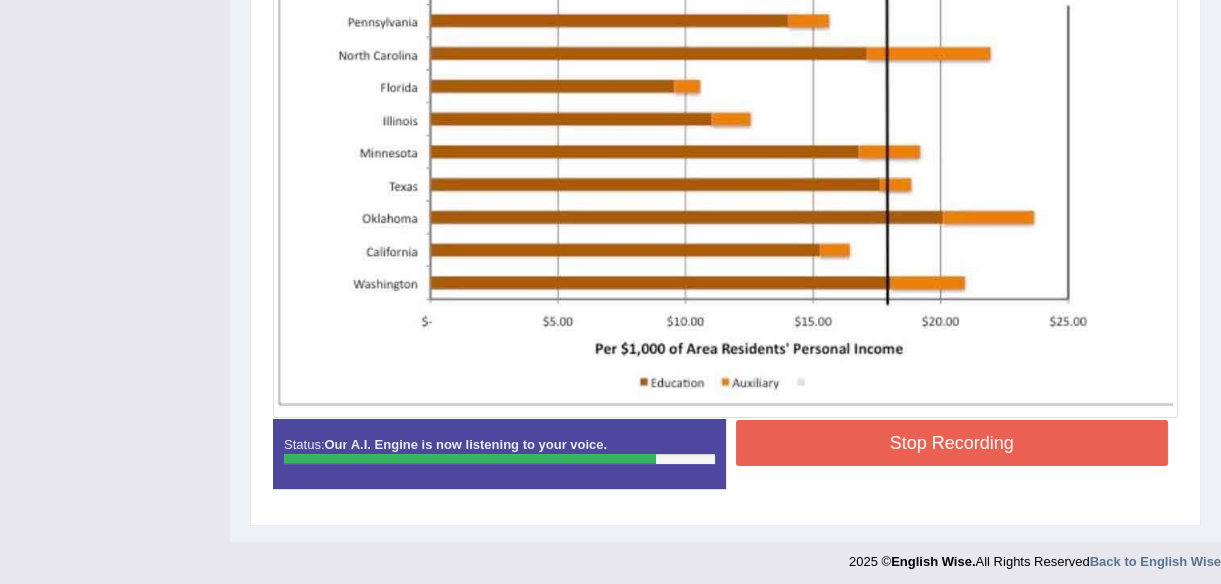 click on "Start Answering" at bounding box center [952, 419] 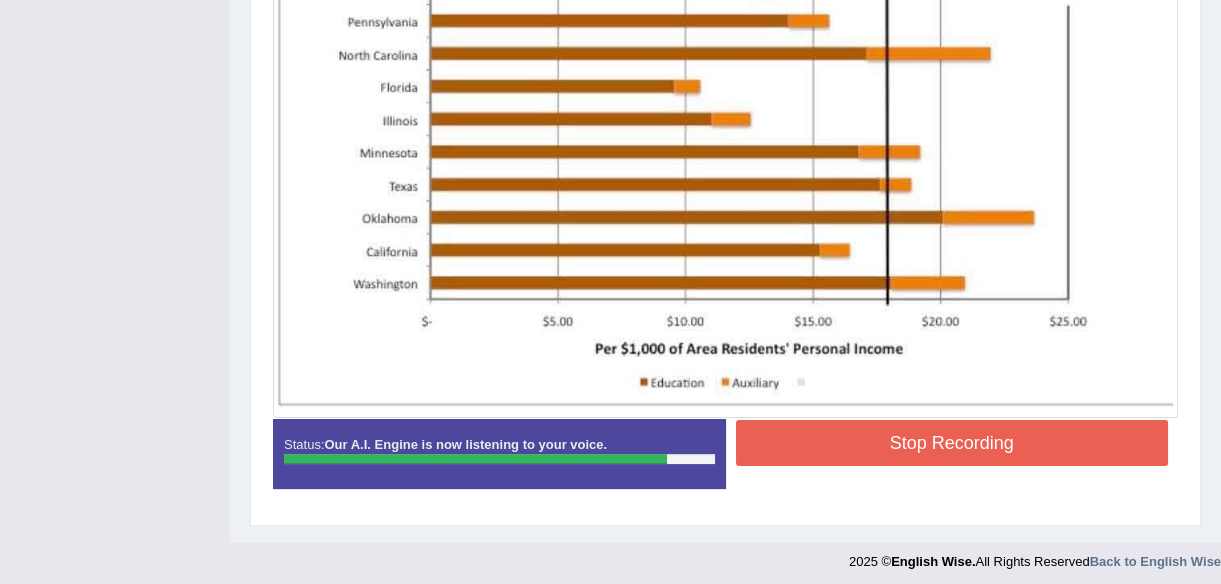 click on "Stop Recording" at bounding box center [952, 443] 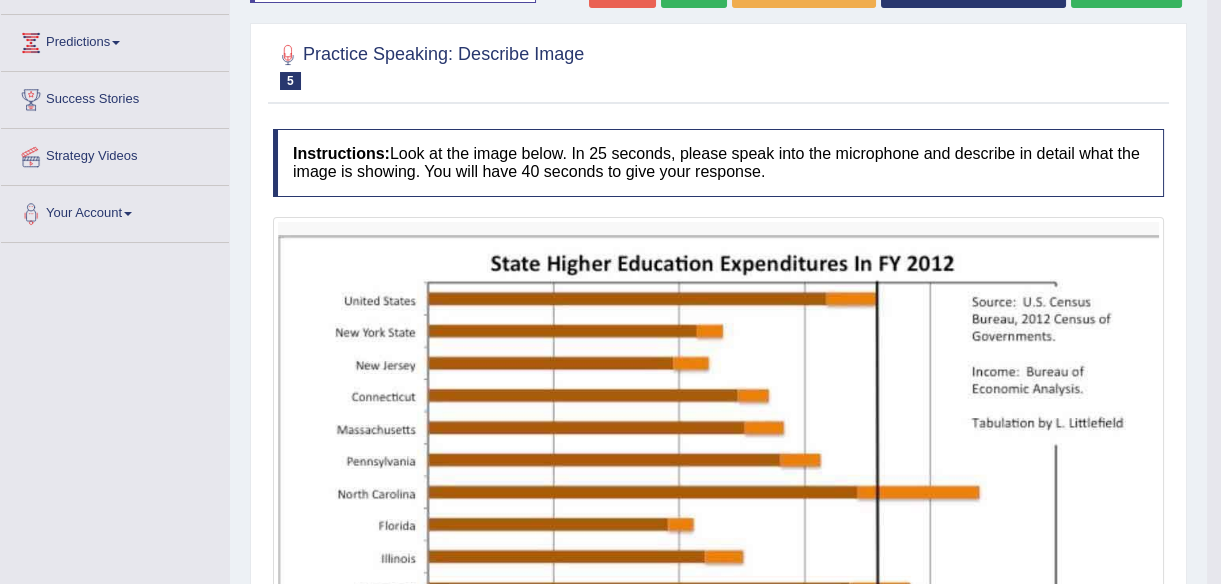 scroll, scrollTop: 230, scrollLeft: 0, axis: vertical 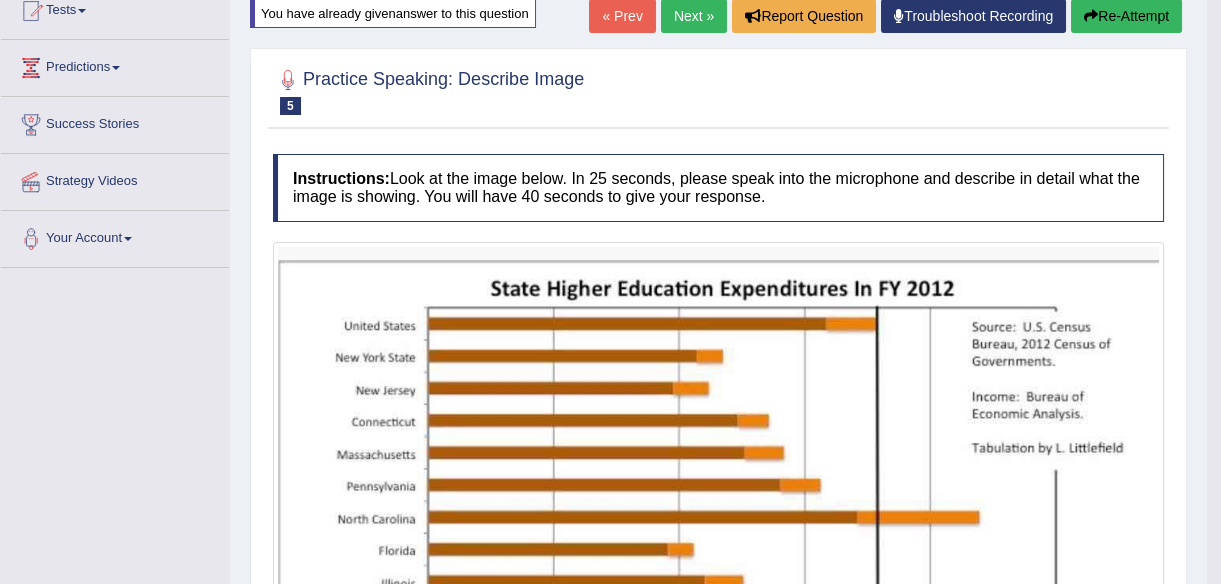 click on "Re-Attempt" at bounding box center [1126, 16] 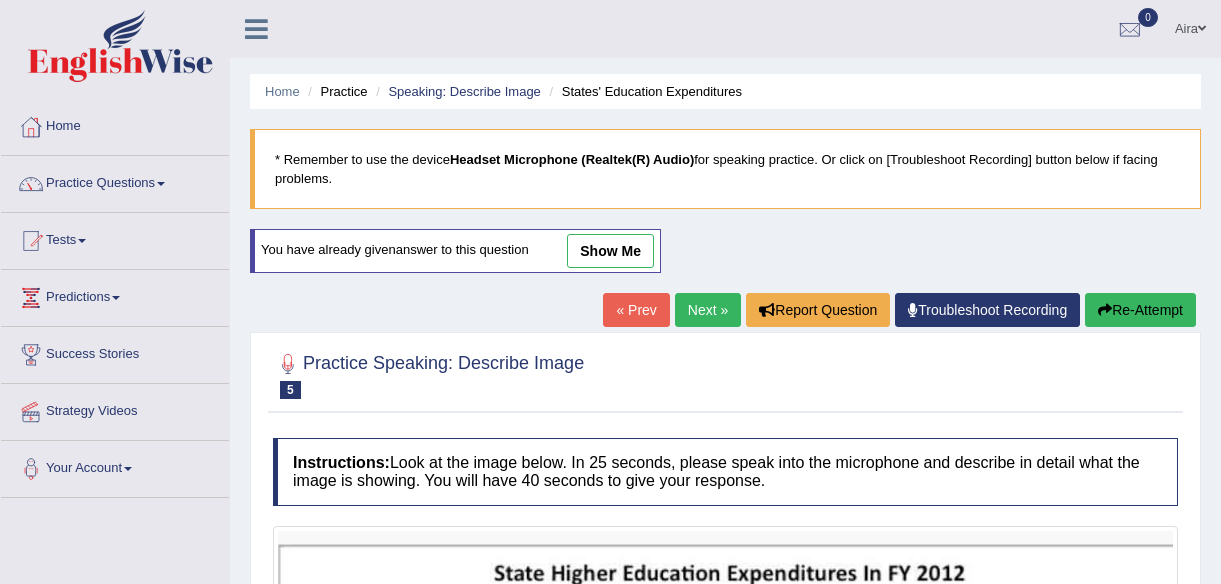 scroll, scrollTop: 665, scrollLeft: 0, axis: vertical 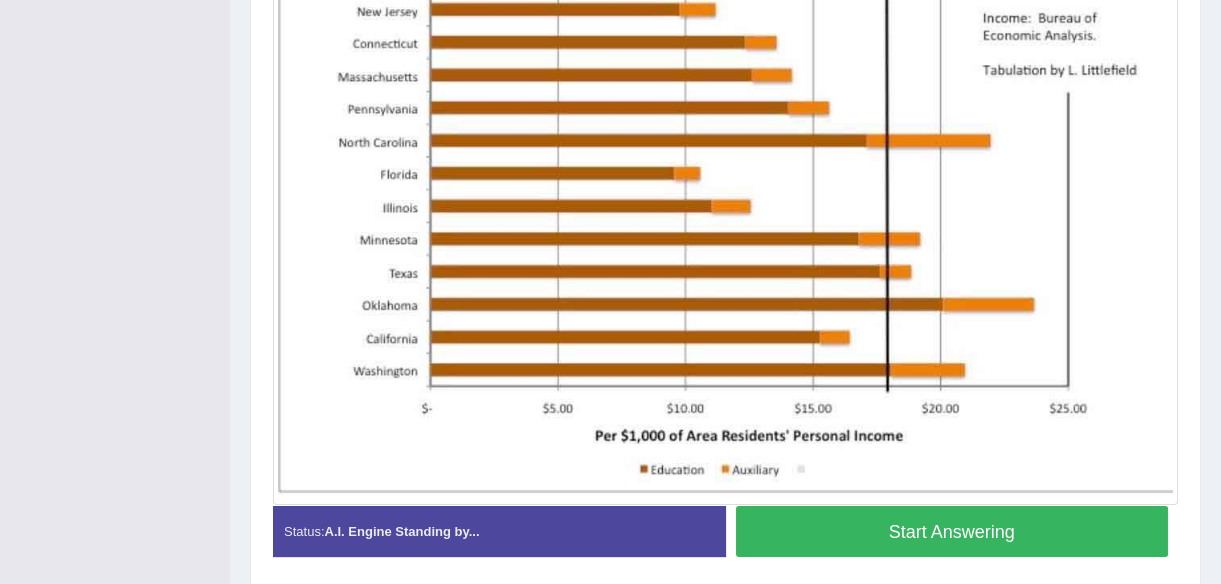 click on "Start Answering" at bounding box center (952, 531) 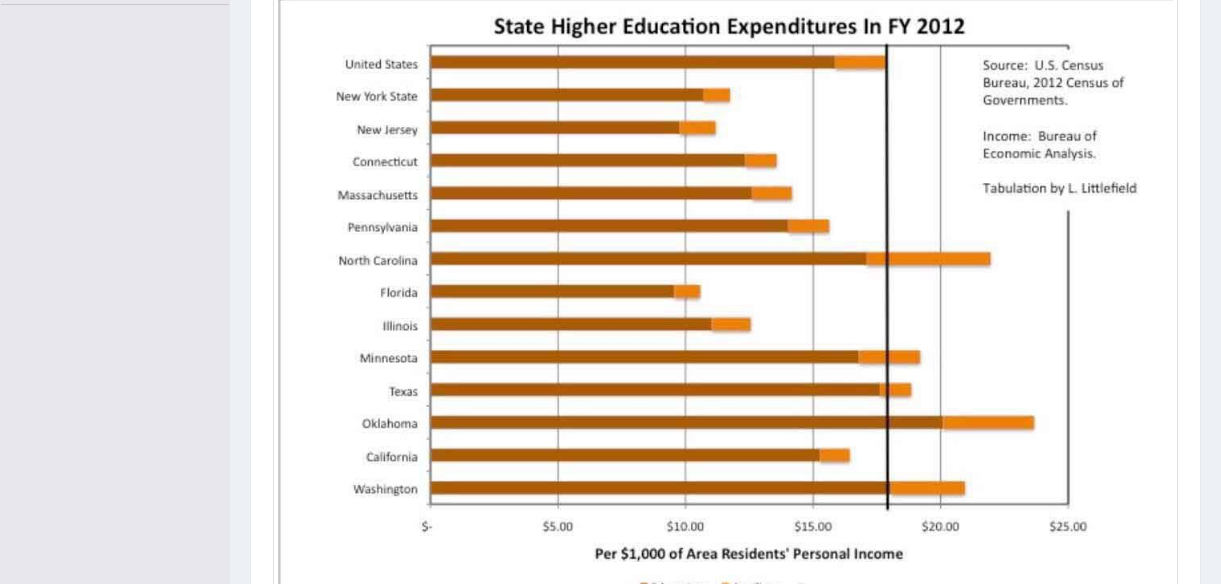 scroll, scrollTop: 492, scrollLeft: 0, axis: vertical 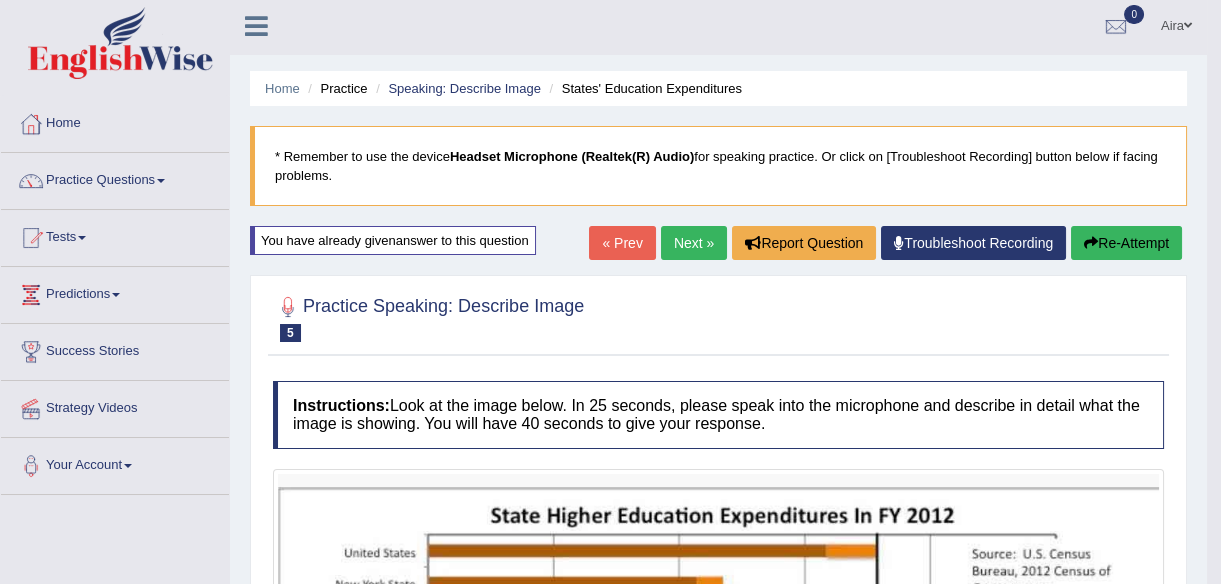 click on "Re-Attempt" at bounding box center [1126, 243] 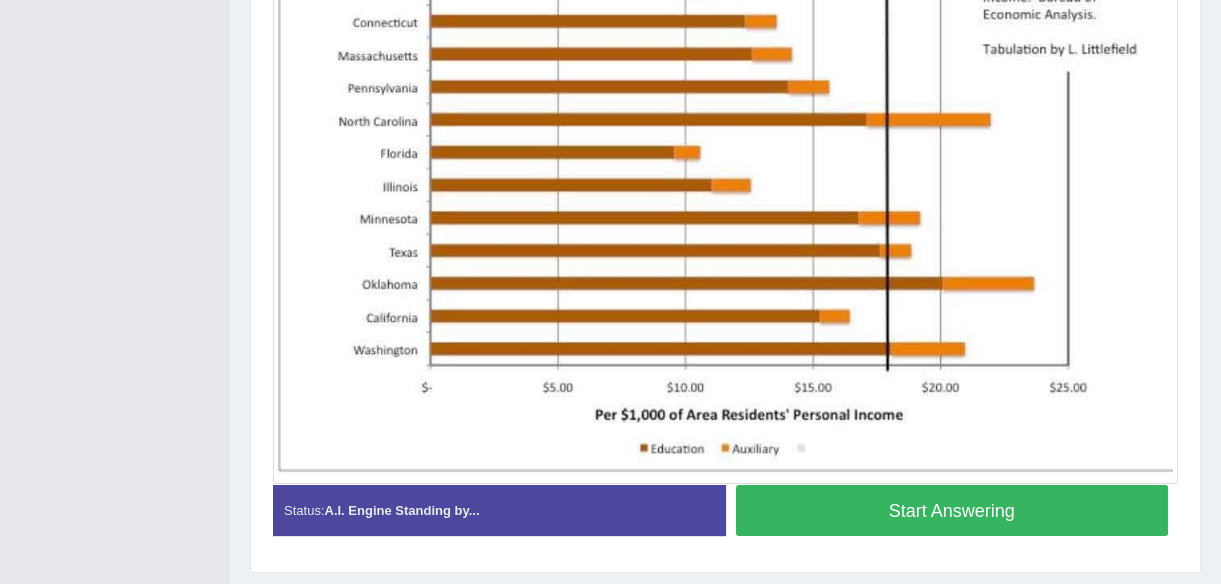 scroll, scrollTop: 0, scrollLeft: 0, axis: both 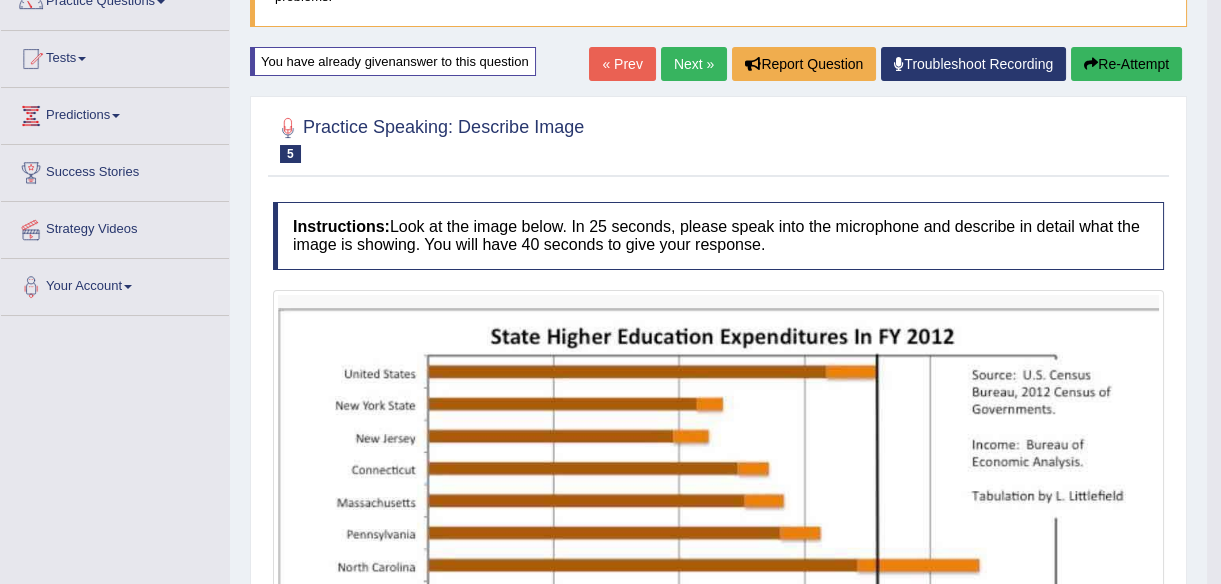click on "Re-Attempt" at bounding box center [1126, 64] 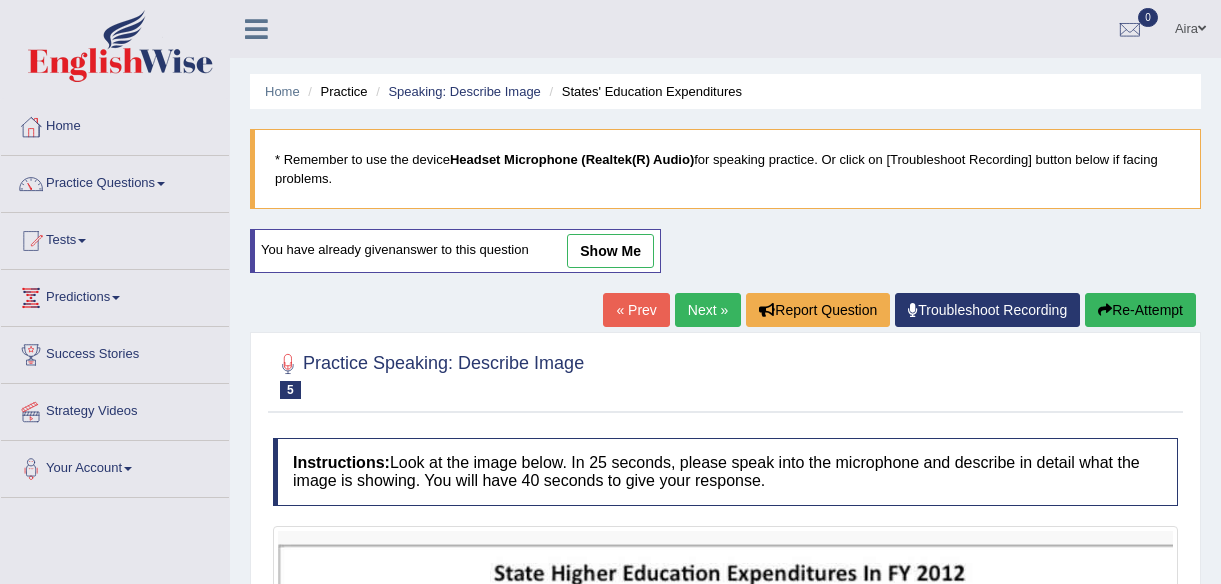scroll, scrollTop: 589, scrollLeft: 0, axis: vertical 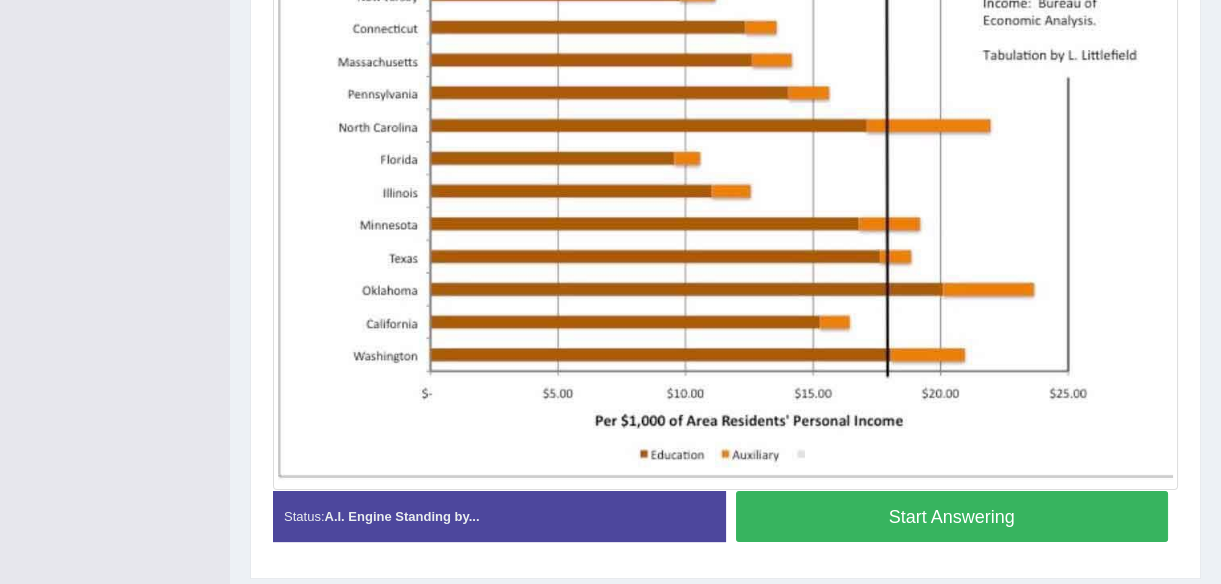 click on "Start Answering" at bounding box center (952, 516) 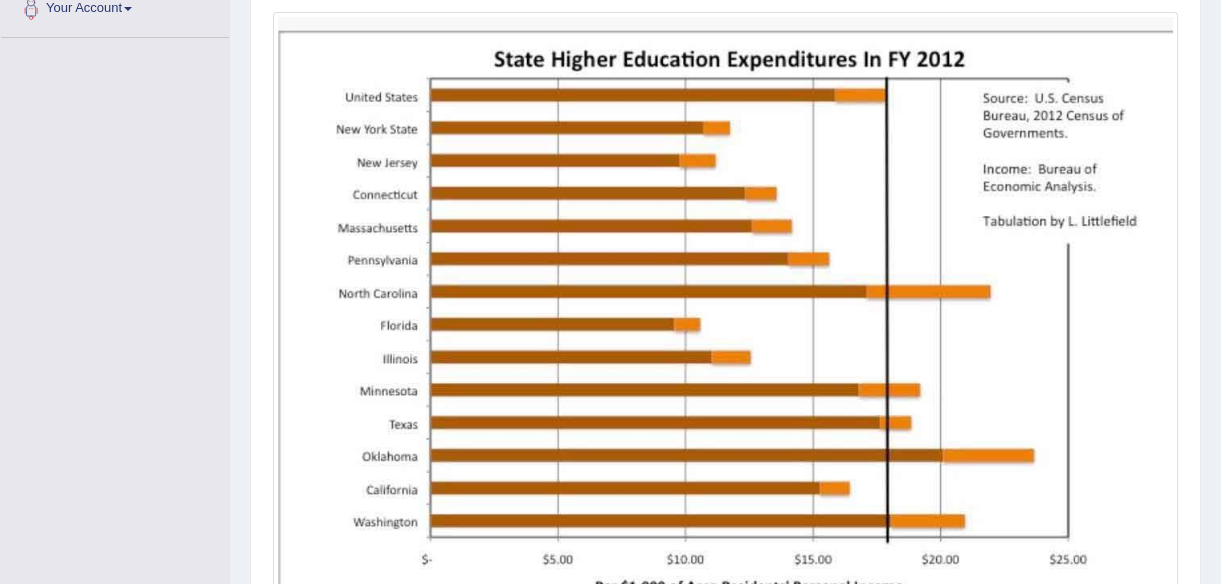 scroll, scrollTop: 460, scrollLeft: 0, axis: vertical 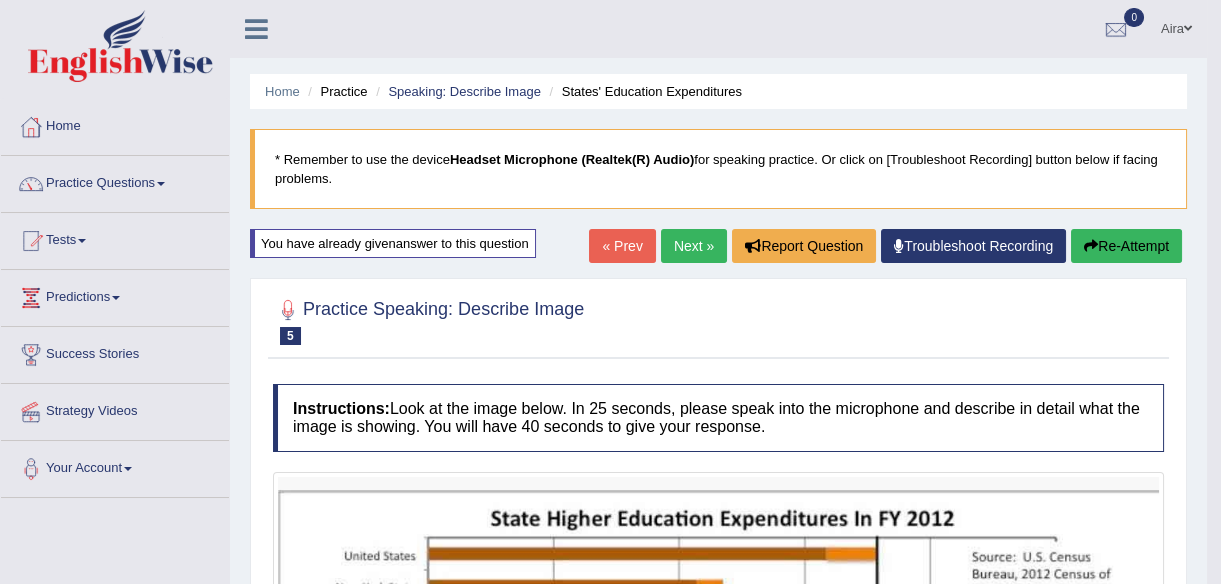 click on "Next »" at bounding box center (694, 246) 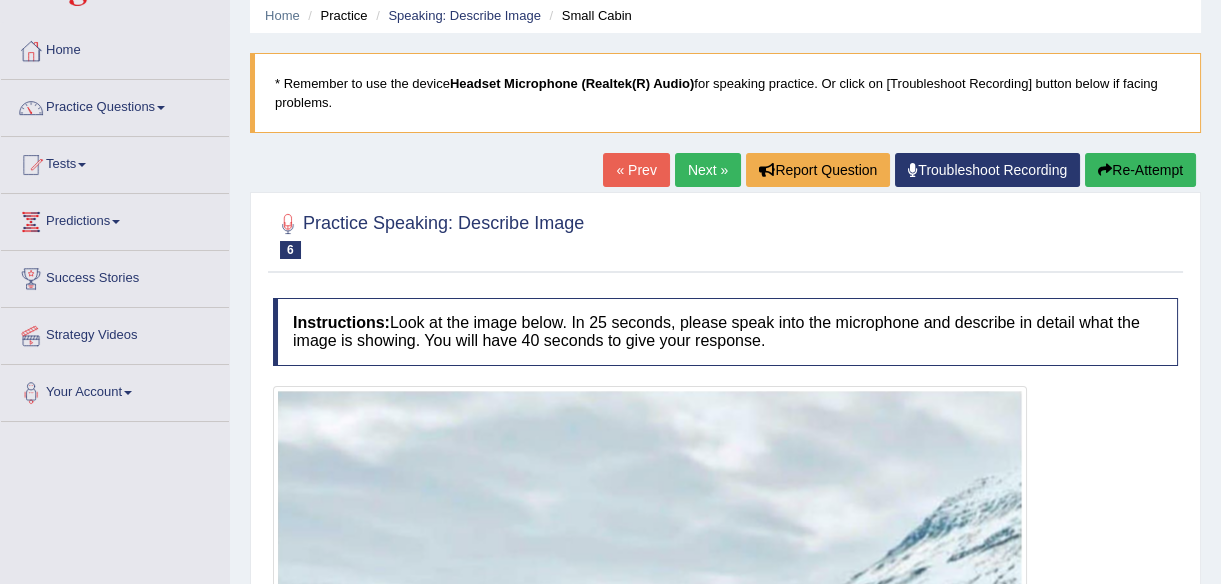 scroll, scrollTop: 0, scrollLeft: 0, axis: both 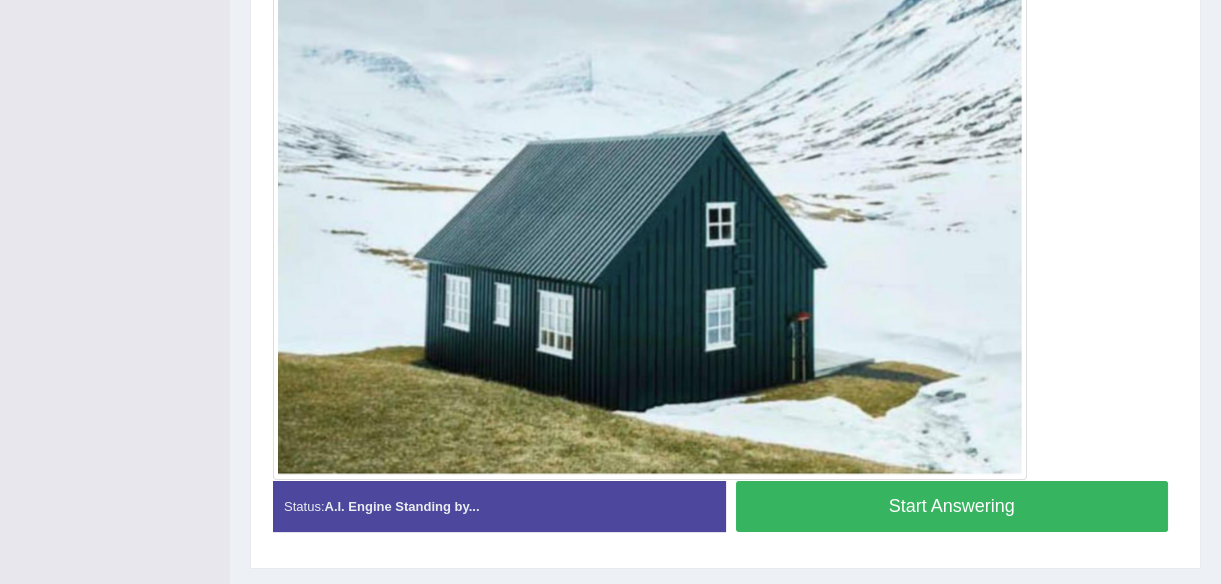 click on "Start Answering" at bounding box center [952, 506] 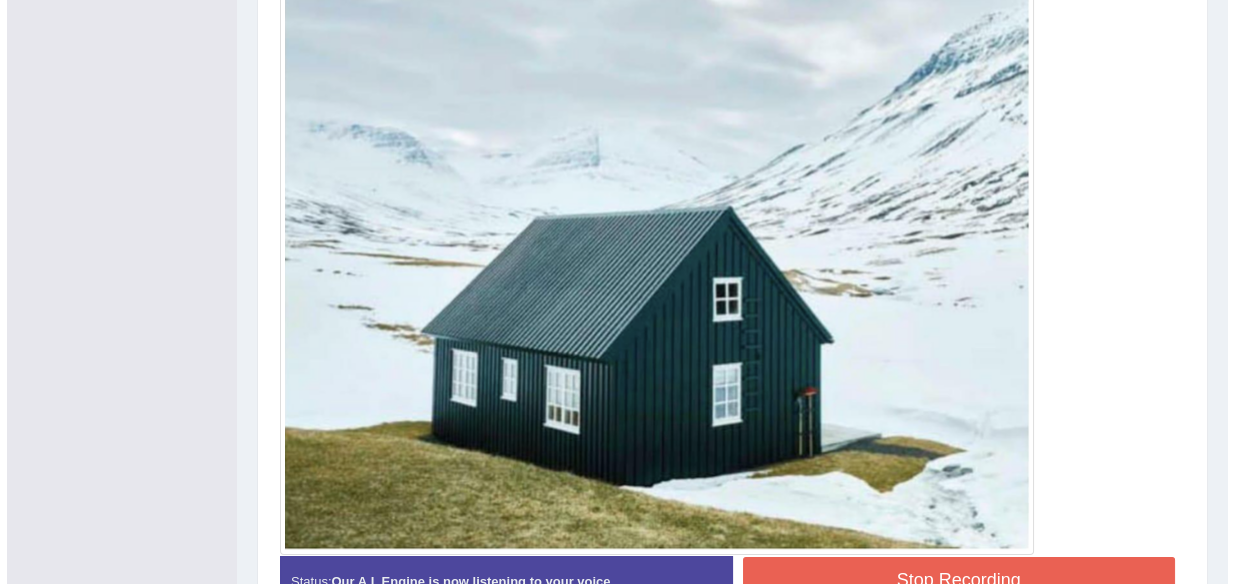 scroll, scrollTop: 540, scrollLeft: 0, axis: vertical 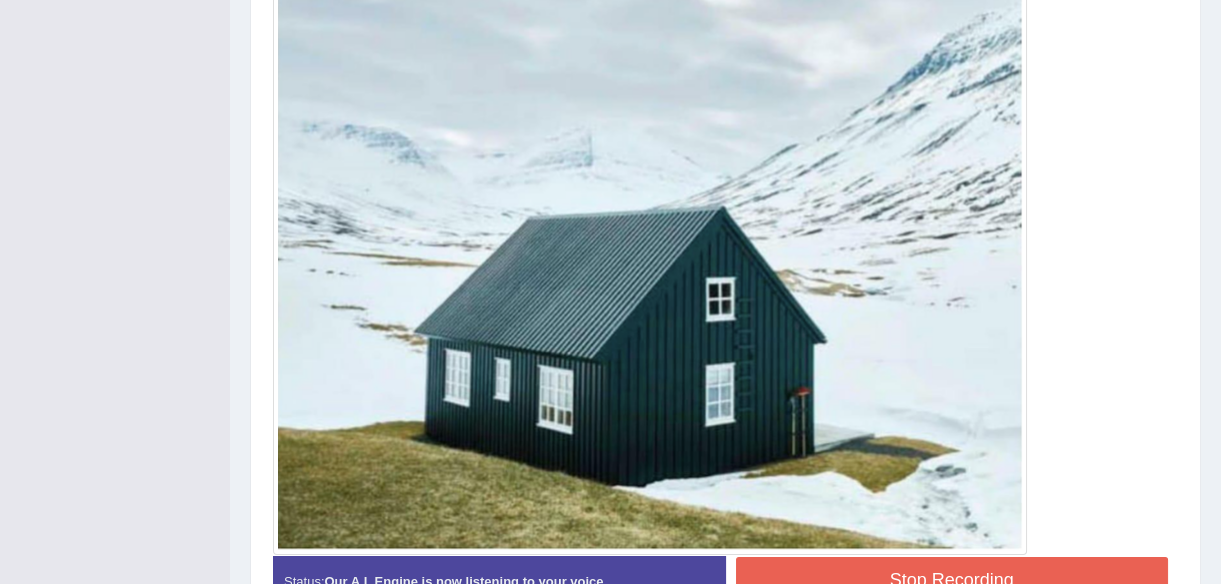 click at bounding box center (650, 238) 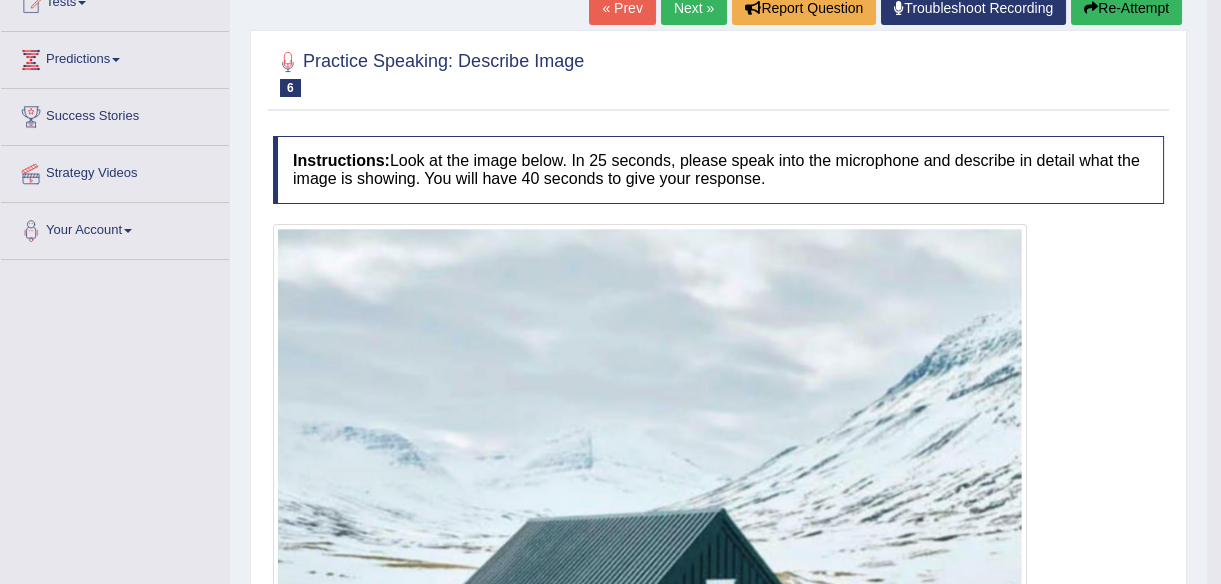 scroll, scrollTop: 235, scrollLeft: 0, axis: vertical 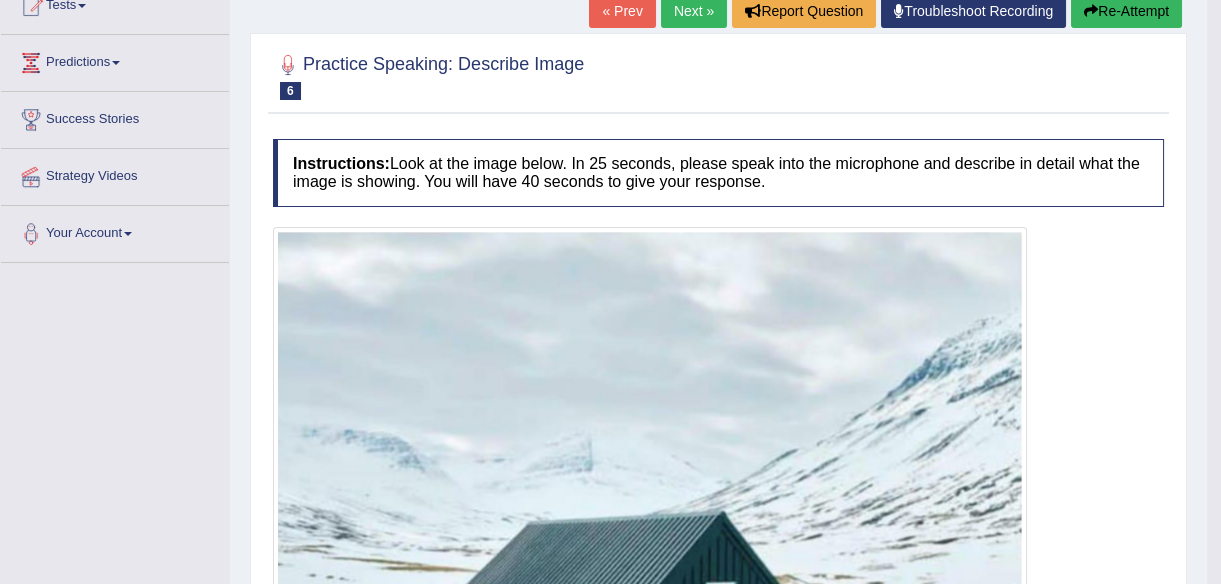 click at bounding box center (1091, 11) 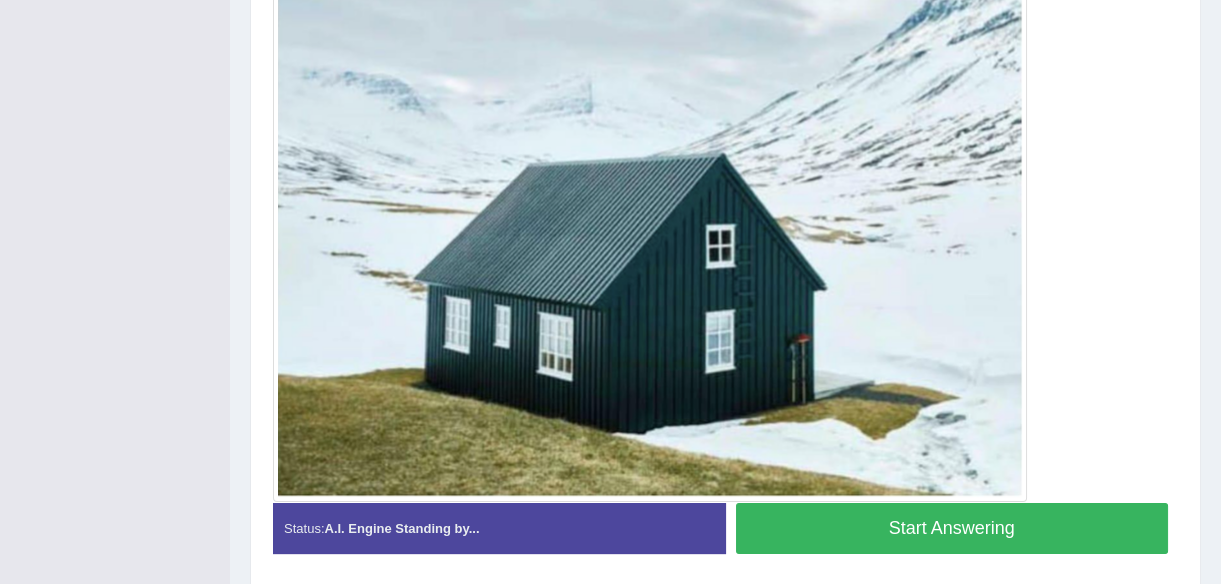 scroll, scrollTop: 657, scrollLeft: 0, axis: vertical 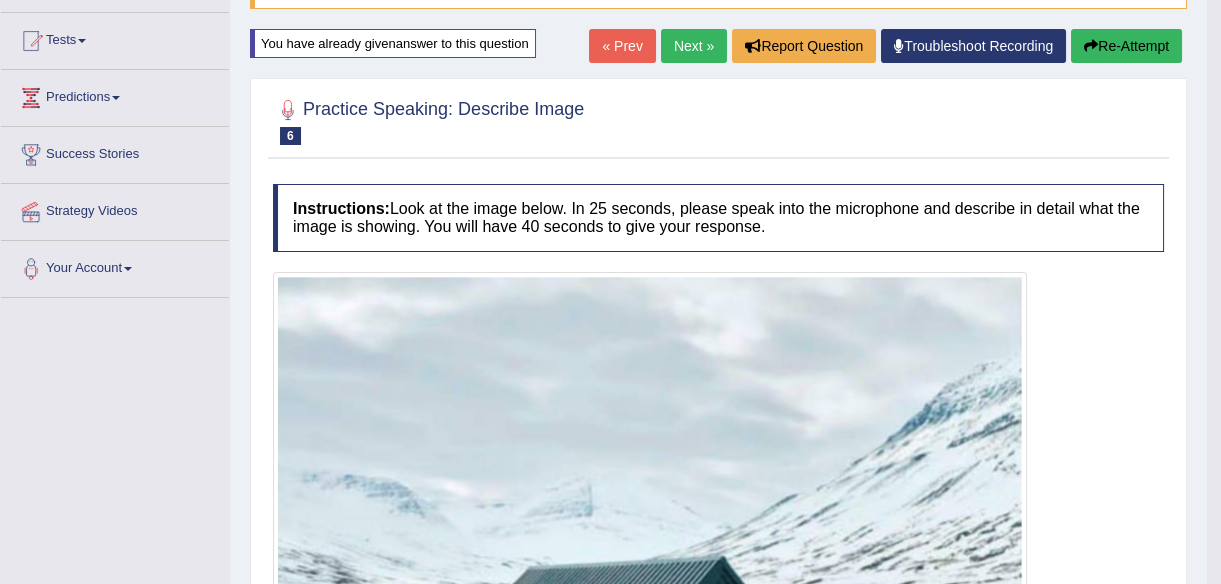 click on "Re-Attempt" at bounding box center [1126, 46] 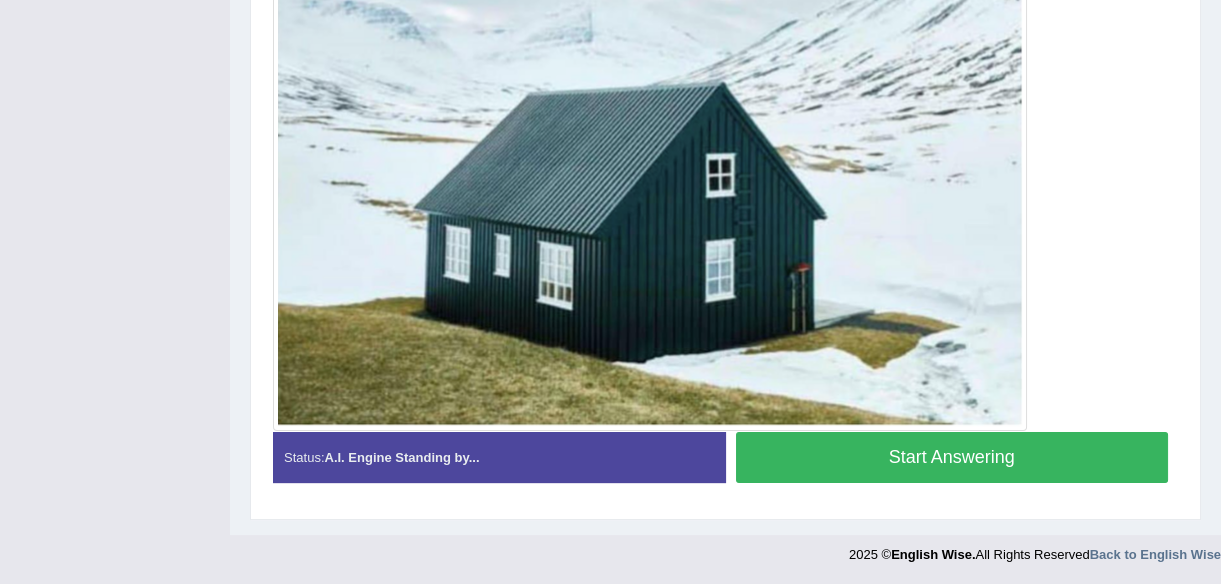 scroll, scrollTop: 728, scrollLeft: 0, axis: vertical 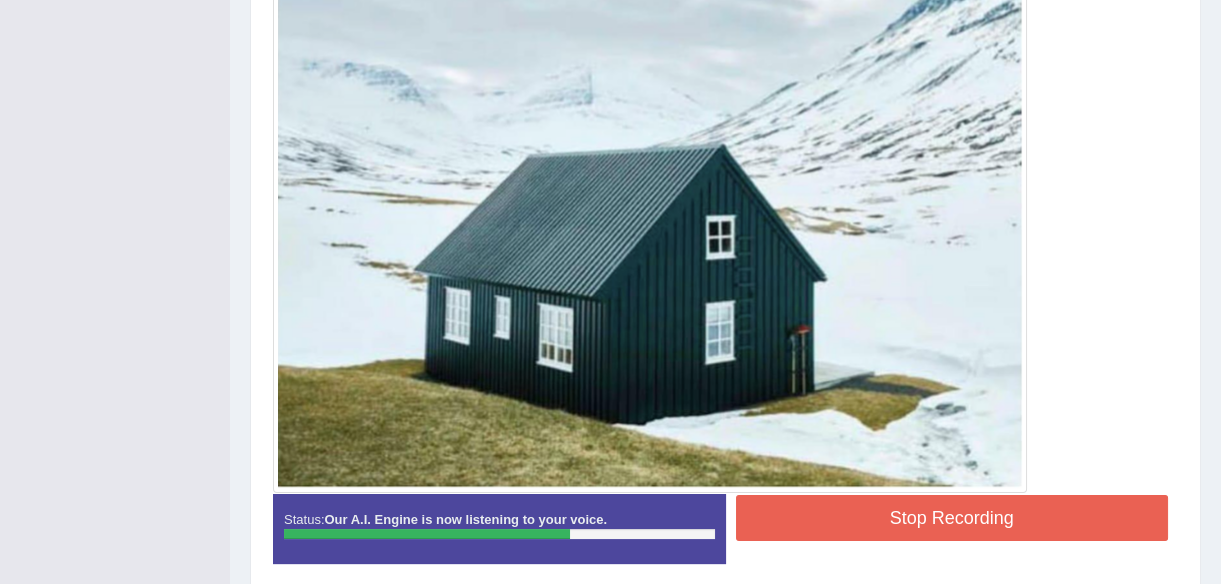 click on "Stop Recording" at bounding box center (952, 518) 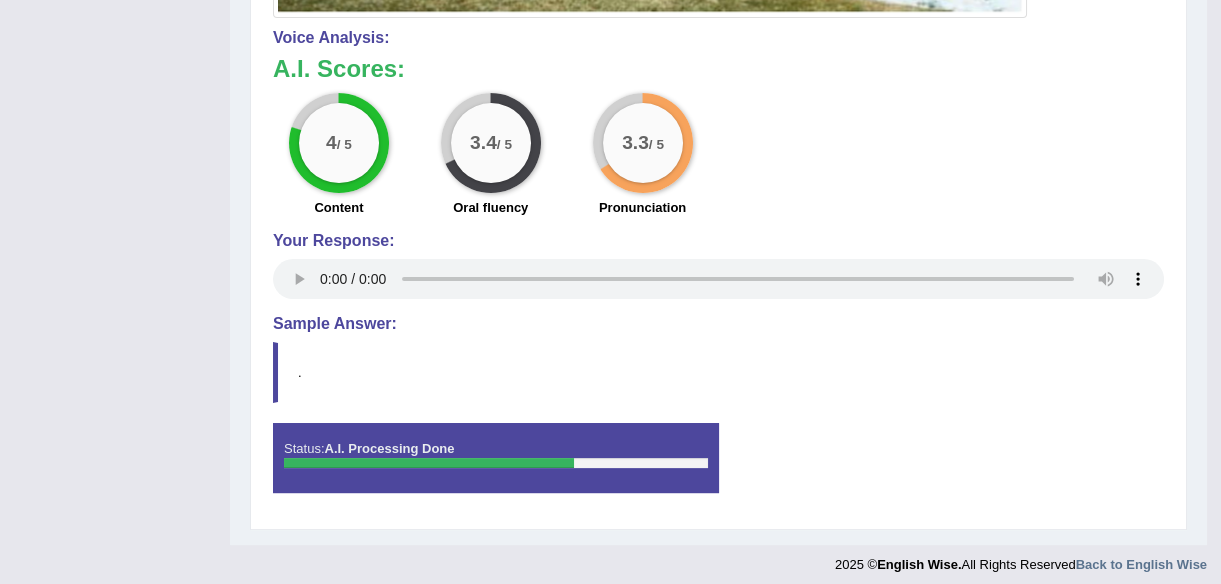 scroll, scrollTop: 1088, scrollLeft: 0, axis: vertical 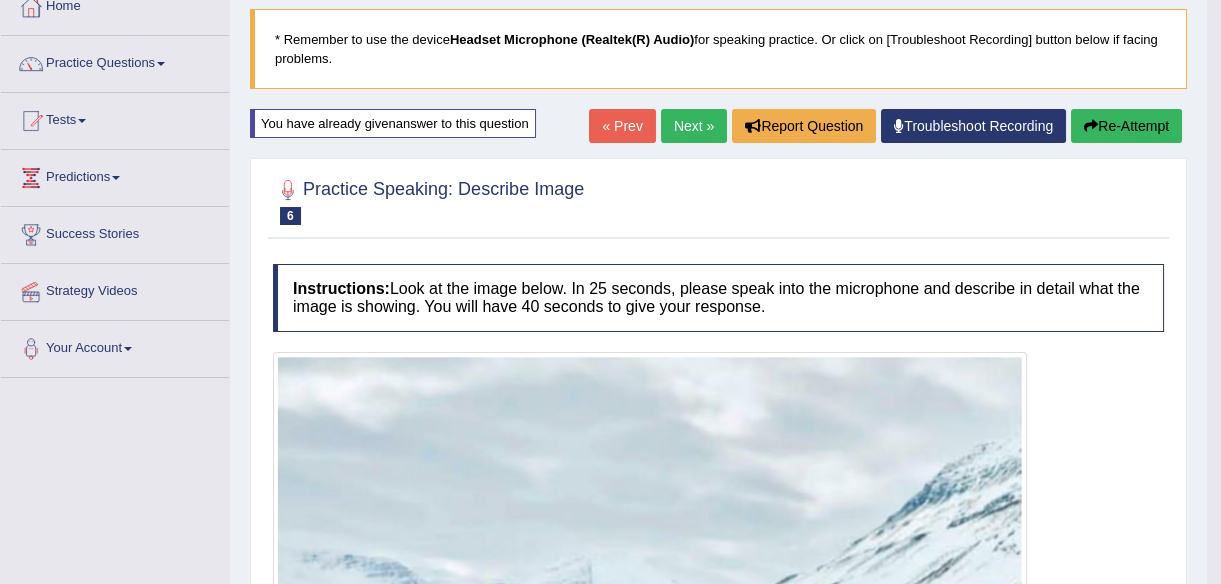 click on "Next »" at bounding box center [694, 126] 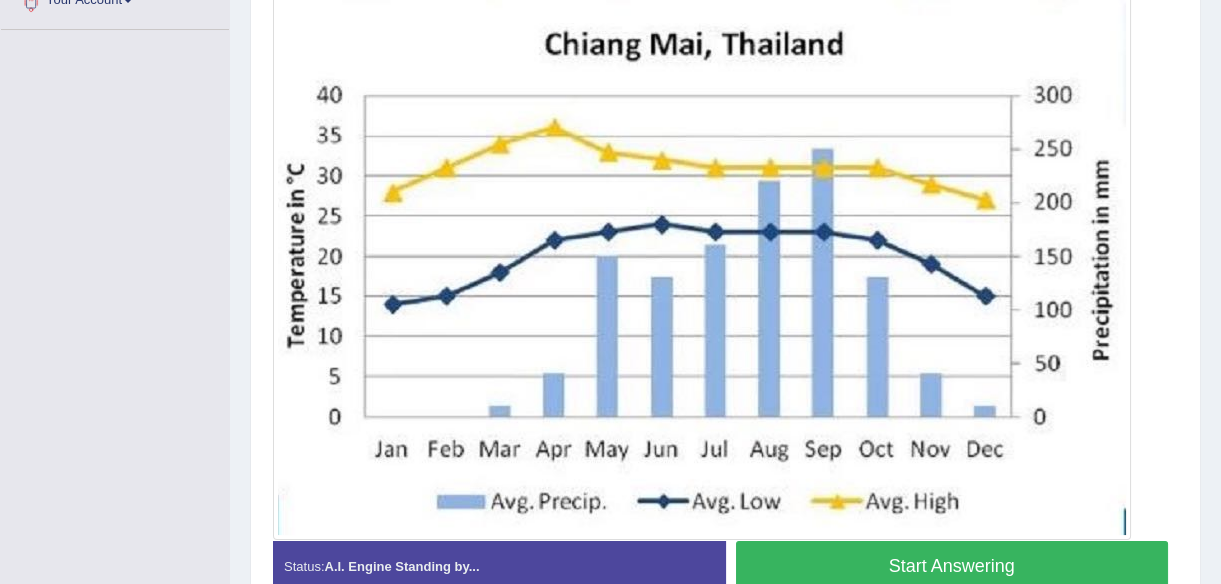 scroll, scrollTop: 0, scrollLeft: 0, axis: both 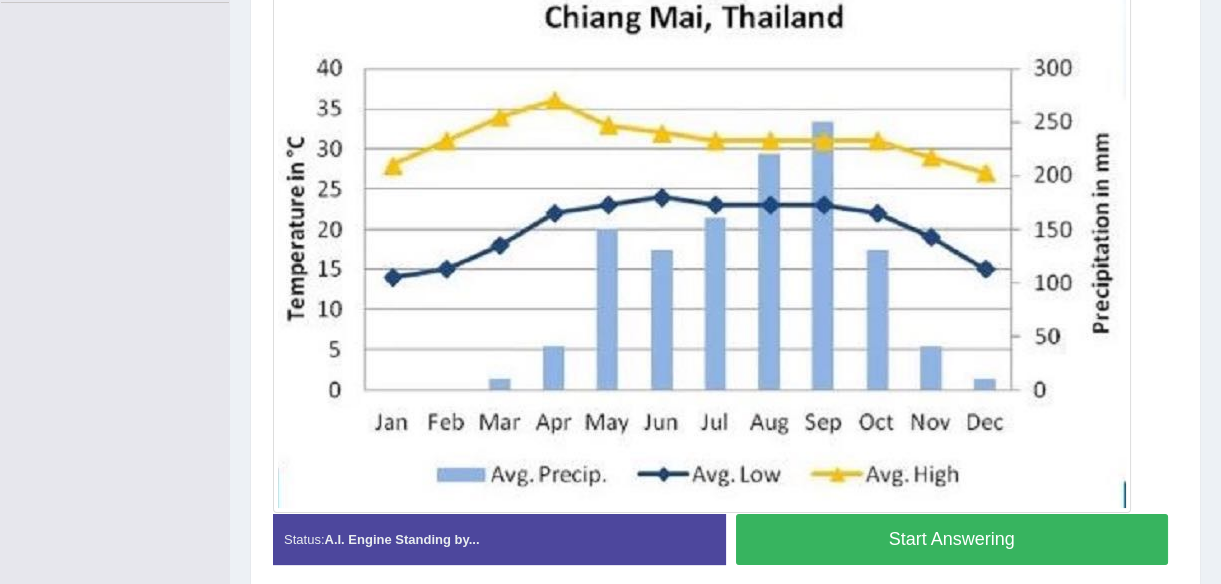 click on "Start Answering" at bounding box center (952, 539) 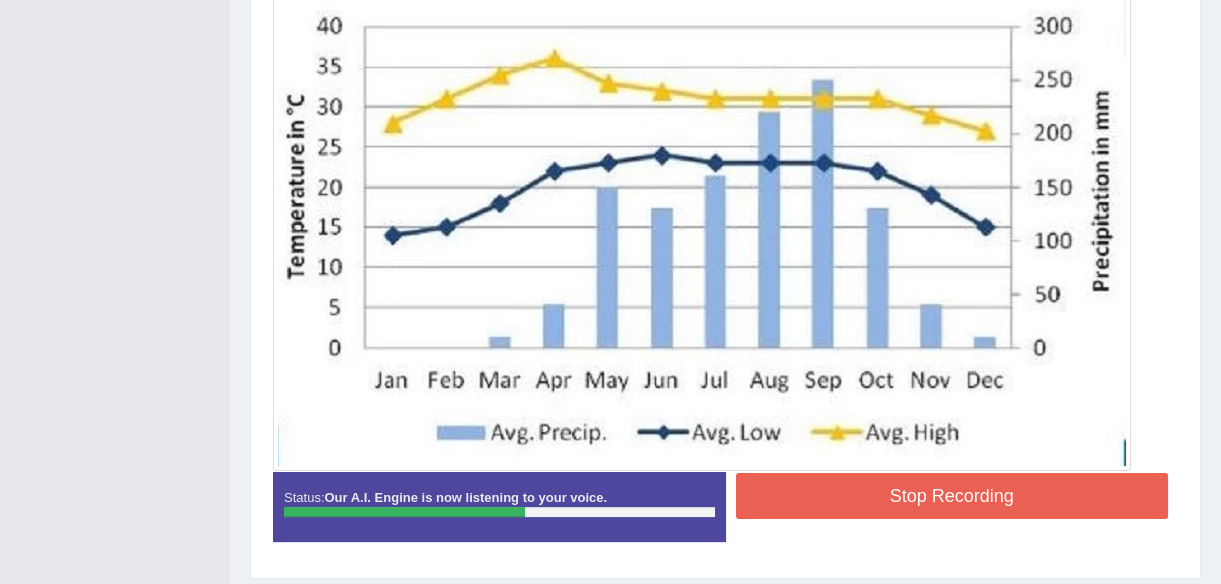scroll, scrollTop: 538, scrollLeft: 0, axis: vertical 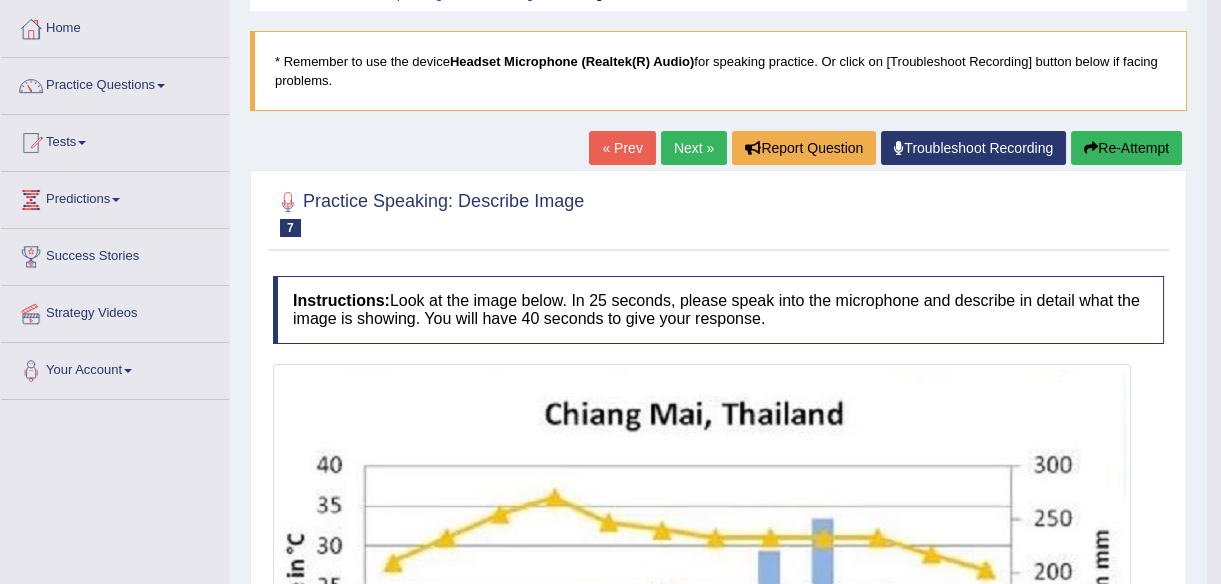 click at bounding box center (1091, 148) 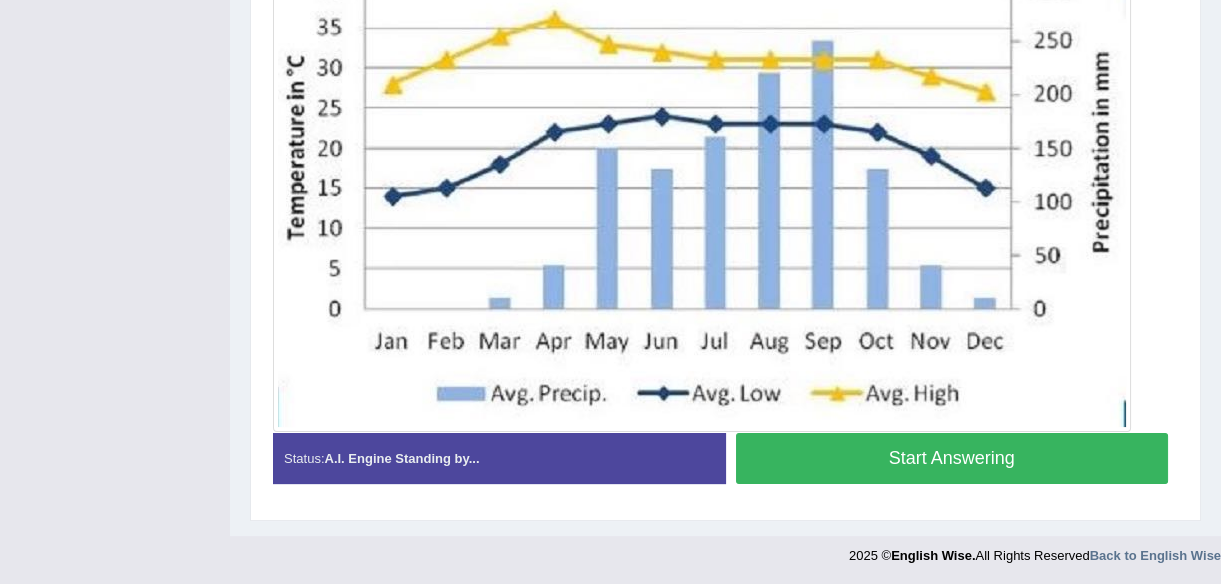 scroll, scrollTop: 640, scrollLeft: 0, axis: vertical 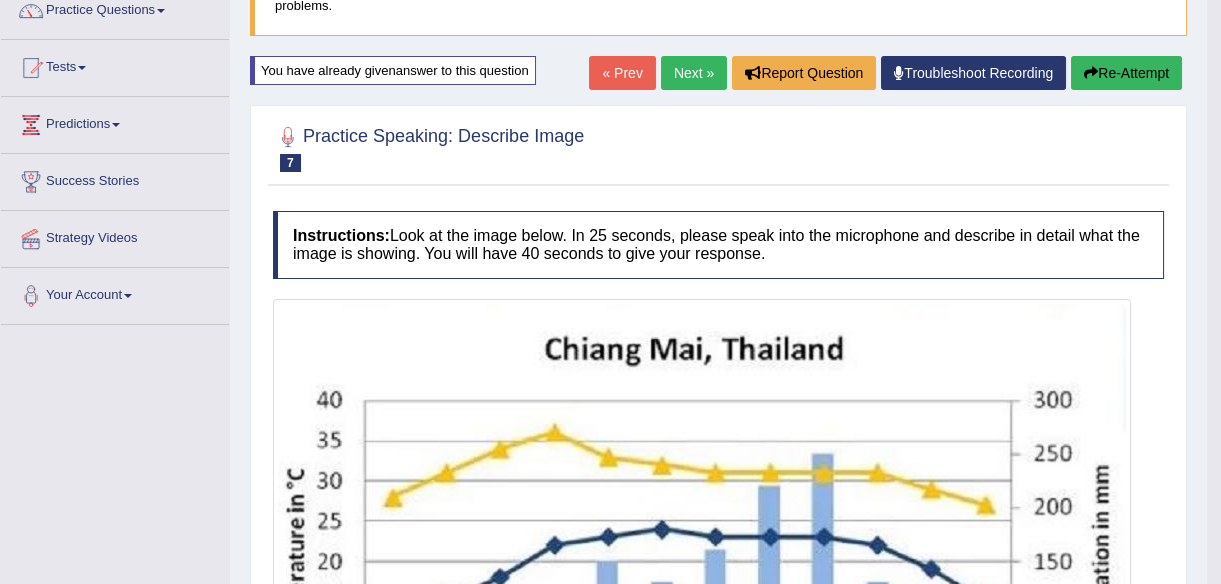 click at bounding box center (1091, 73) 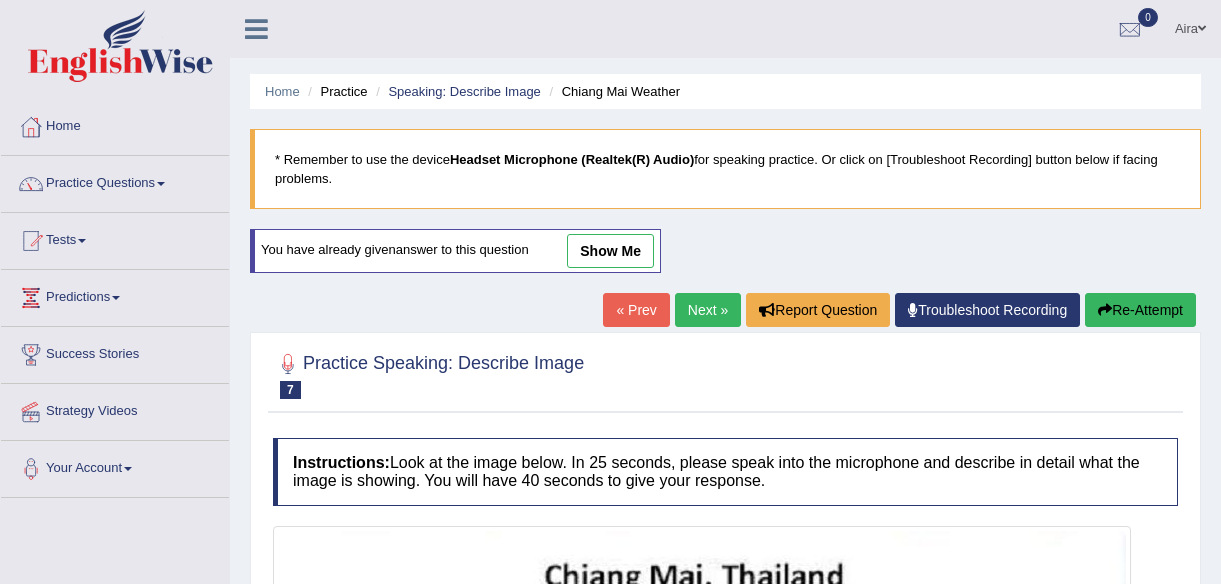 scroll, scrollTop: 289, scrollLeft: 0, axis: vertical 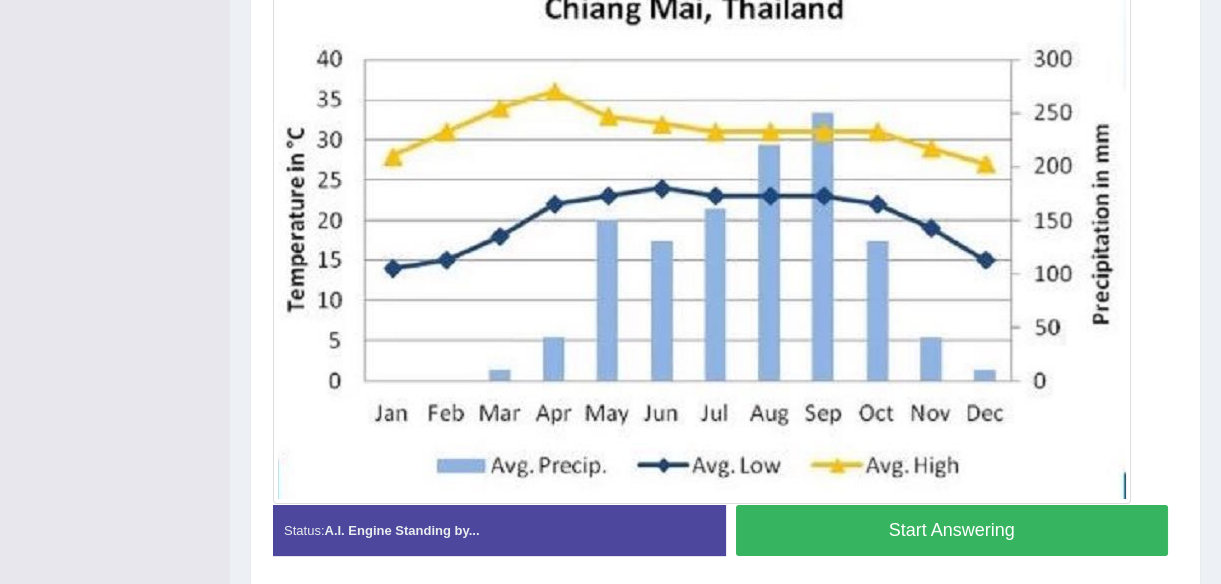 click on "Start Answering" at bounding box center [952, 530] 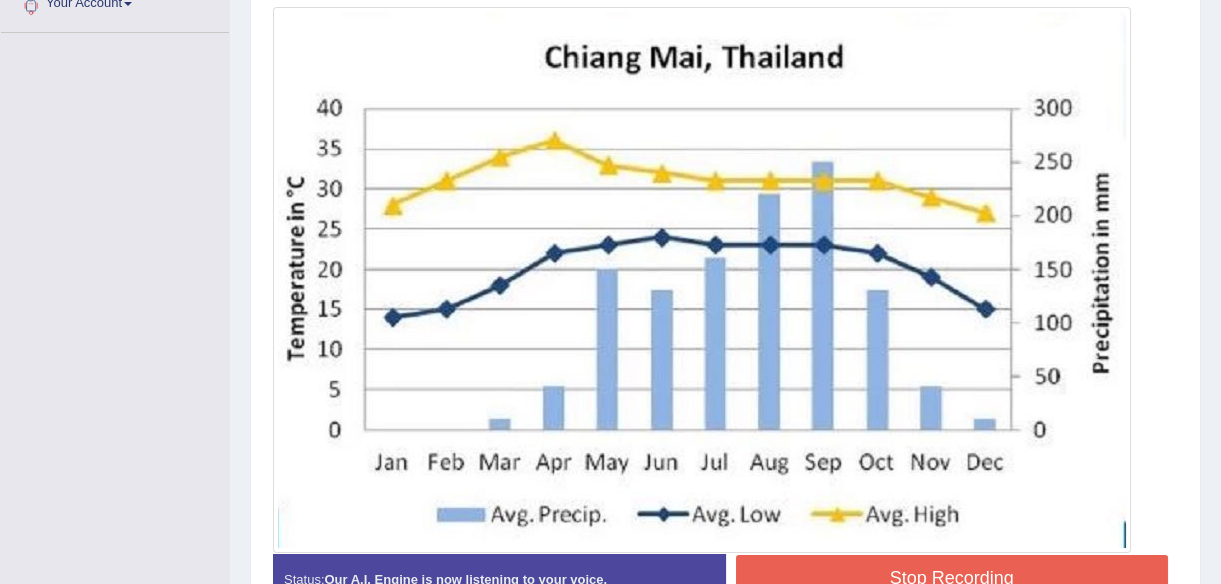 scroll, scrollTop: 468, scrollLeft: 0, axis: vertical 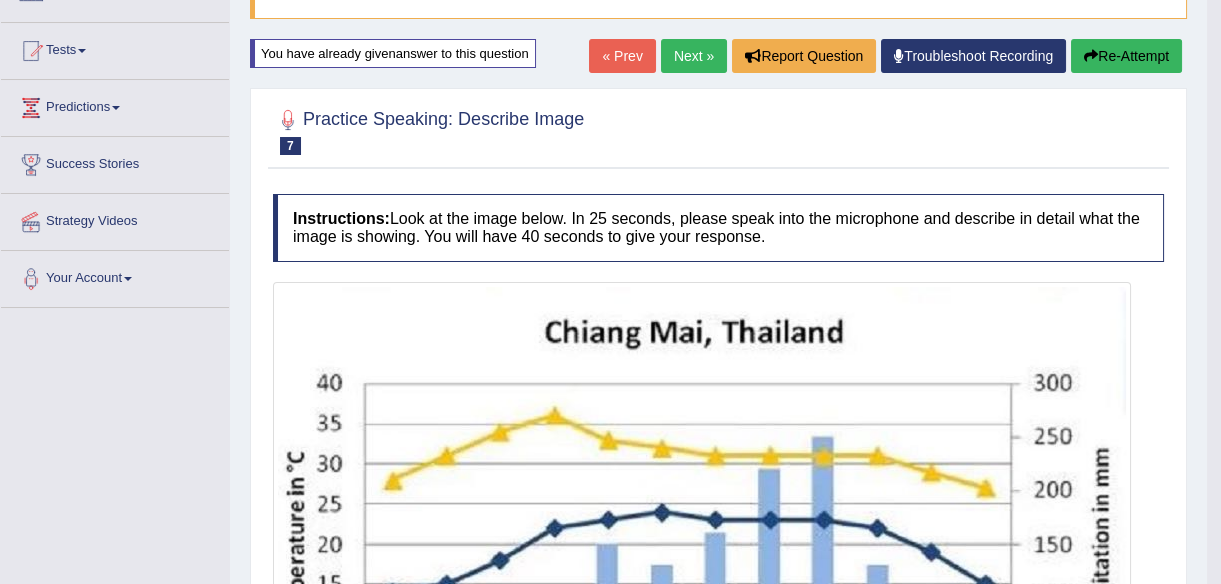 click on "Re-Attempt" at bounding box center [1126, 56] 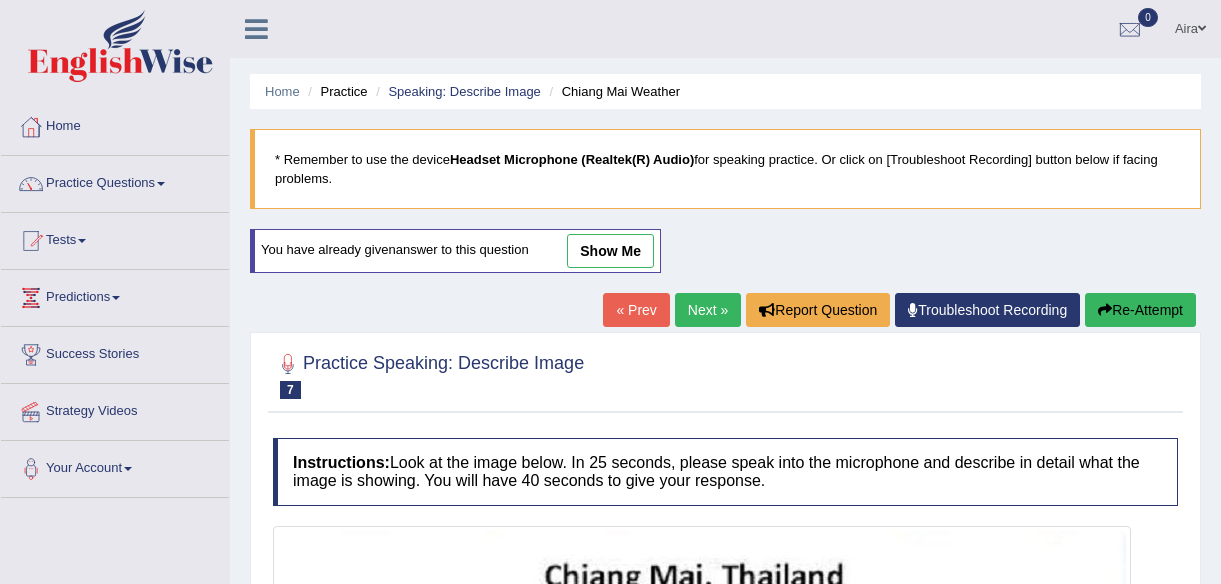 scroll, scrollTop: 523, scrollLeft: 0, axis: vertical 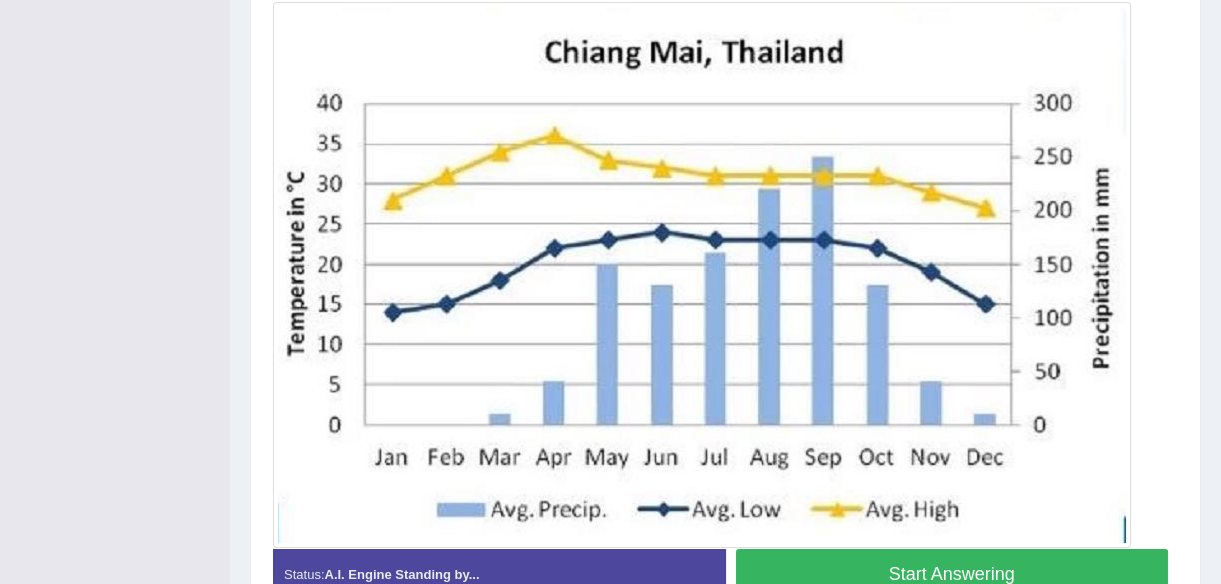 click on "Start Answering" at bounding box center [952, 574] 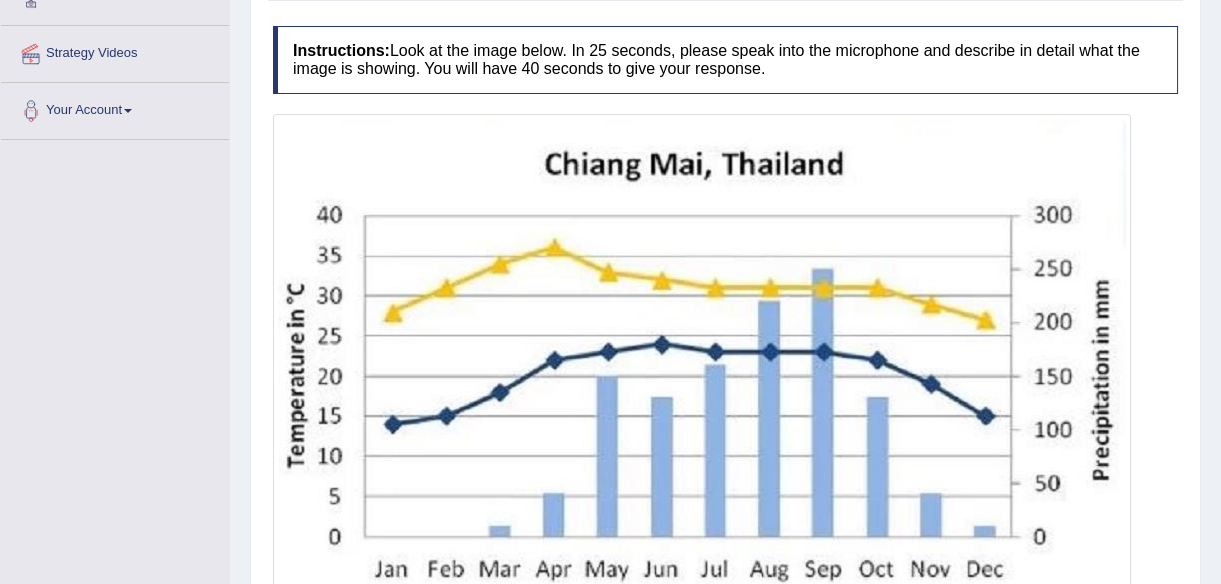 scroll, scrollTop: 606, scrollLeft: 0, axis: vertical 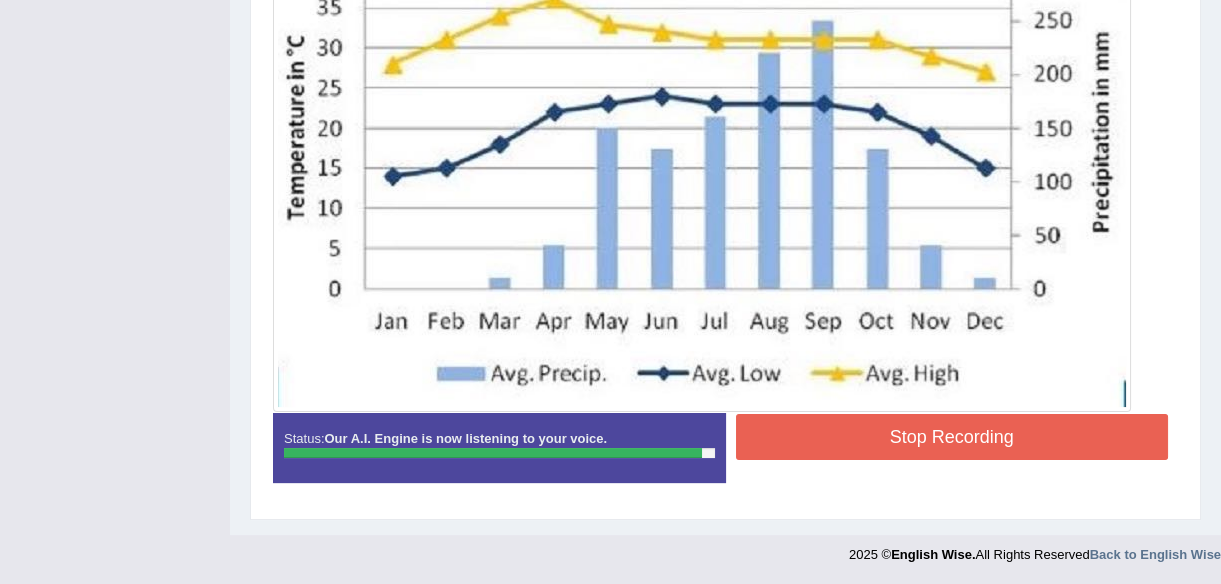 click on "Stop Recording" at bounding box center (952, 437) 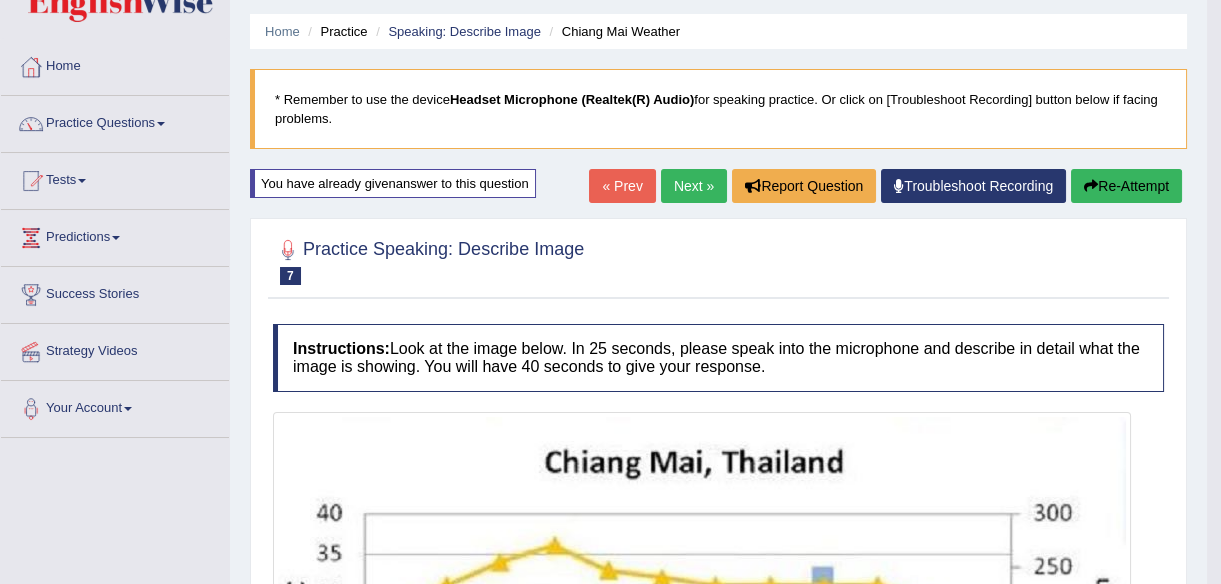 scroll, scrollTop: 60, scrollLeft: 0, axis: vertical 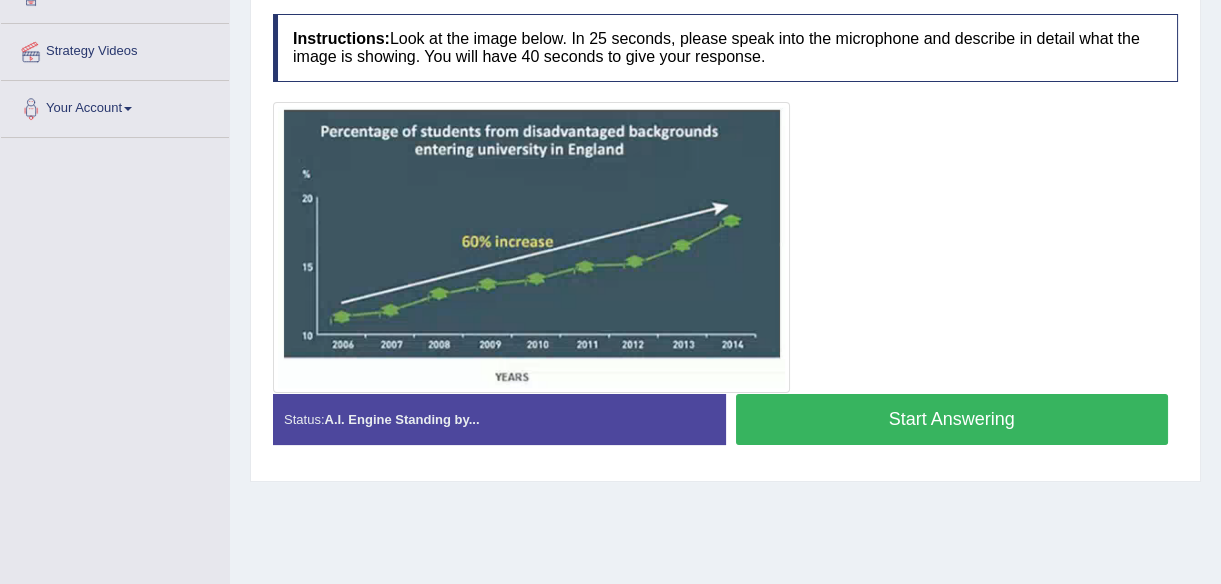 click on "Start Answering" at bounding box center [952, 419] 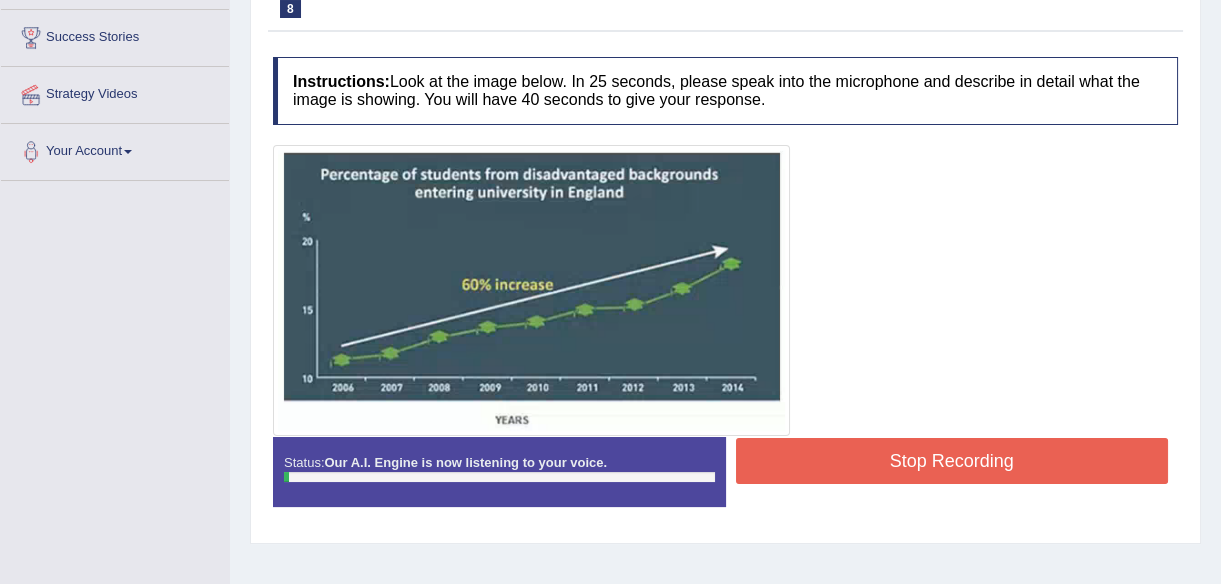 scroll, scrollTop: 299, scrollLeft: 0, axis: vertical 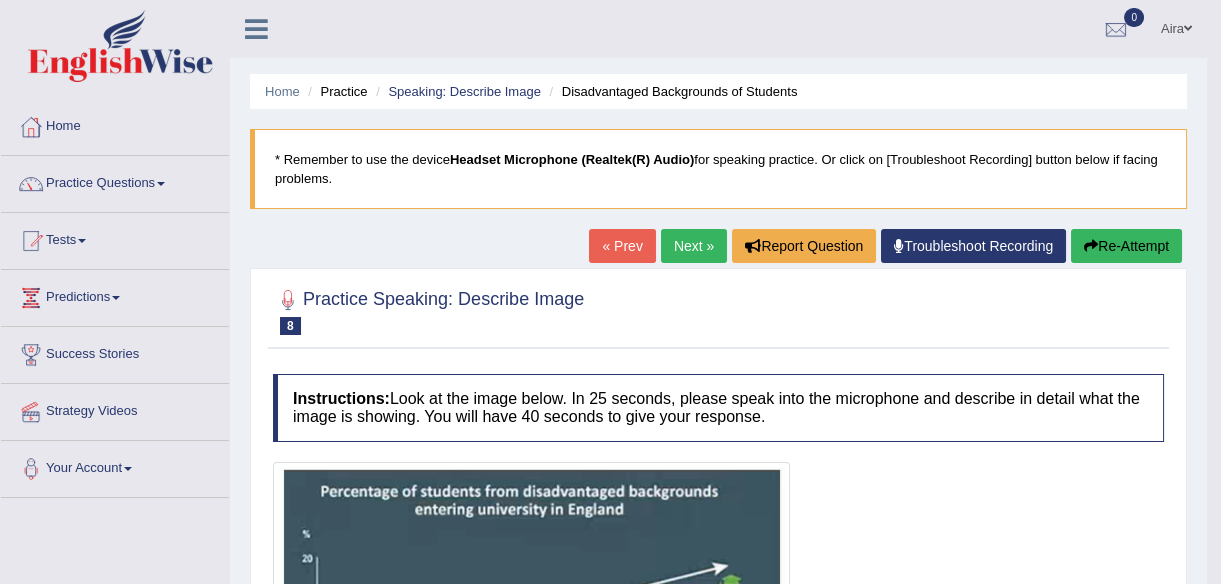 click on "Re-Attempt" at bounding box center [1126, 246] 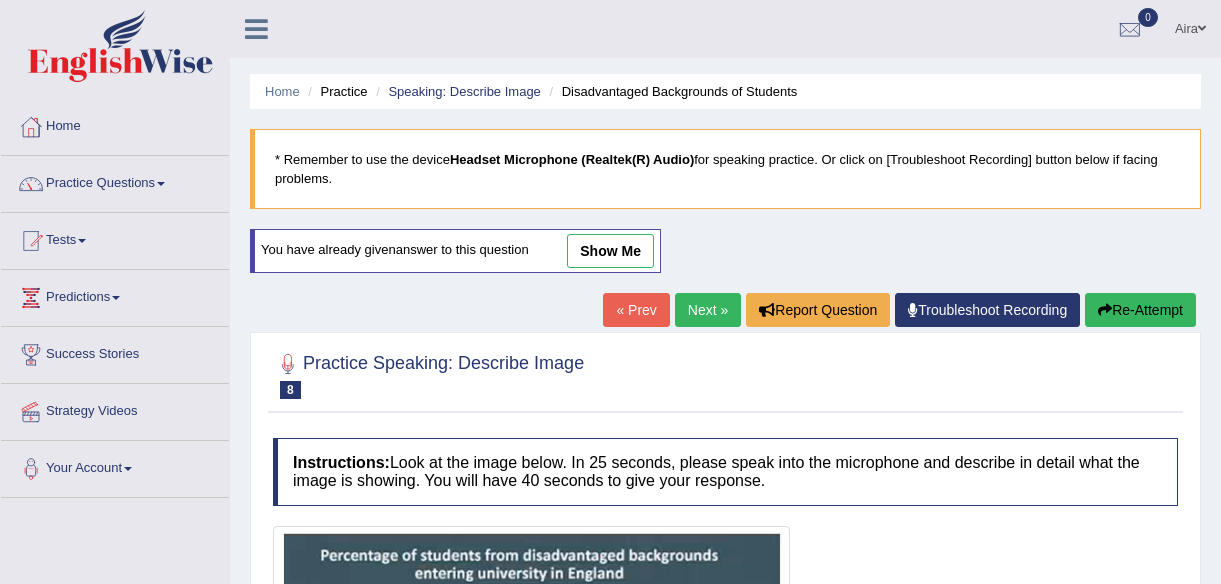 scroll, scrollTop: 466, scrollLeft: 0, axis: vertical 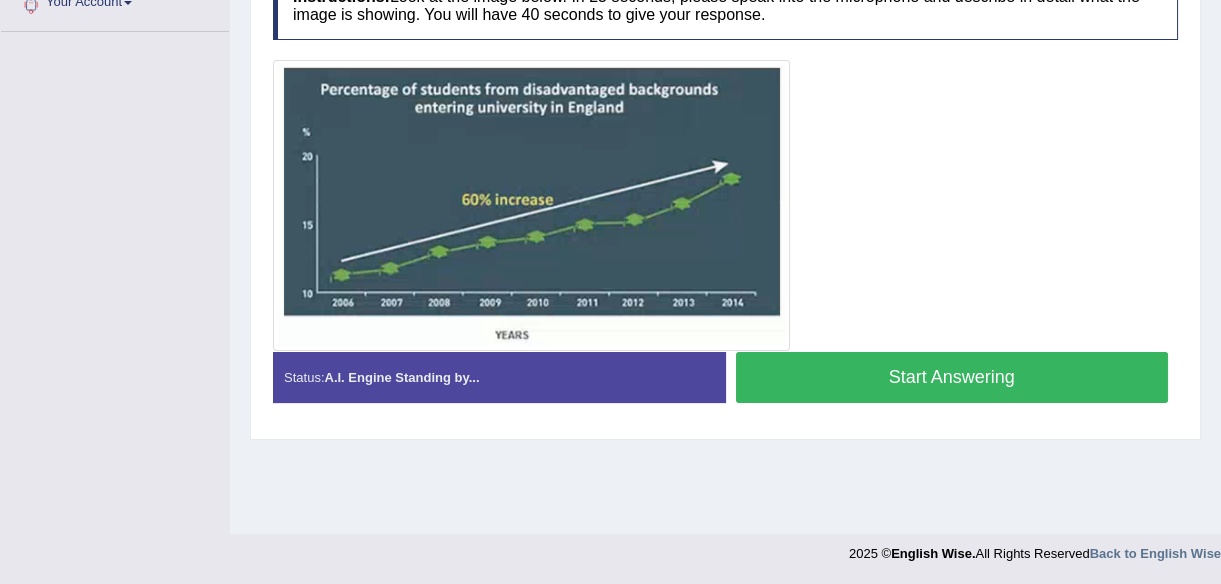 click on "Start Answering" at bounding box center [952, 377] 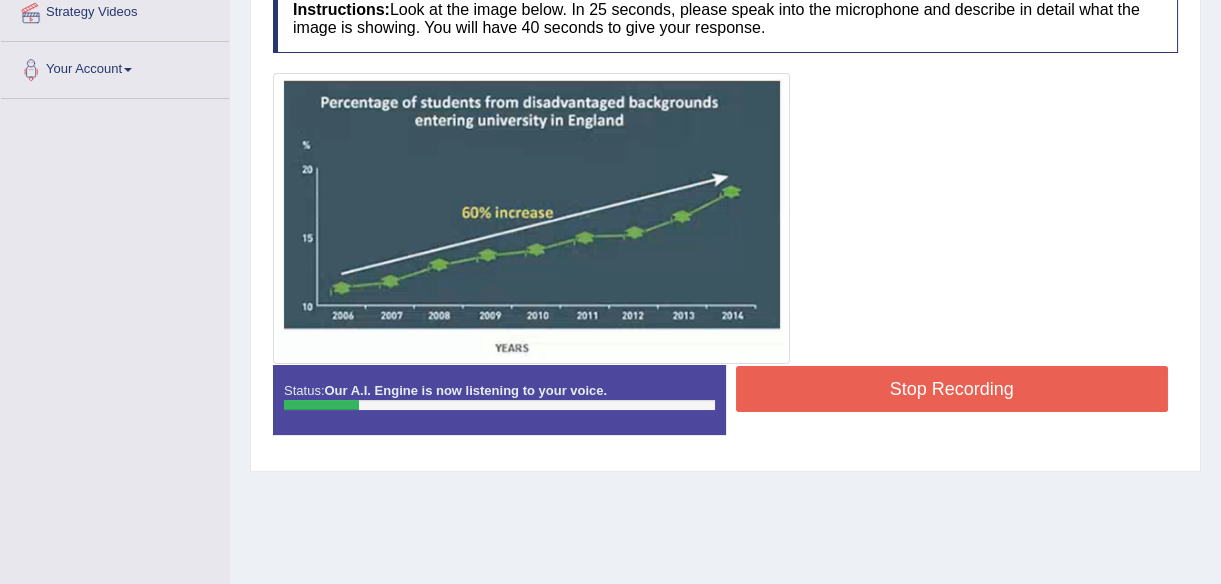 scroll, scrollTop: 400, scrollLeft: 0, axis: vertical 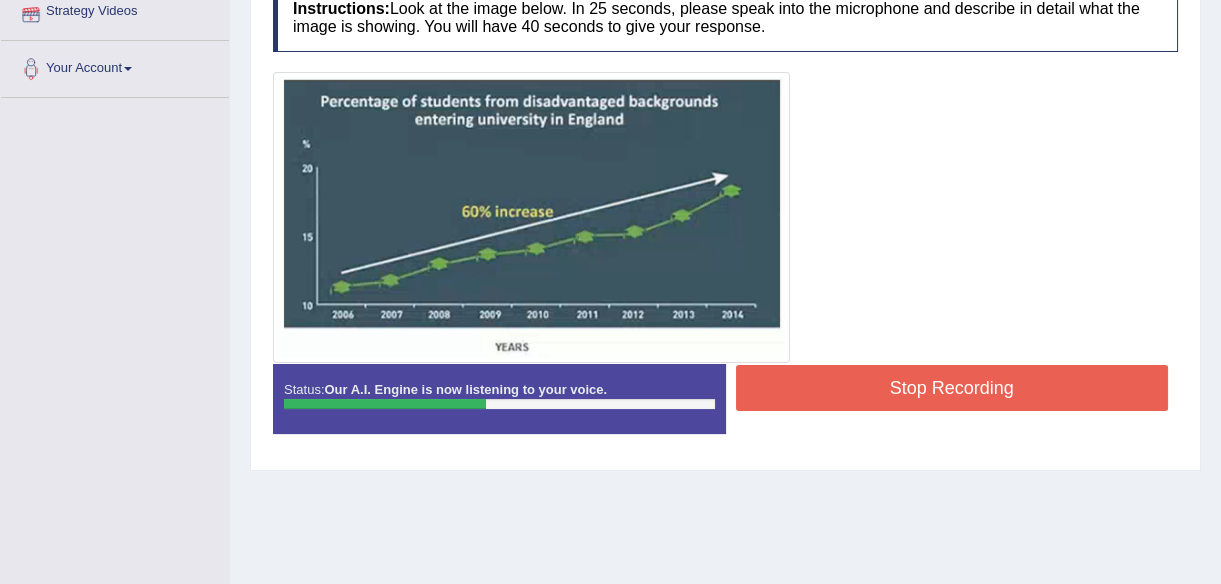 click on "Stop Recording" at bounding box center (952, 388) 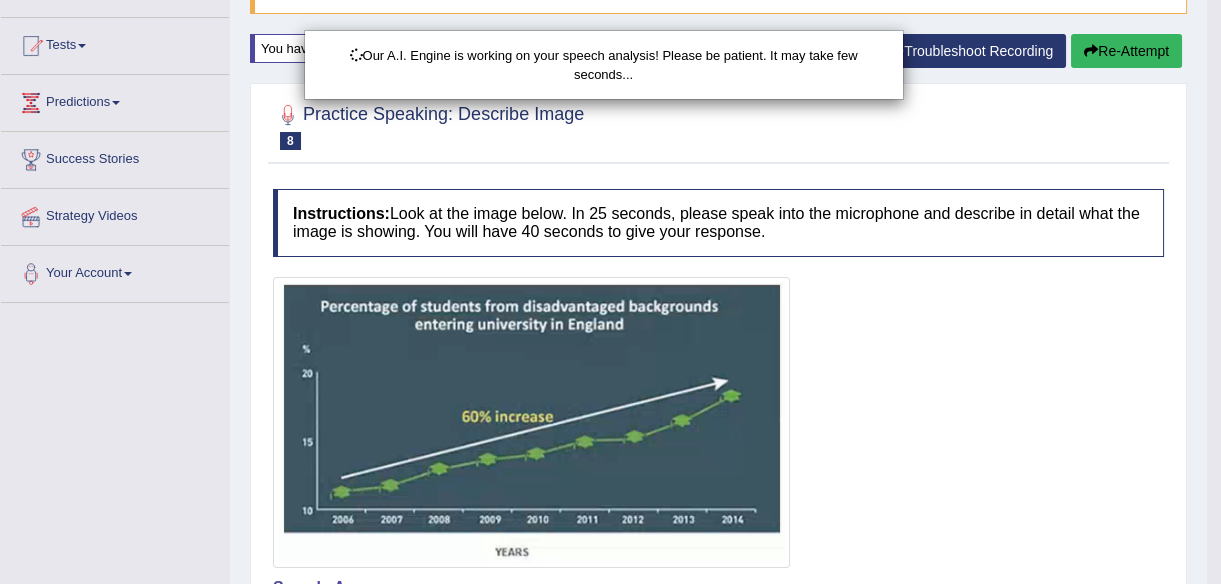 scroll, scrollTop: 136, scrollLeft: 0, axis: vertical 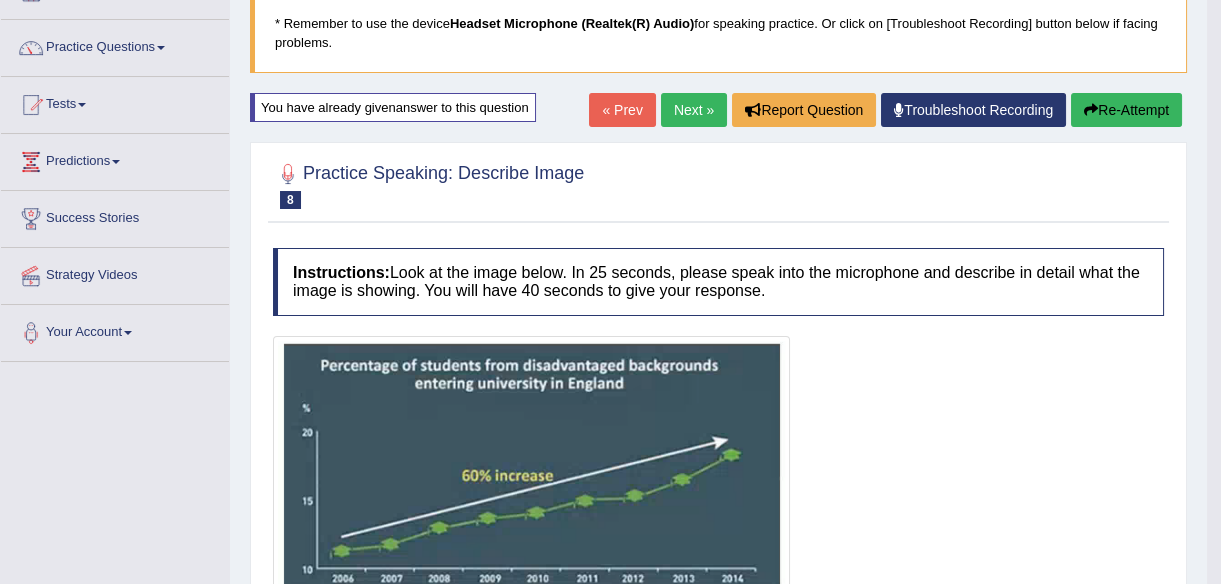 click on "Re-Attempt" at bounding box center (1126, 110) 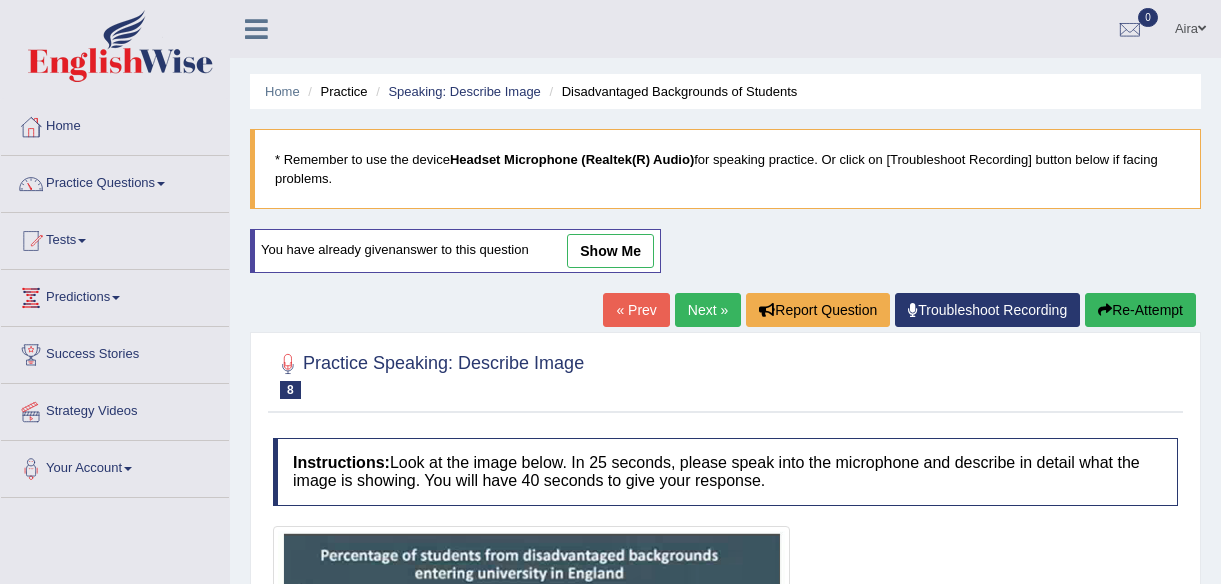 scroll, scrollTop: 136, scrollLeft: 0, axis: vertical 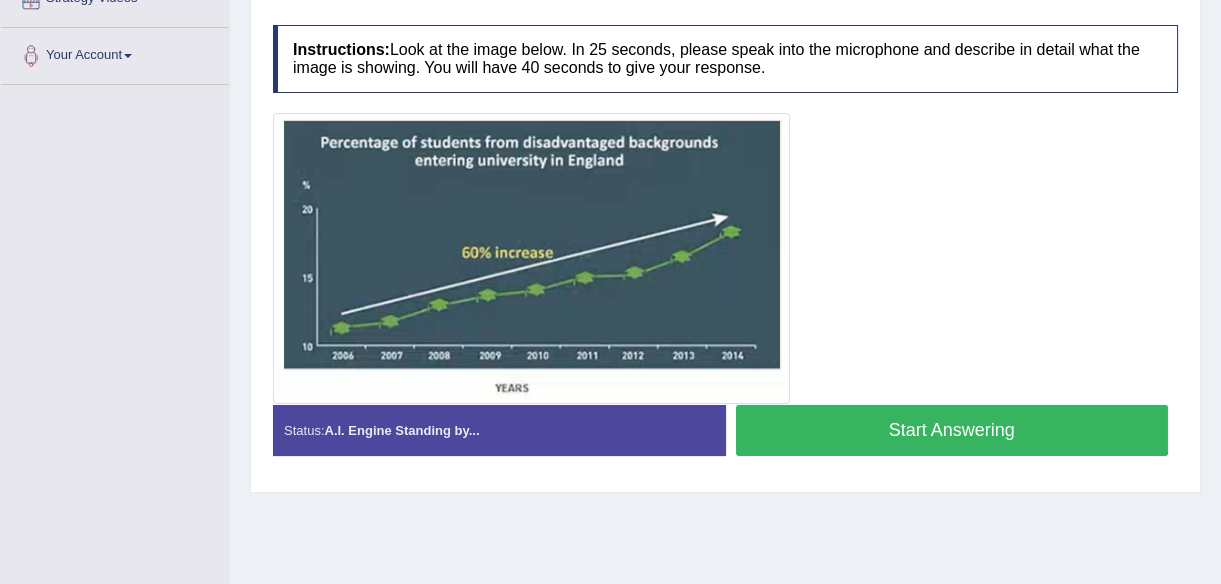 click on "Start Answering" at bounding box center (952, 430) 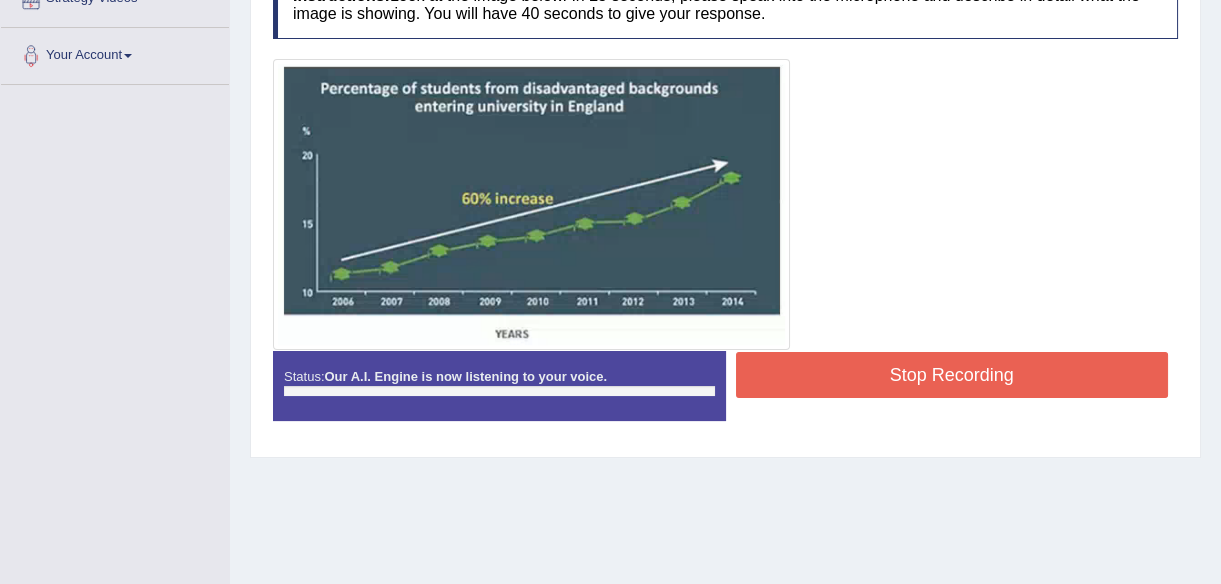 scroll, scrollTop: 310, scrollLeft: 0, axis: vertical 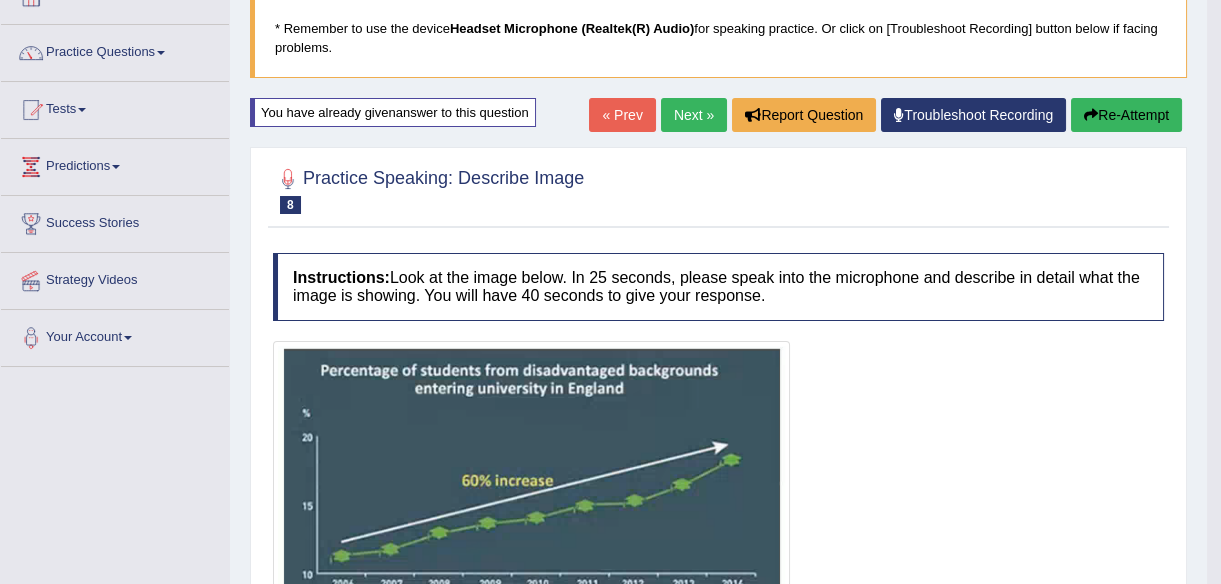 click on "Next »" at bounding box center (694, 115) 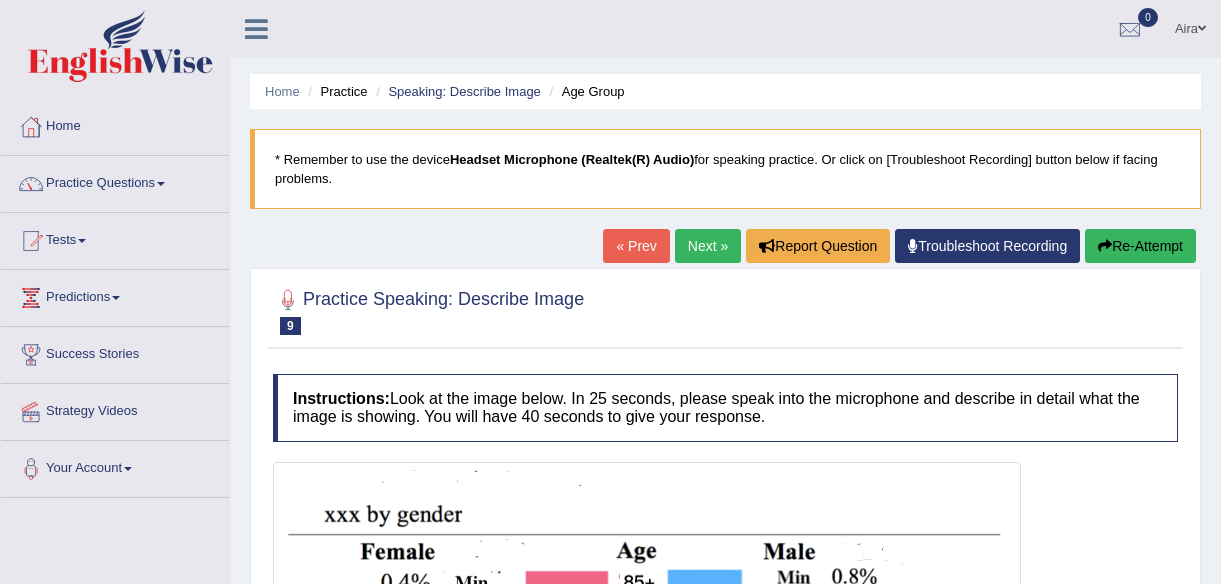 scroll, scrollTop: 314, scrollLeft: 0, axis: vertical 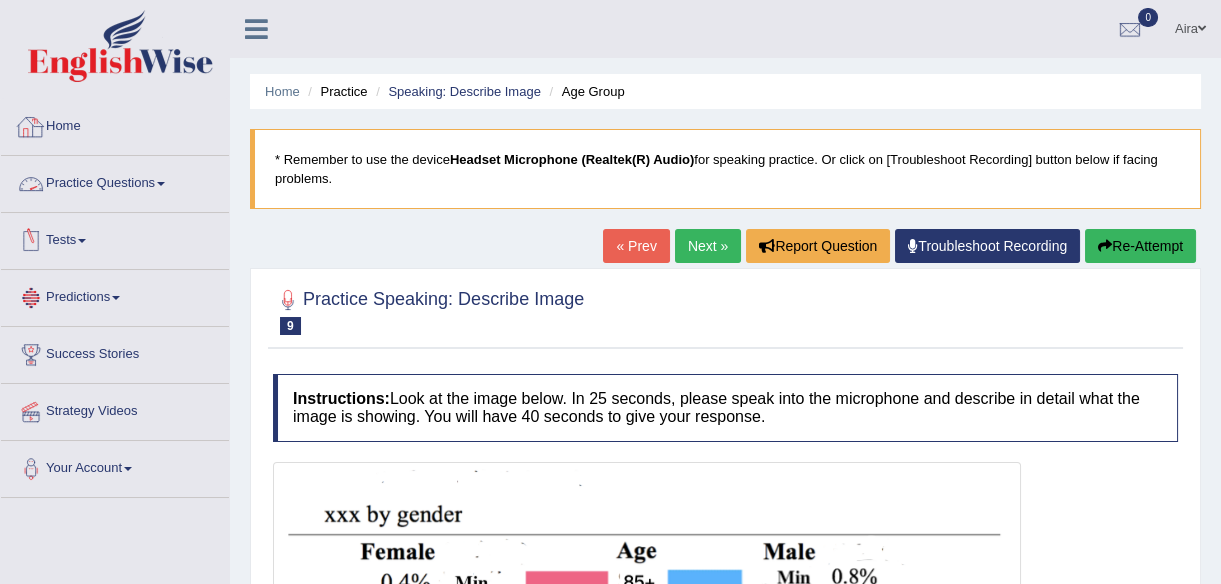 click on "Home" at bounding box center [115, 124] 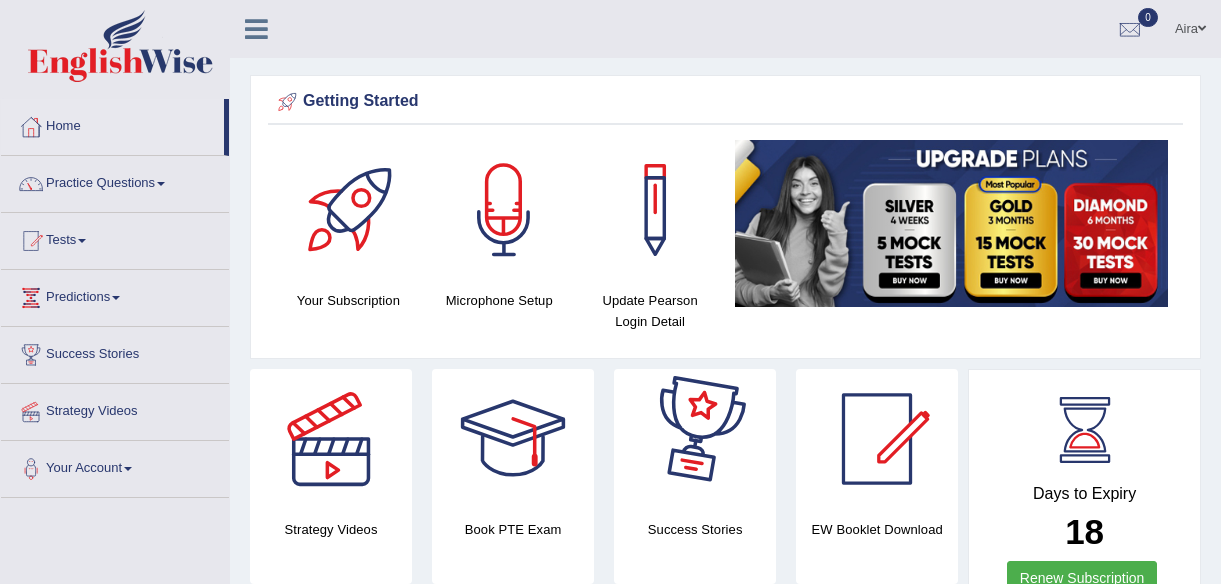 scroll, scrollTop: 292, scrollLeft: 0, axis: vertical 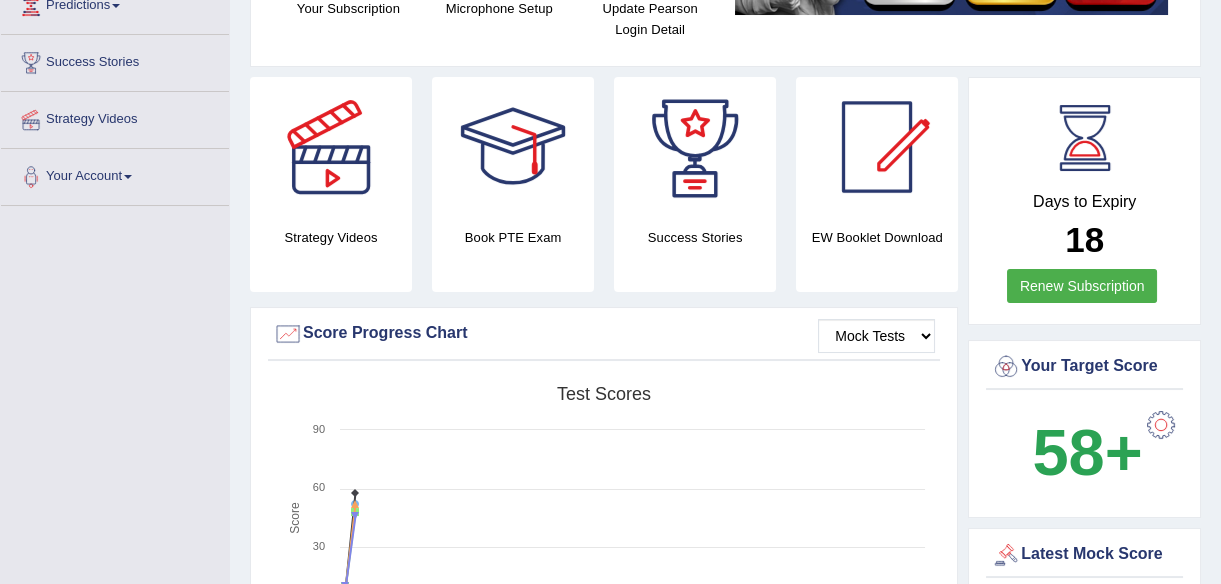 click on "Renew Subscription" at bounding box center [1082, 286] 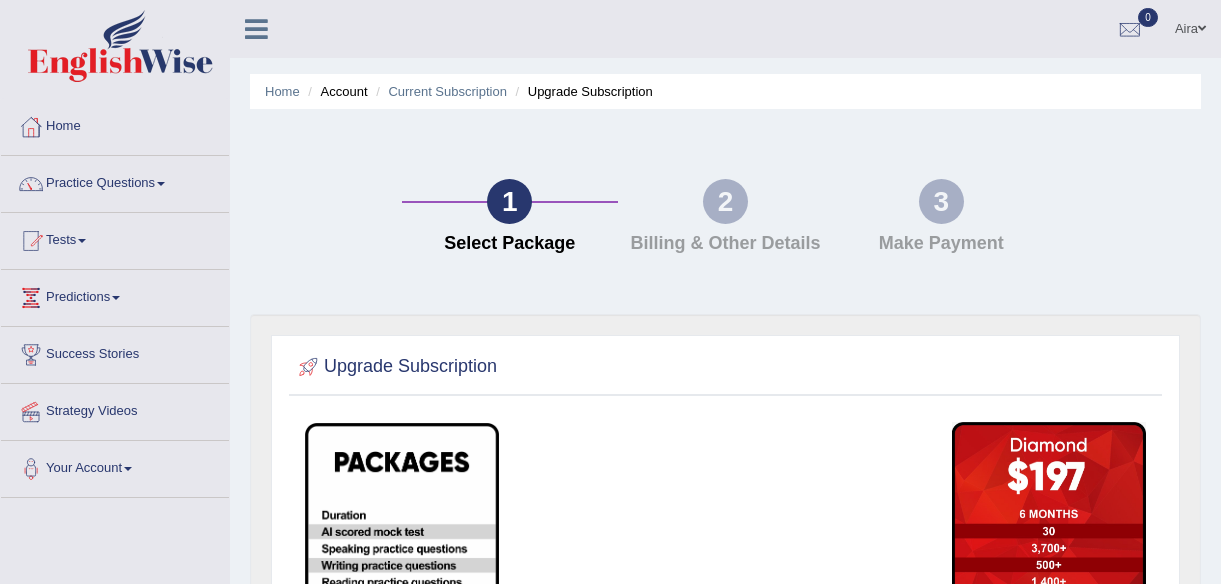 scroll, scrollTop: 124, scrollLeft: 0, axis: vertical 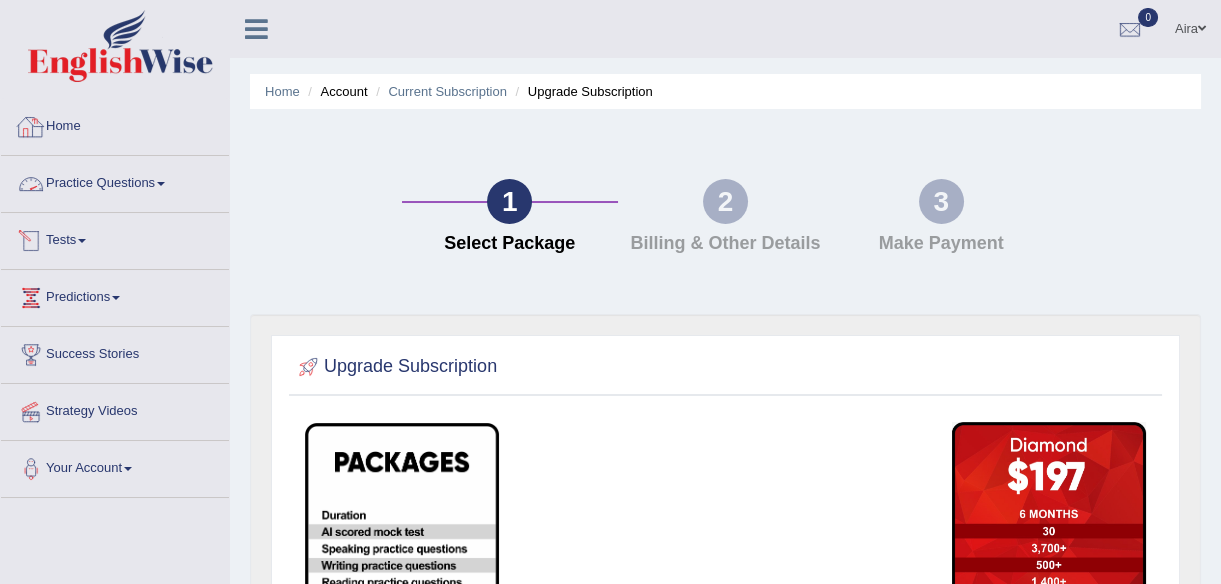 click on "Home" at bounding box center [115, 124] 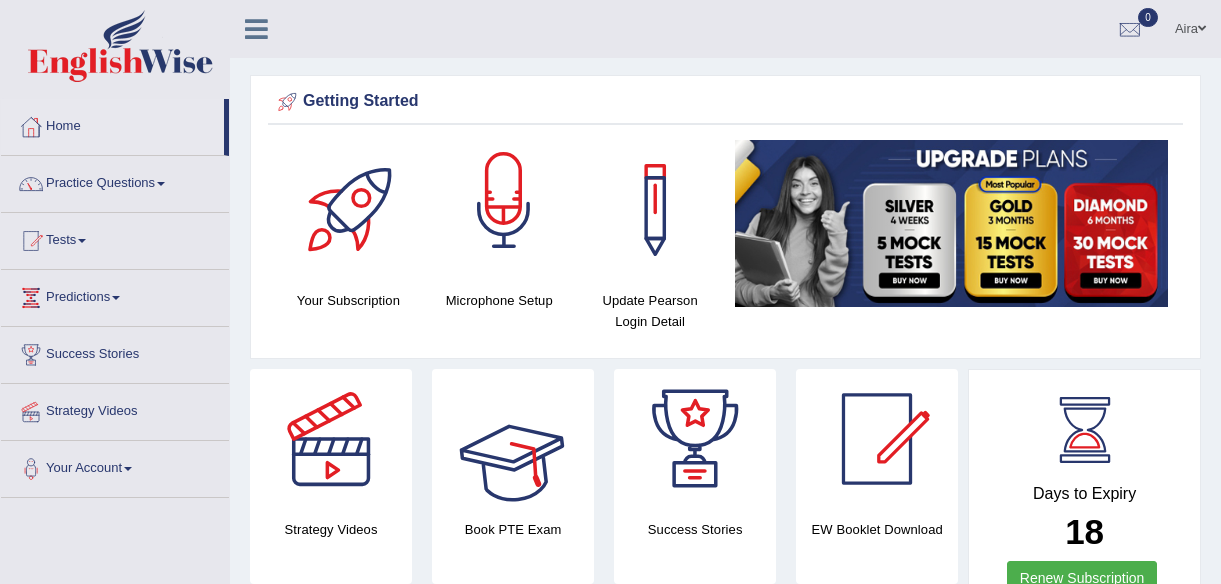 scroll, scrollTop: 145, scrollLeft: 0, axis: vertical 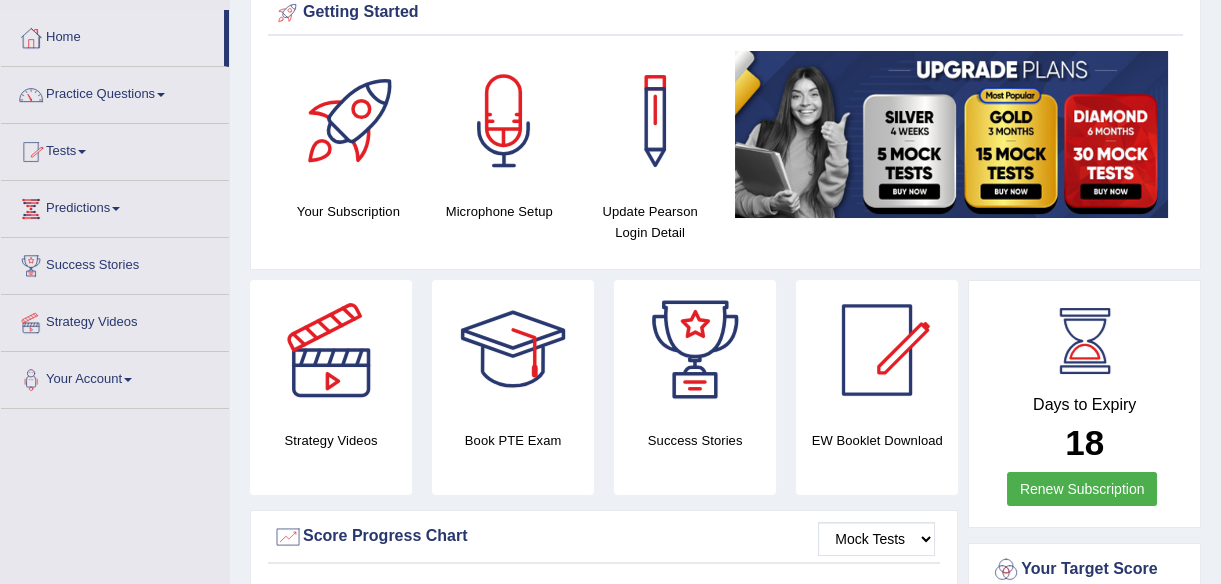 click on "Practice Questions" at bounding box center (115, 92) 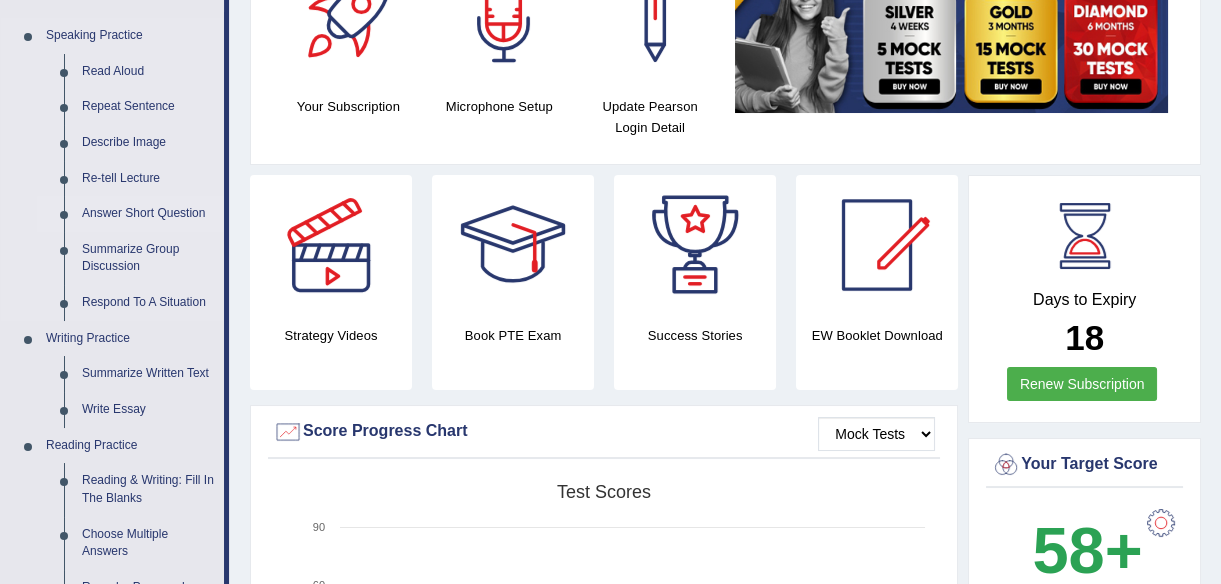 scroll, scrollTop: 190, scrollLeft: 0, axis: vertical 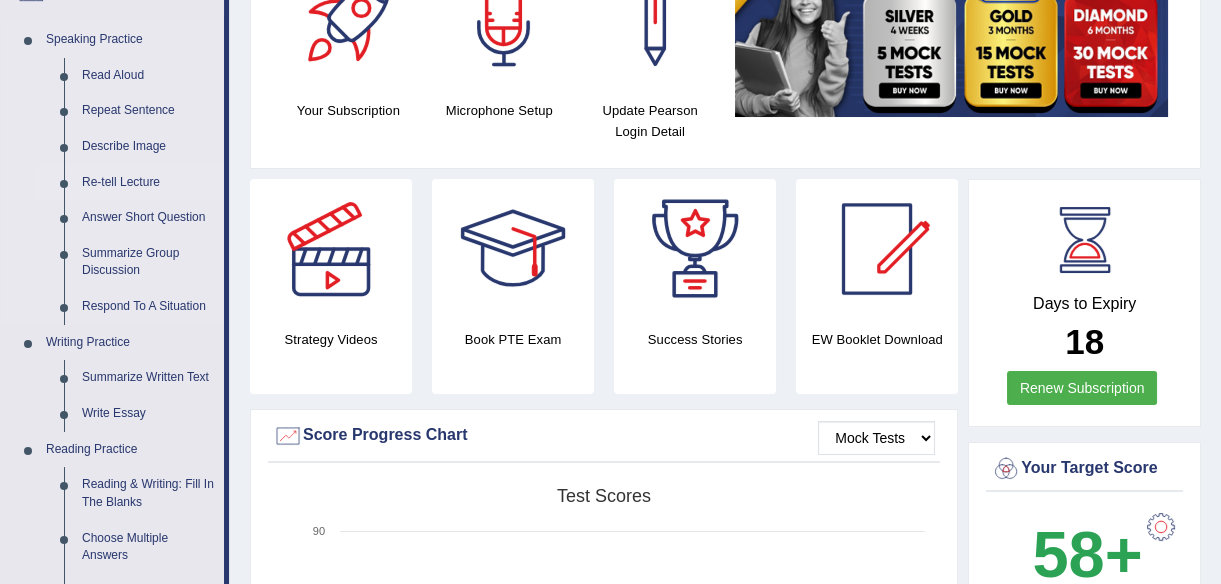 click on "Re-tell Lecture" at bounding box center (148, 183) 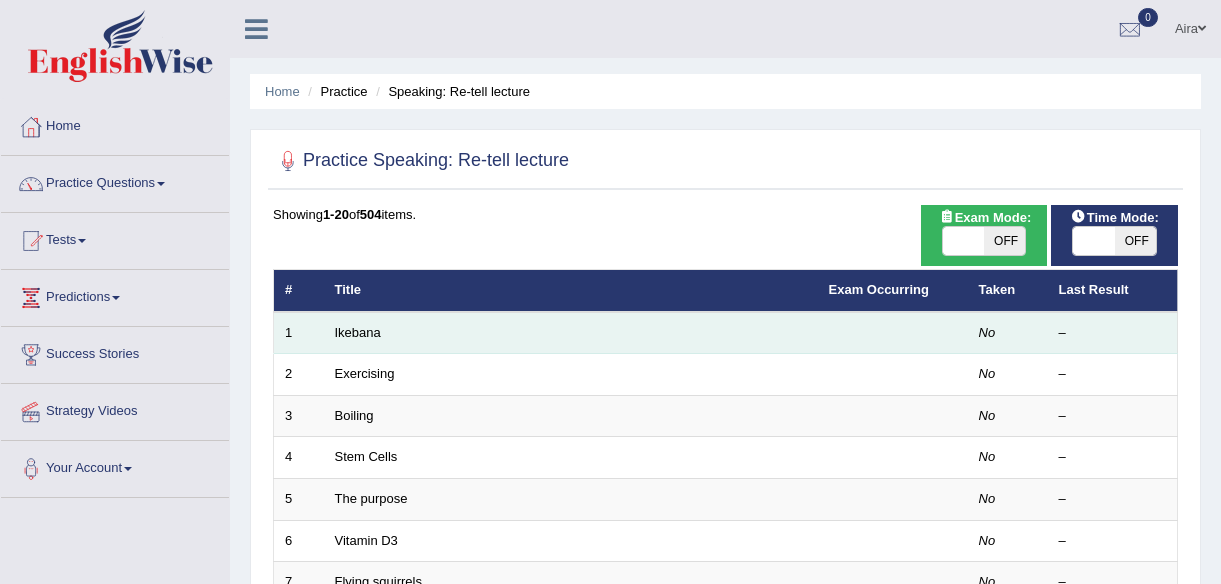 scroll, scrollTop: 0, scrollLeft: 0, axis: both 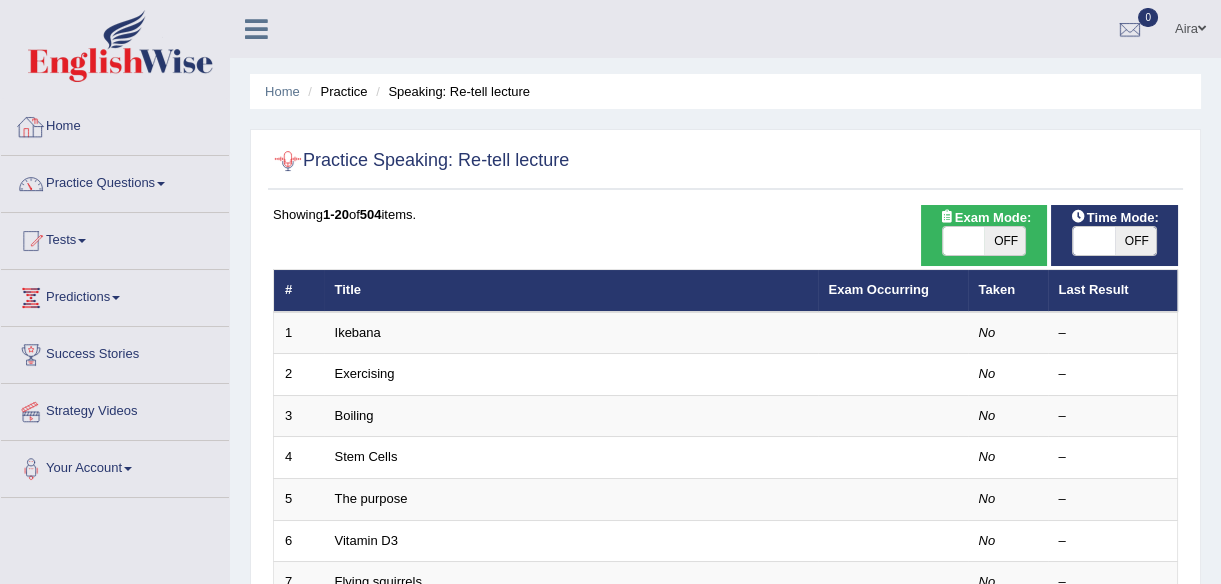 click on "Home" at bounding box center (115, 124) 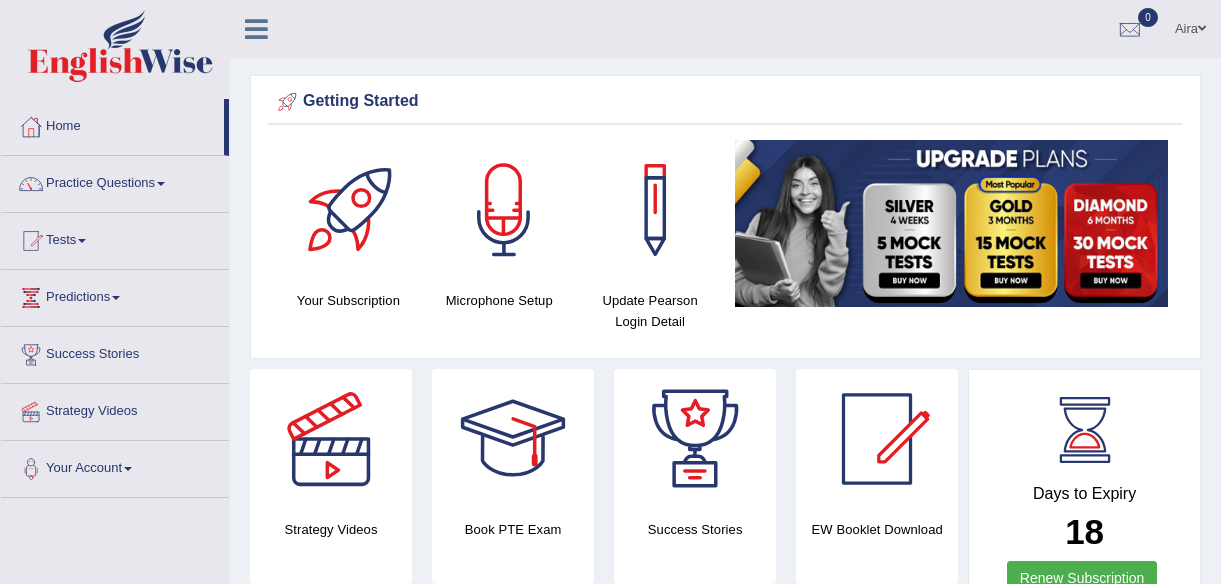 scroll, scrollTop: 0, scrollLeft: 0, axis: both 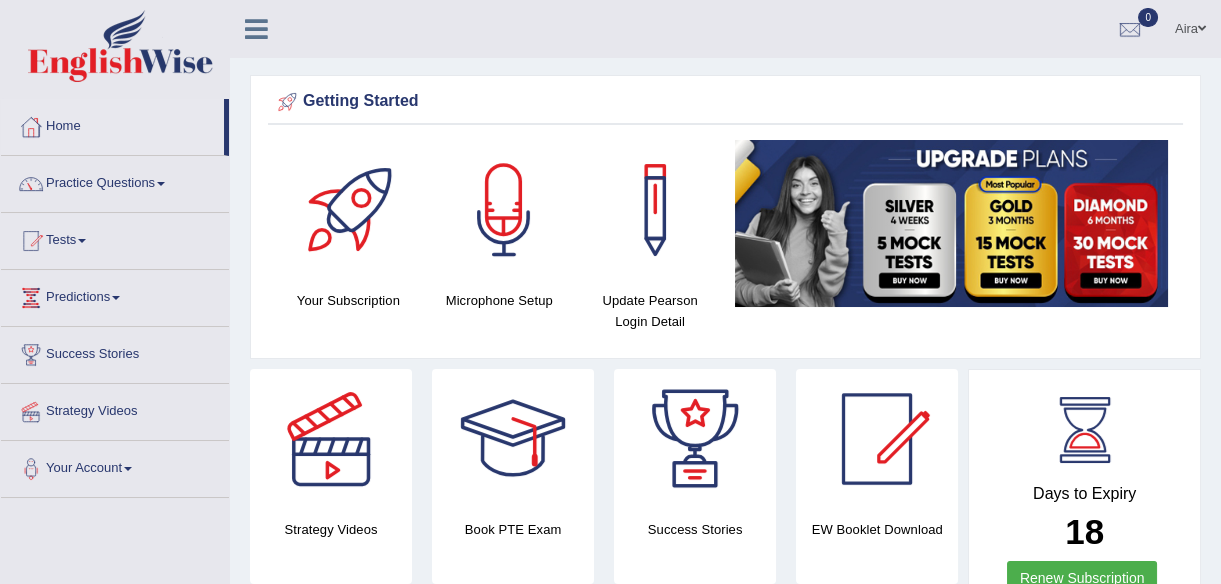 click on "Practice Questions" at bounding box center (115, 181) 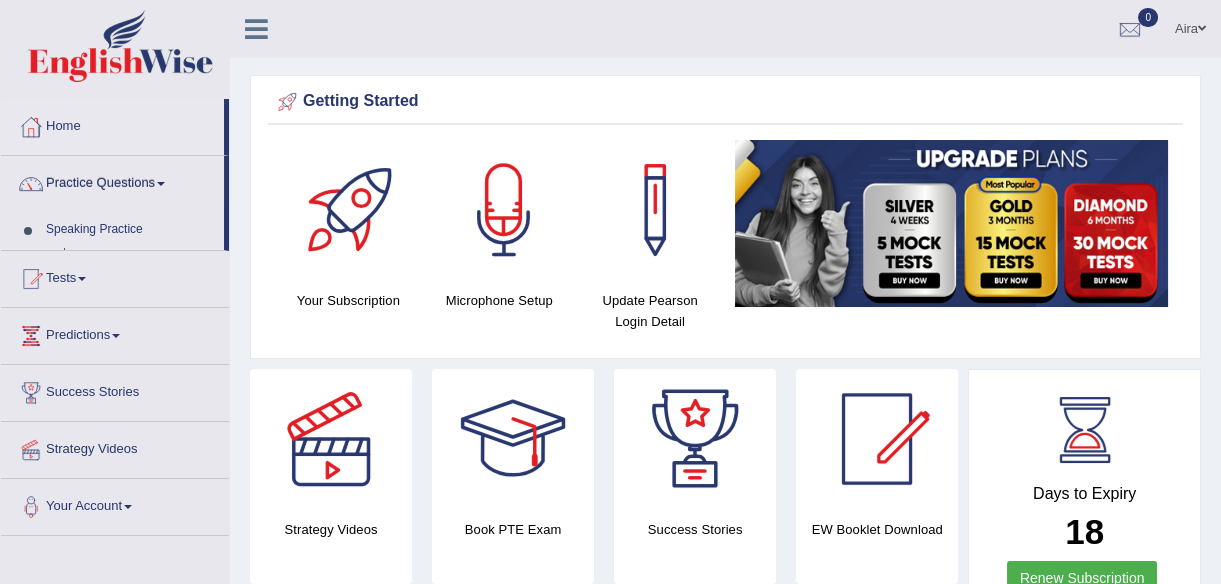 scroll, scrollTop: 0, scrollLeft: 0, axis: both 